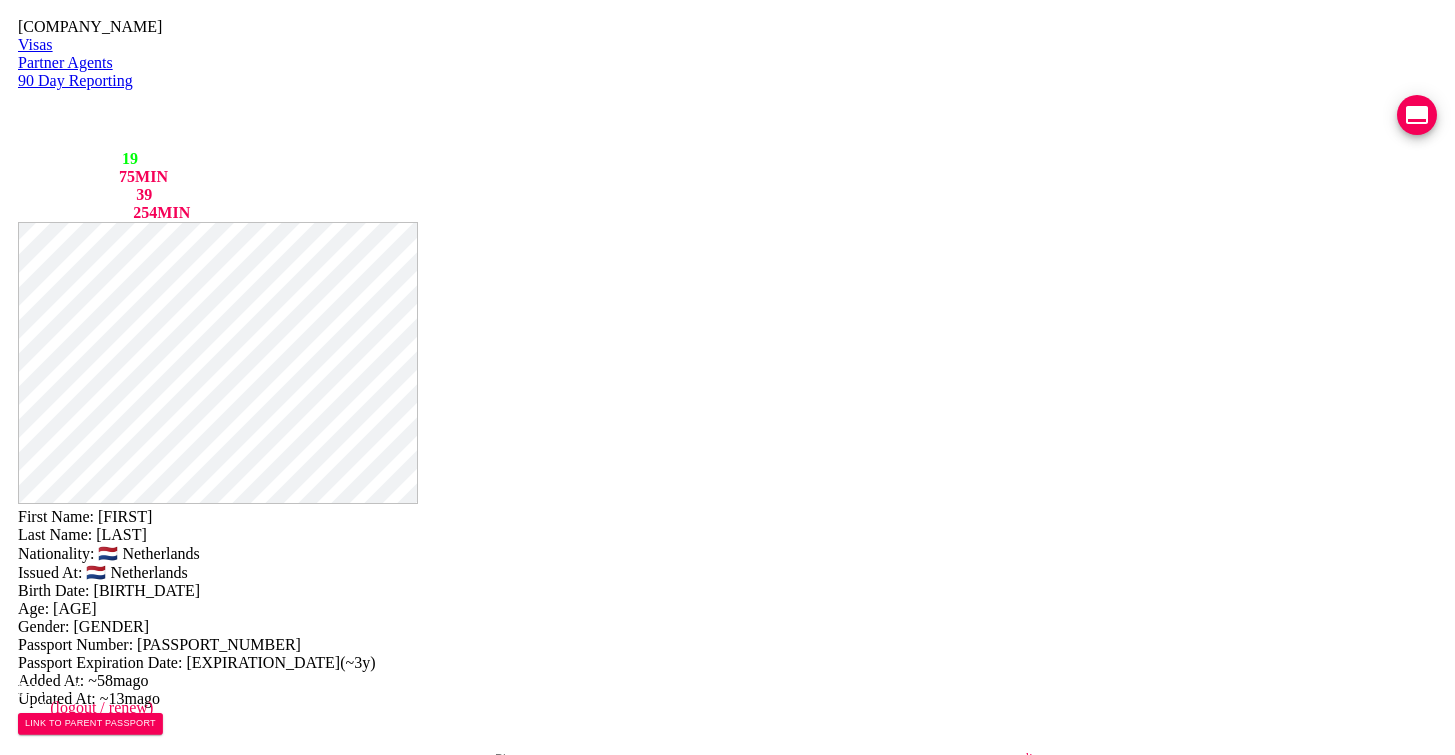 scroll, scrollTop: 0, scrollLeft: 0, axis: both 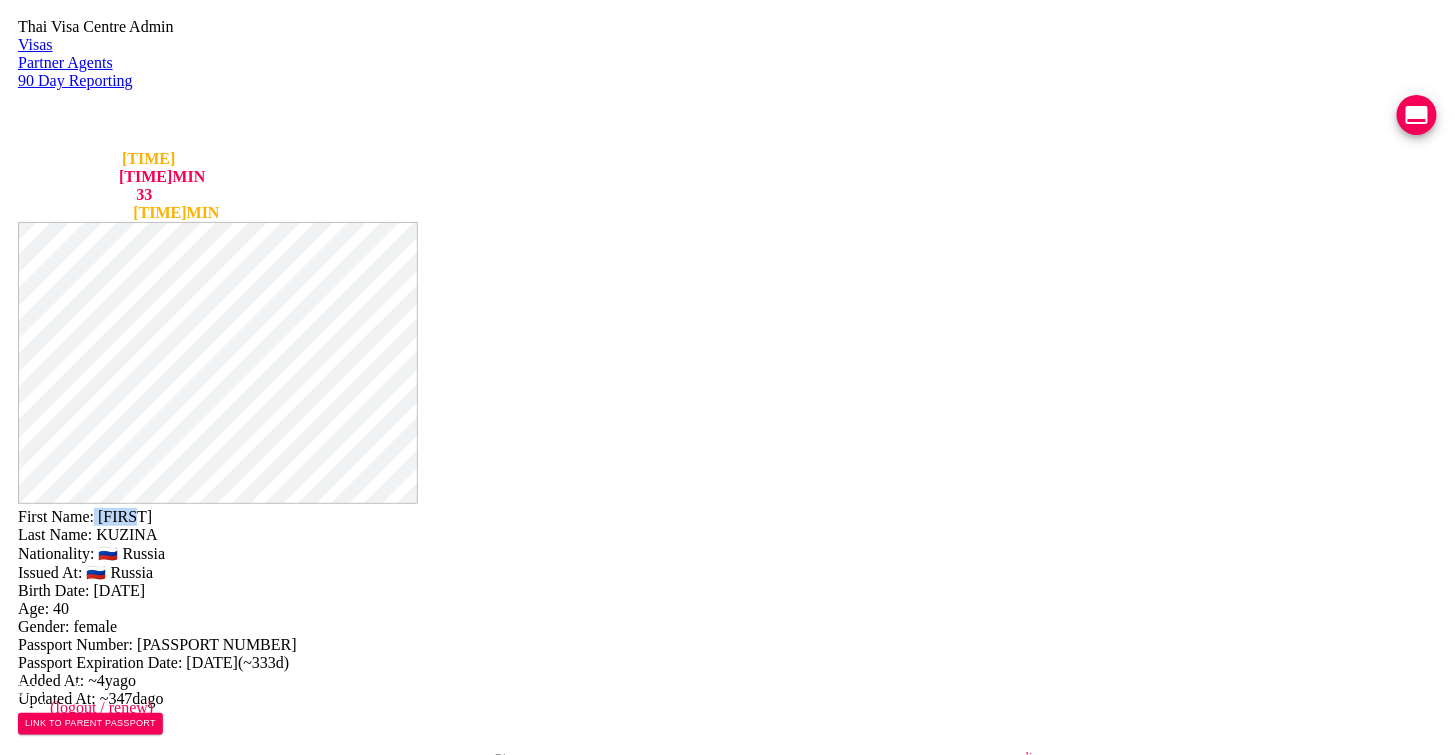 drag, startPoint x: 820, startPoint y: 51, endPoint x: 780, endPoint y: 55, distance: 40.1995 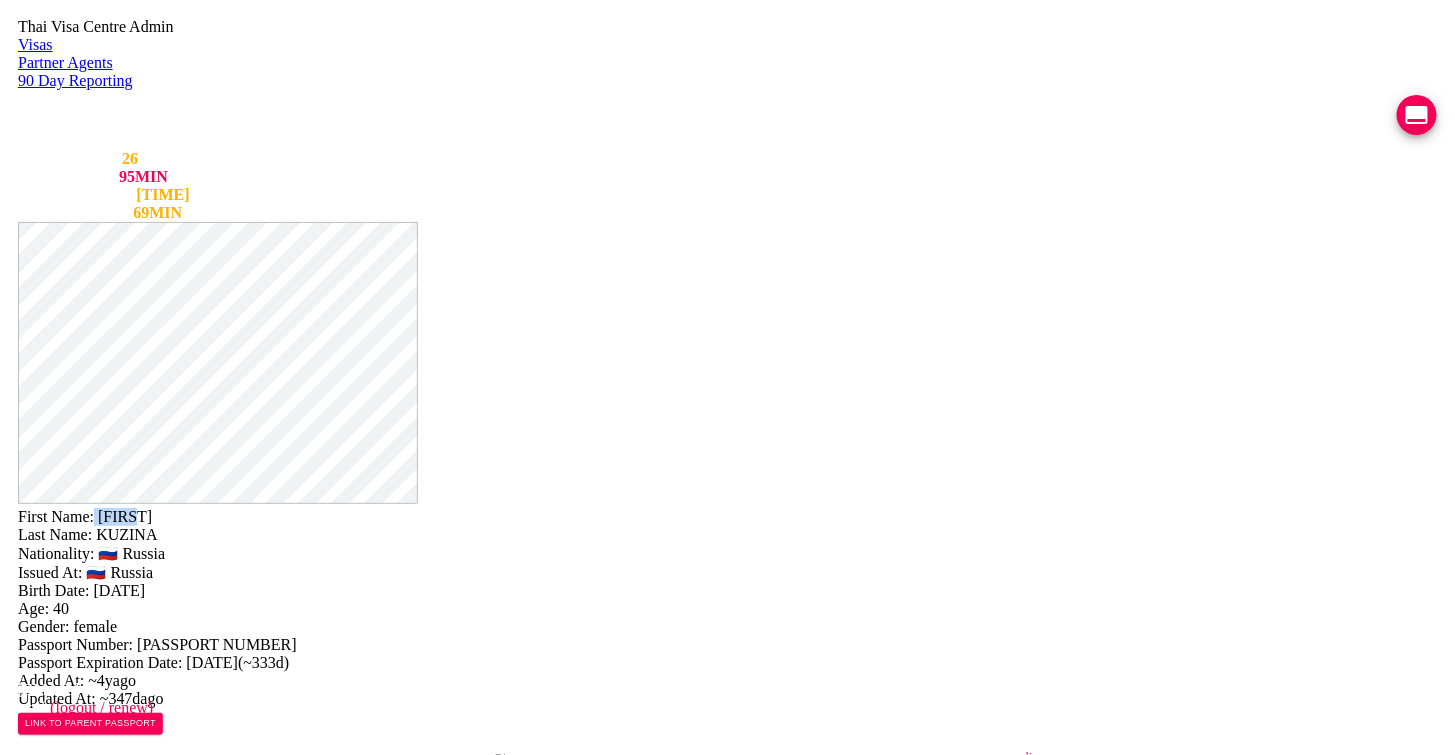 click on "- open line" at bounding box center [1225, 757] 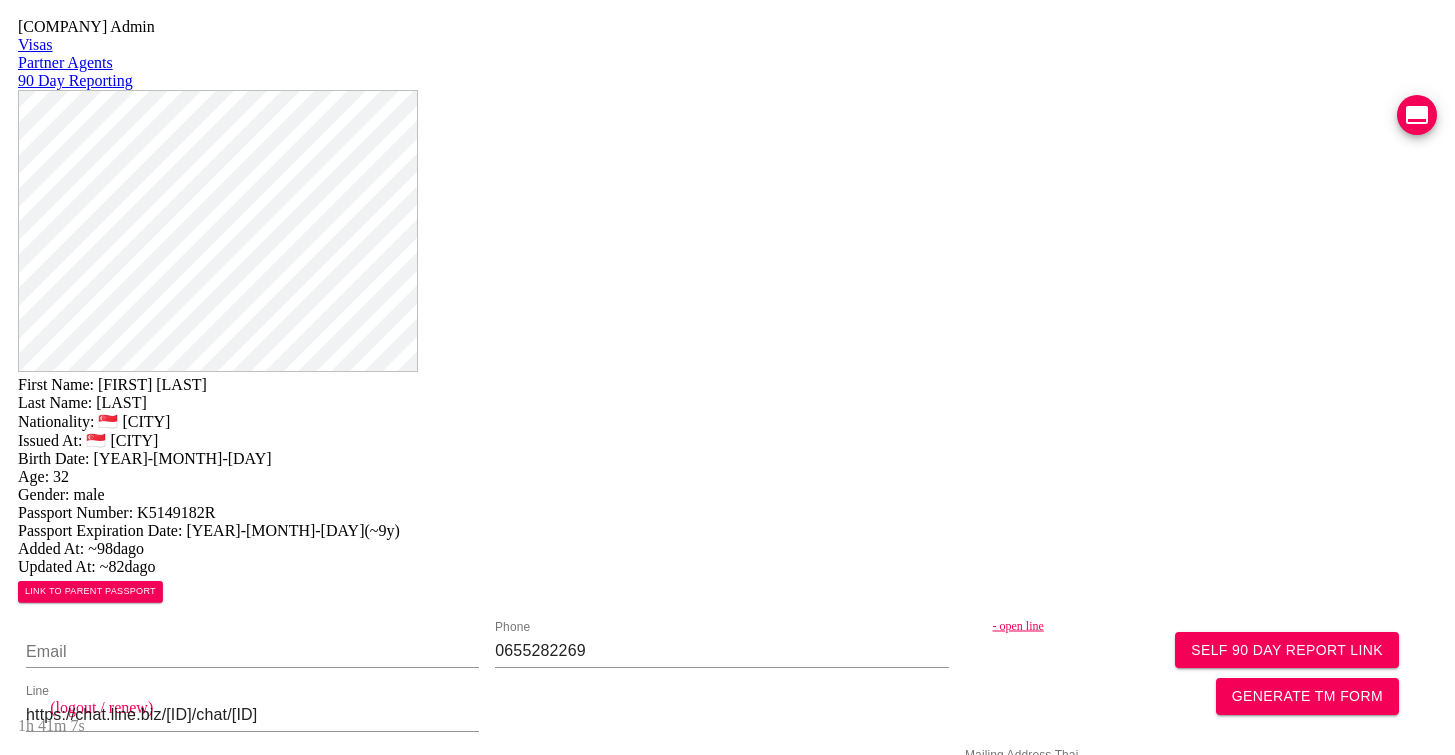 scroll, scrollTop: 0, scrollLeft: 0, axis: both 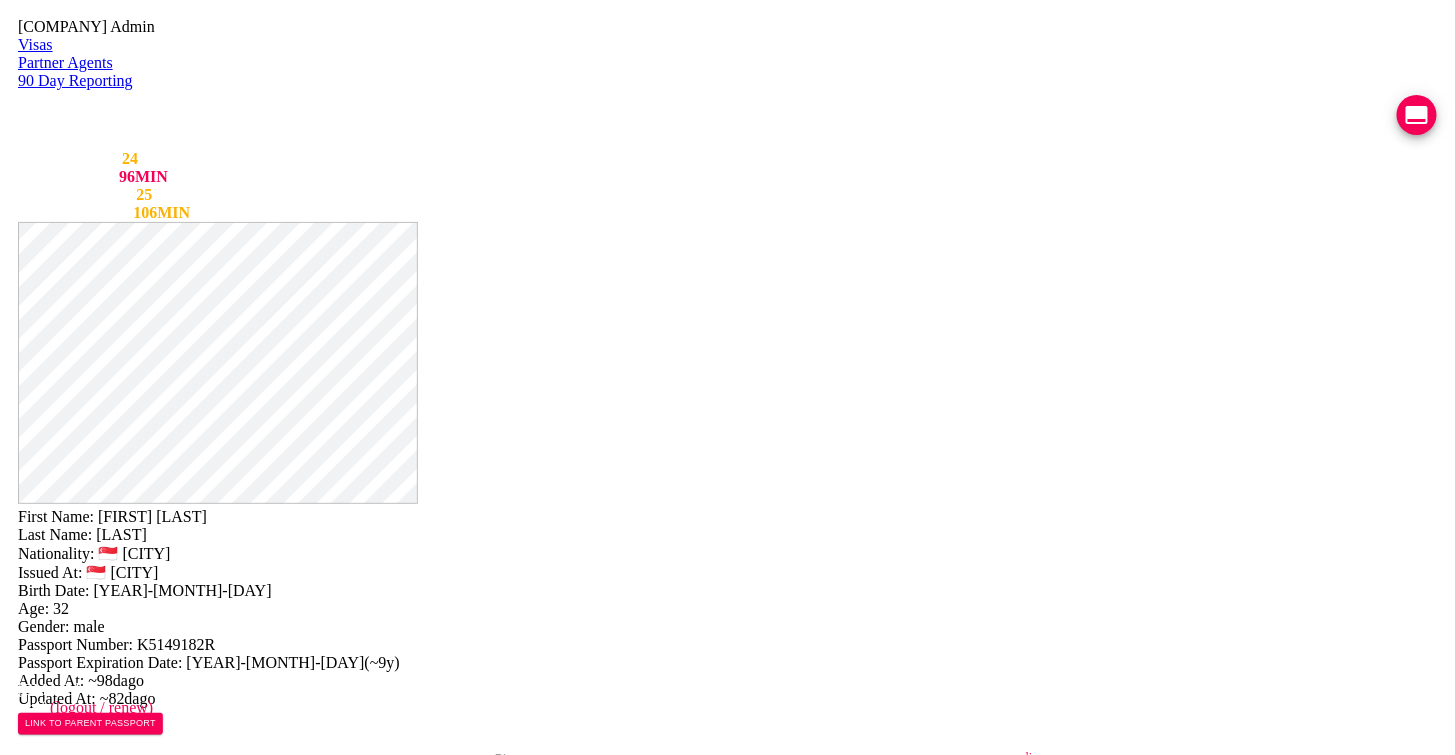 click on "ADD 90 DAY REPORT" at bounding box center (765, 1910) 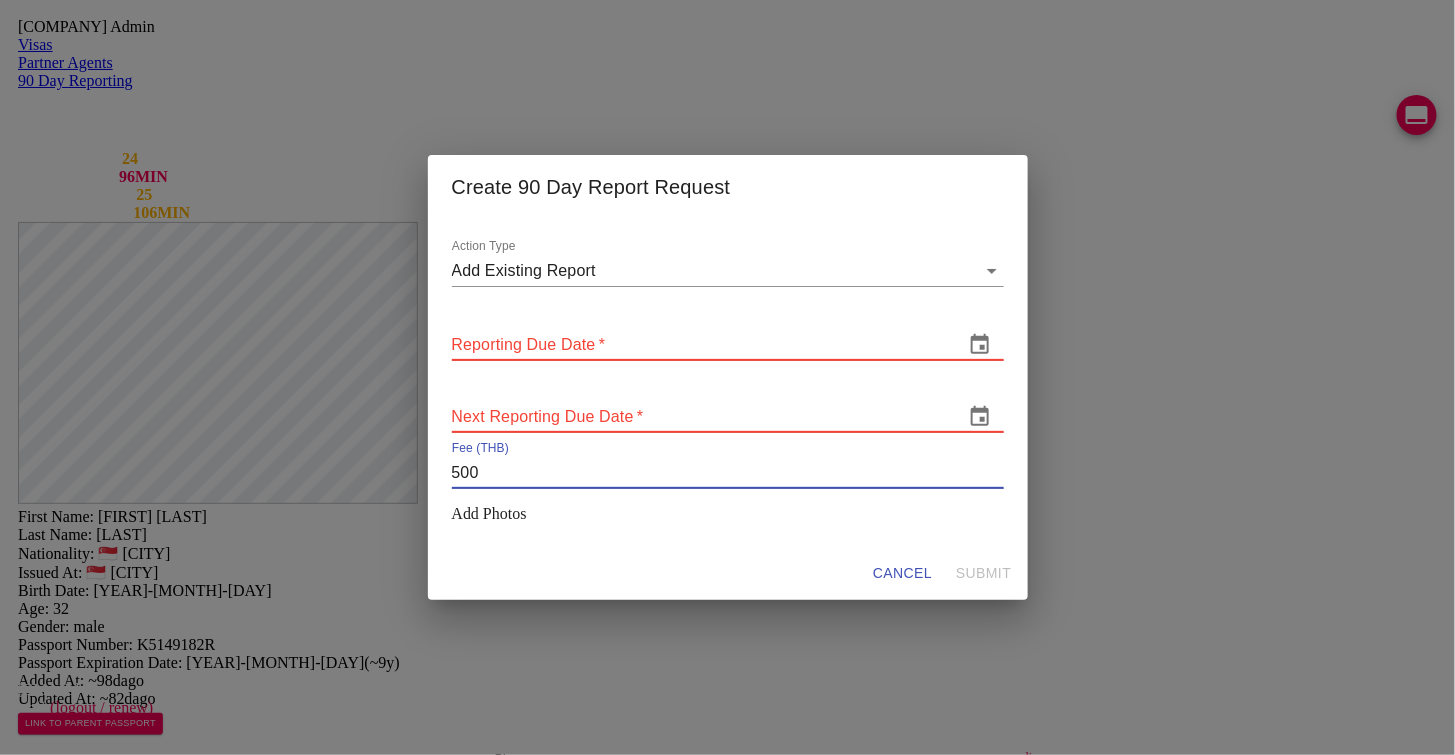 drag, startPoint x: 542, startPoint y: 483, endPoint x: 450, endPoint y: 478, distance: 92.13577 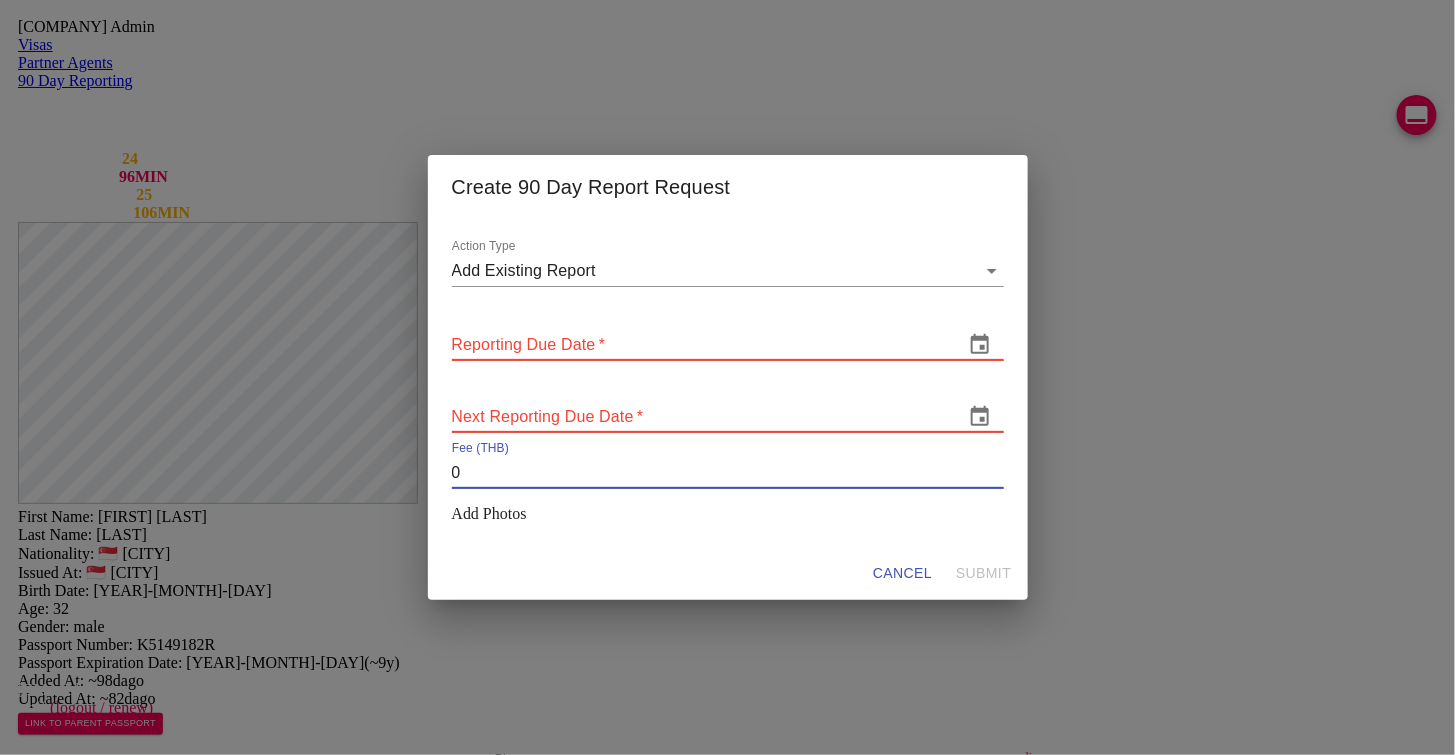 type on "0" 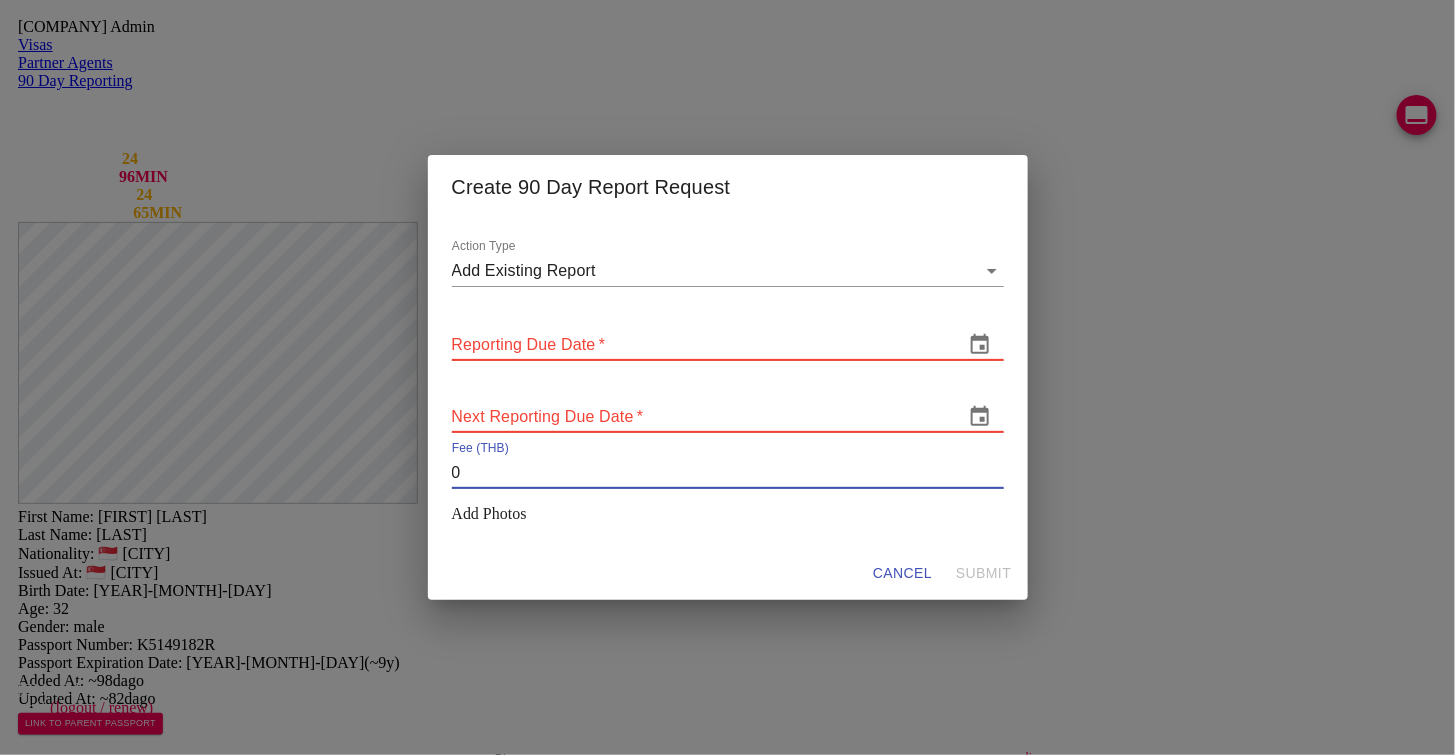 click at bounding box center [980, 345] 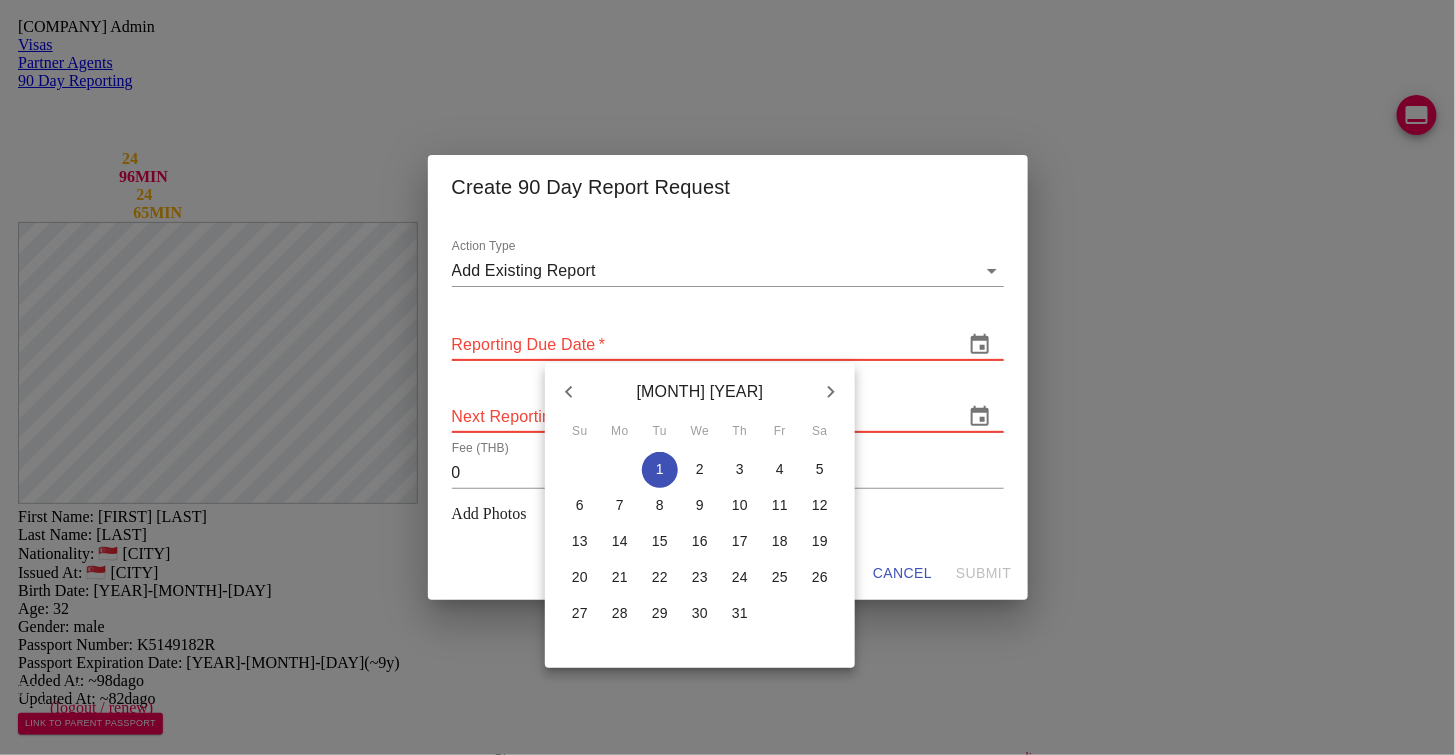 click at bounding box center [569, 392] 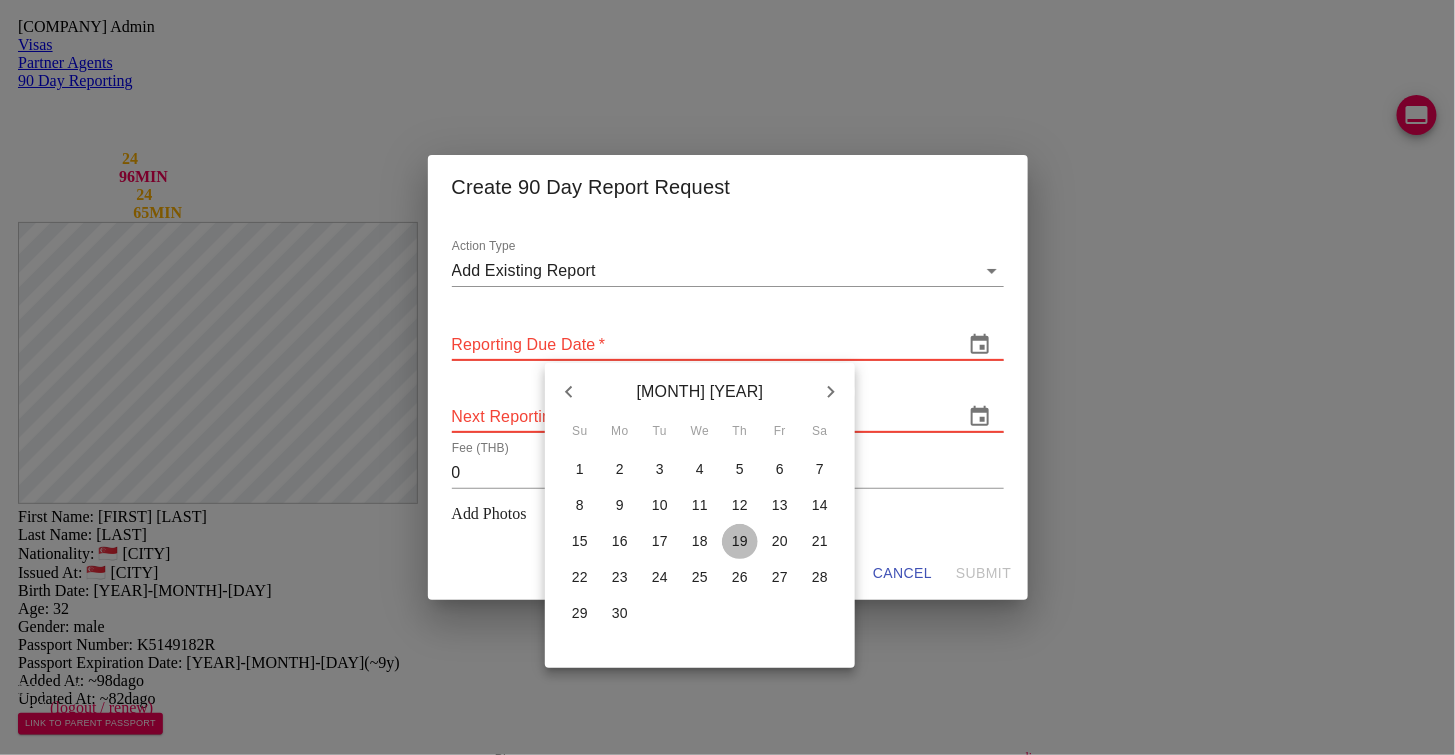 click on "19" at bounding box center (580, 469) 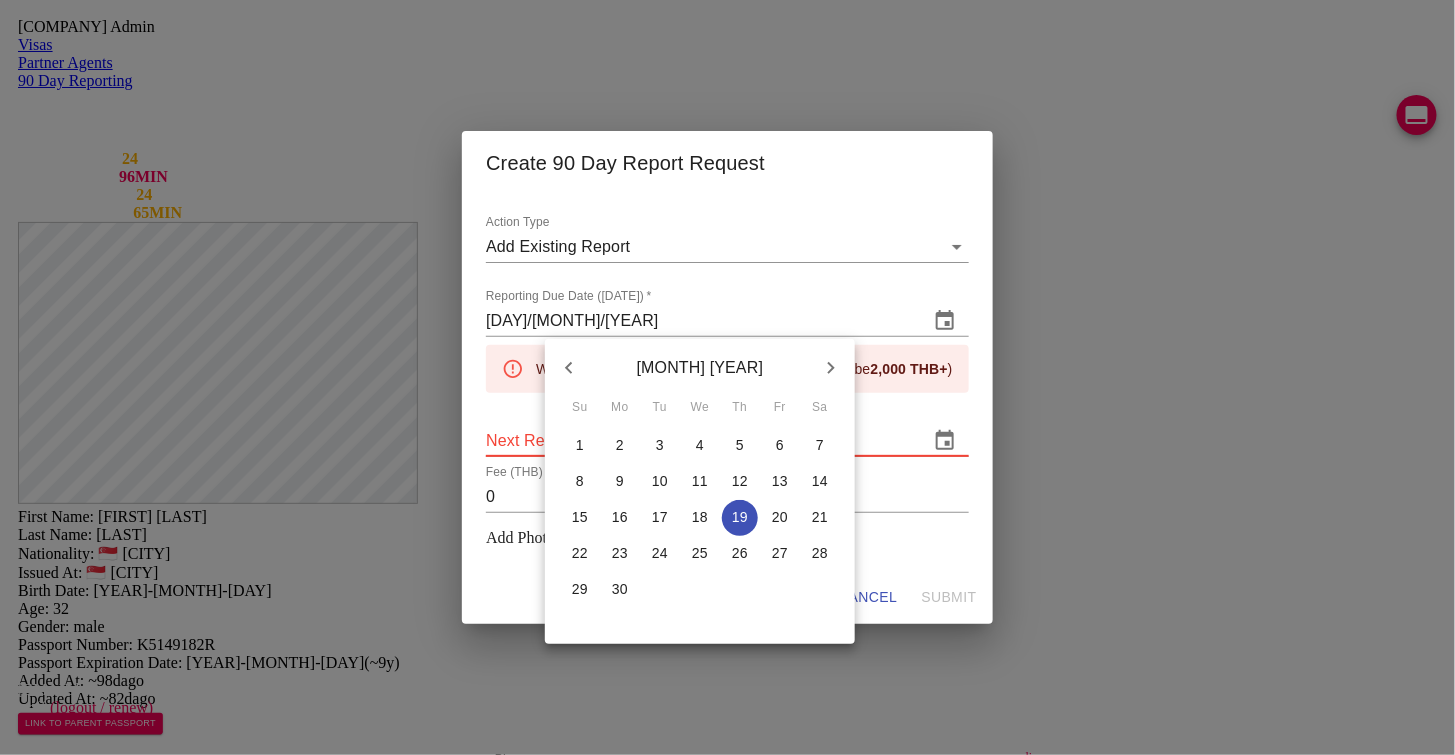 click at bounding box center [727, 377] 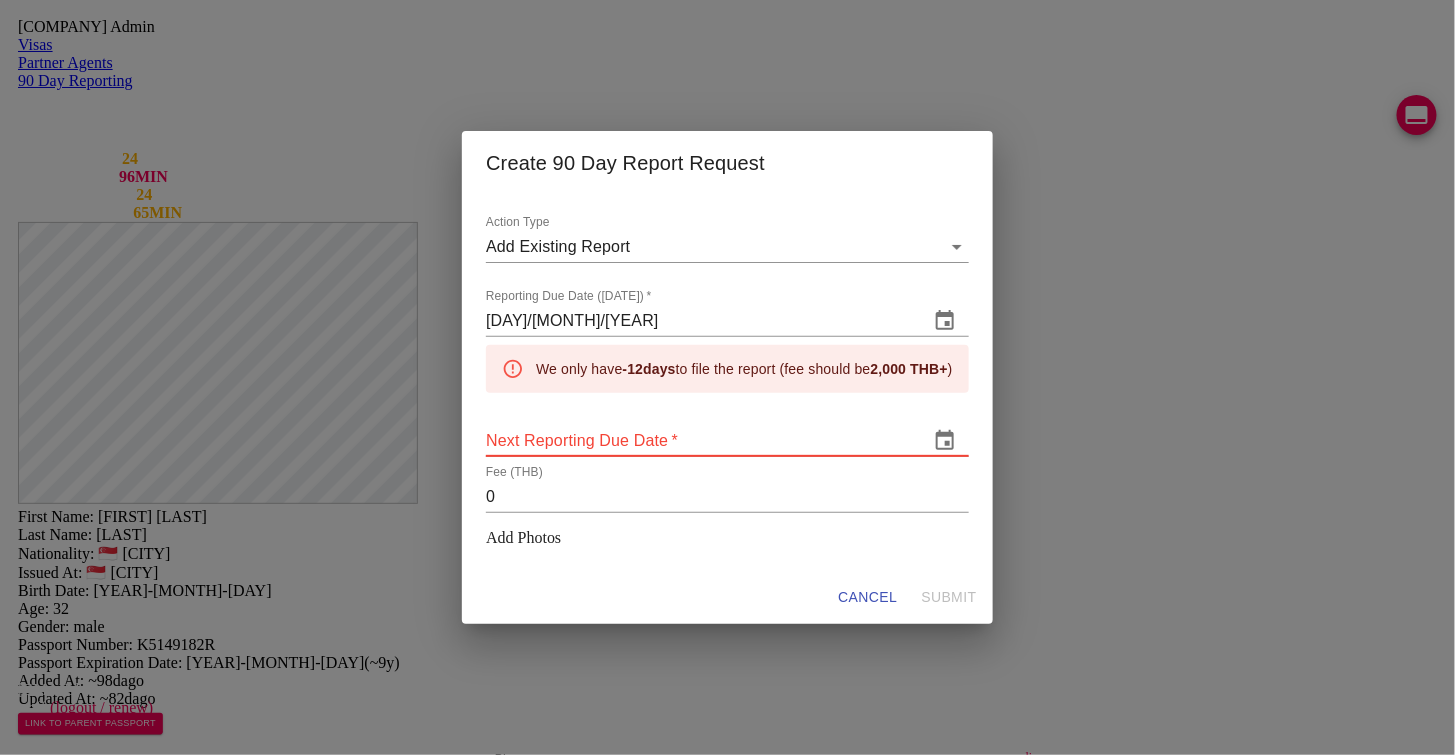 click at bounding box center (945, 441) 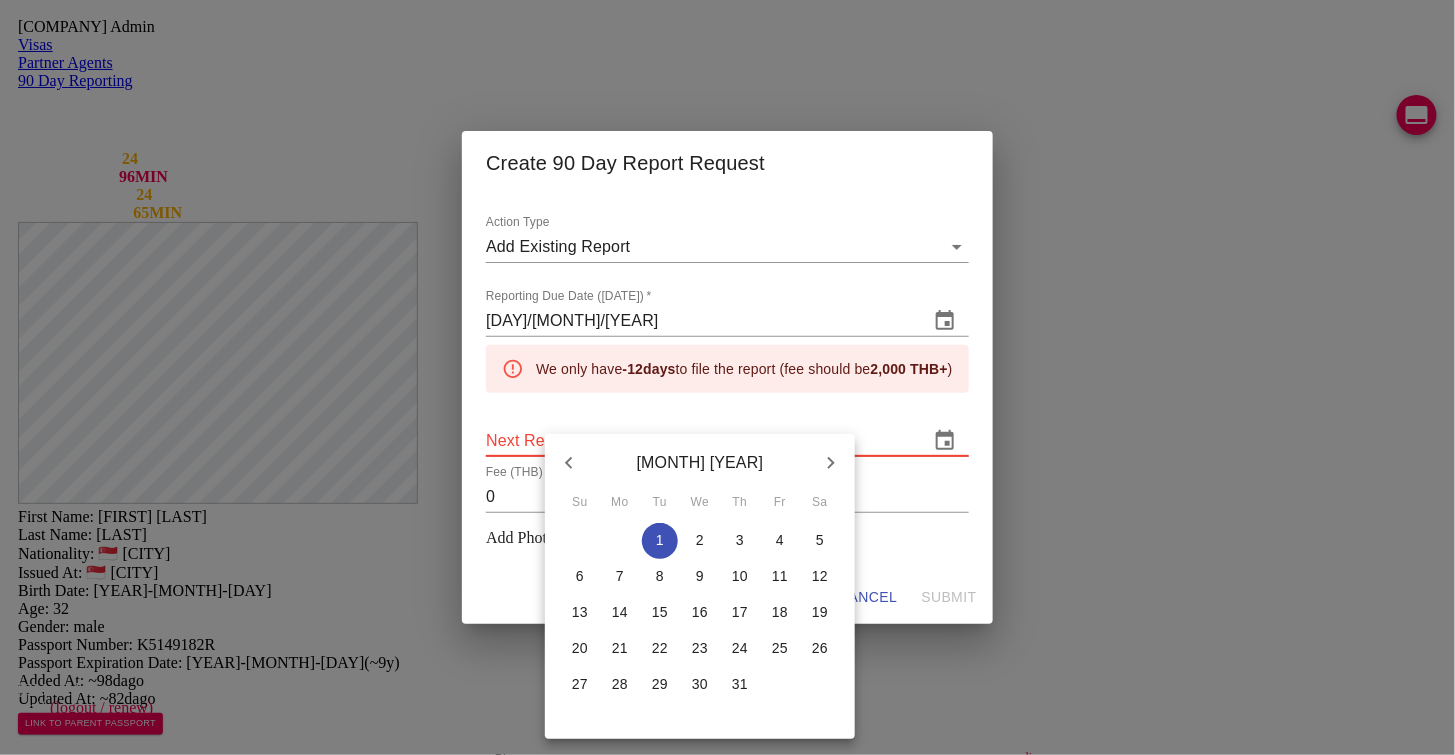 click at bounding box center [831, 463] 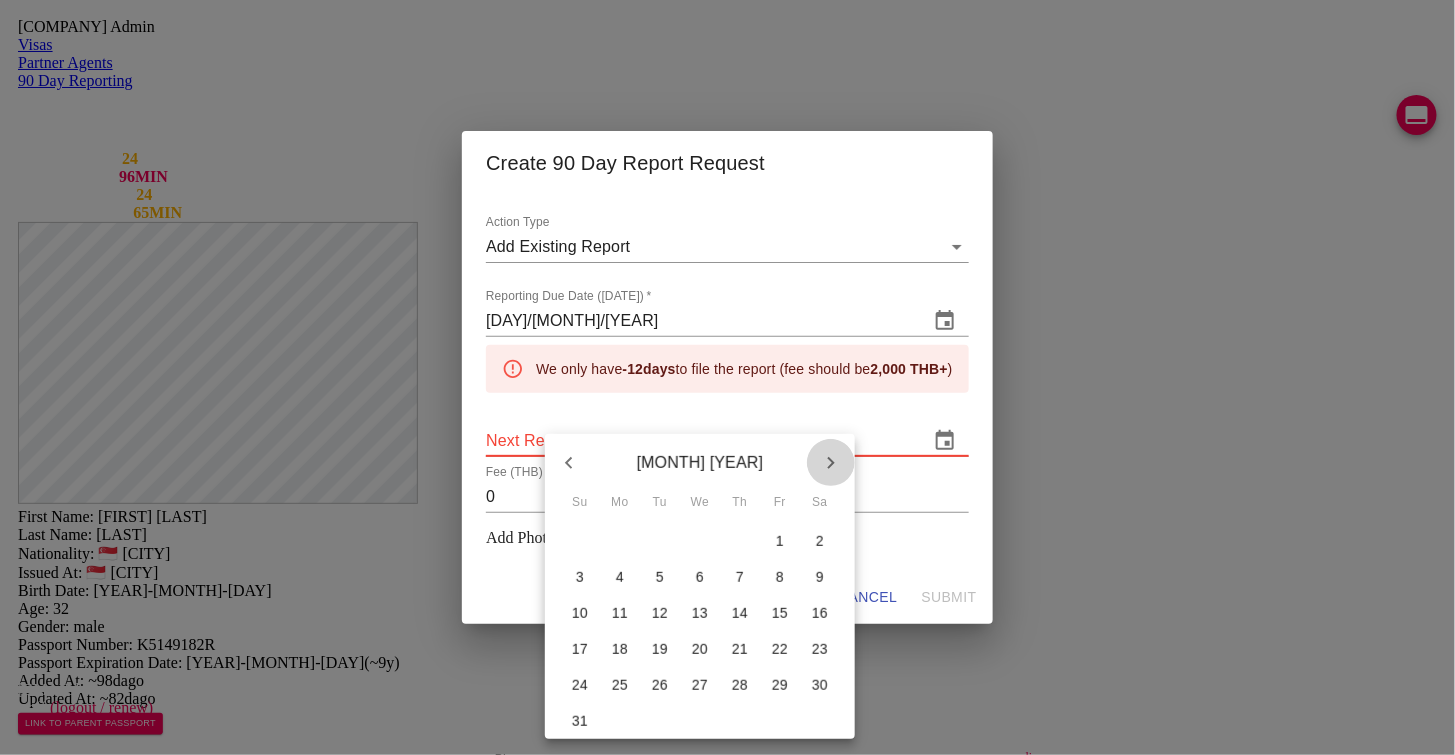 click at bounding box center (831, 463) 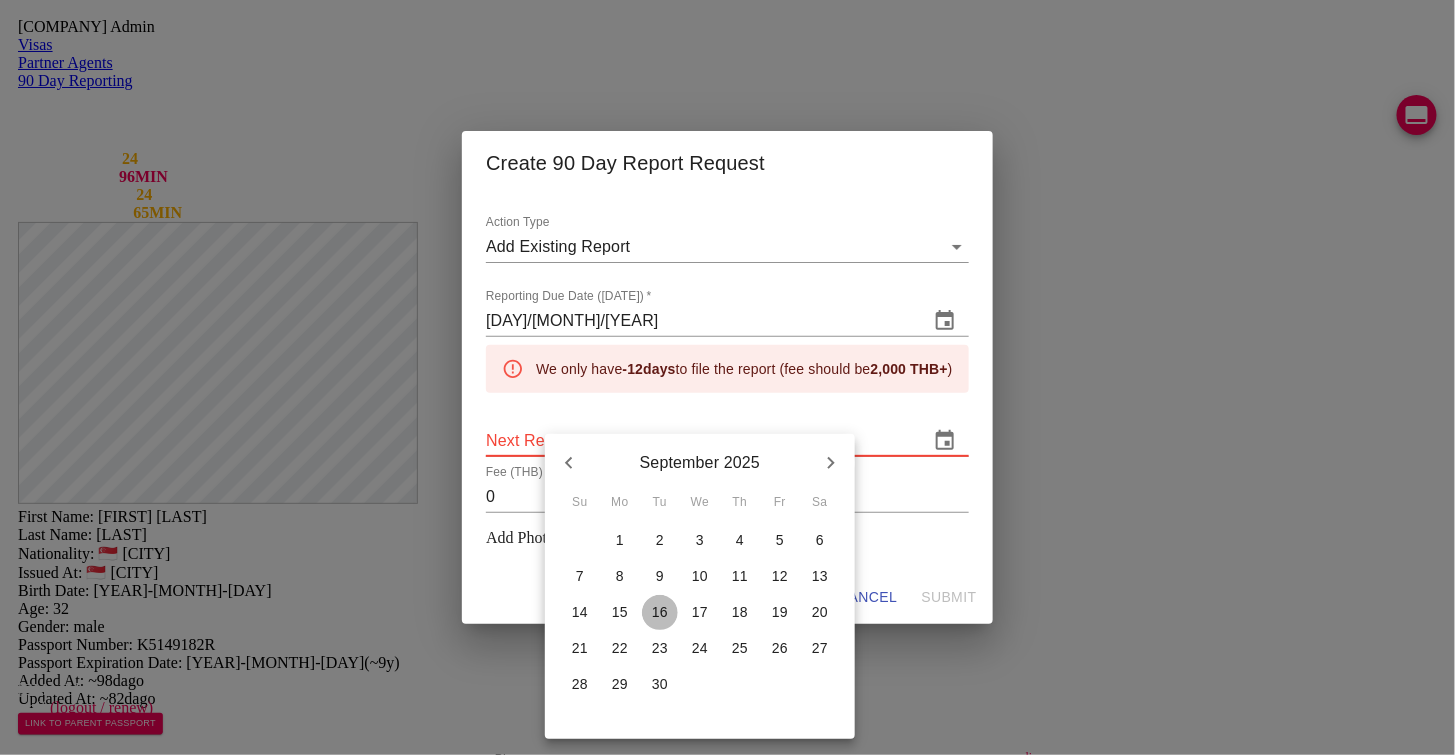 click on "16" at bounding box center (580, 540) 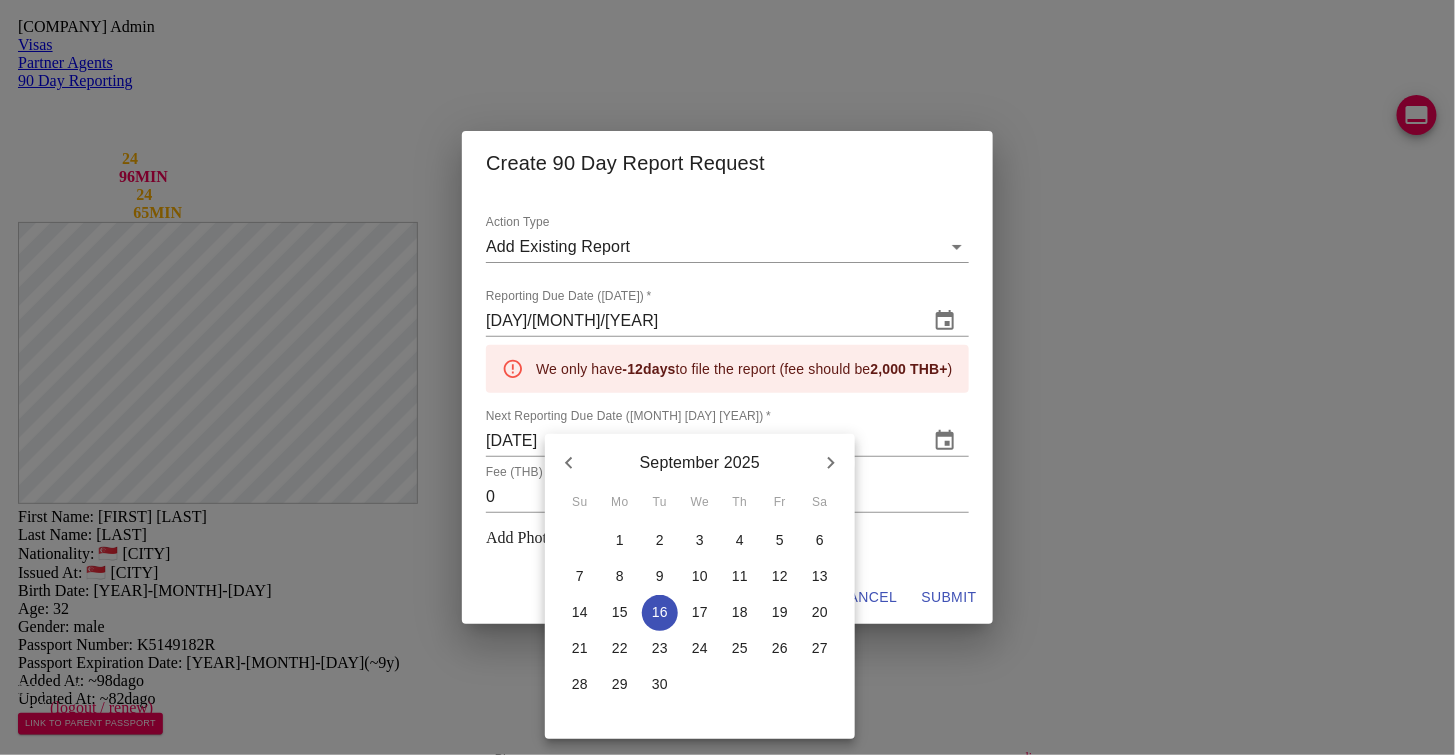click at bounding box center (727, 377) 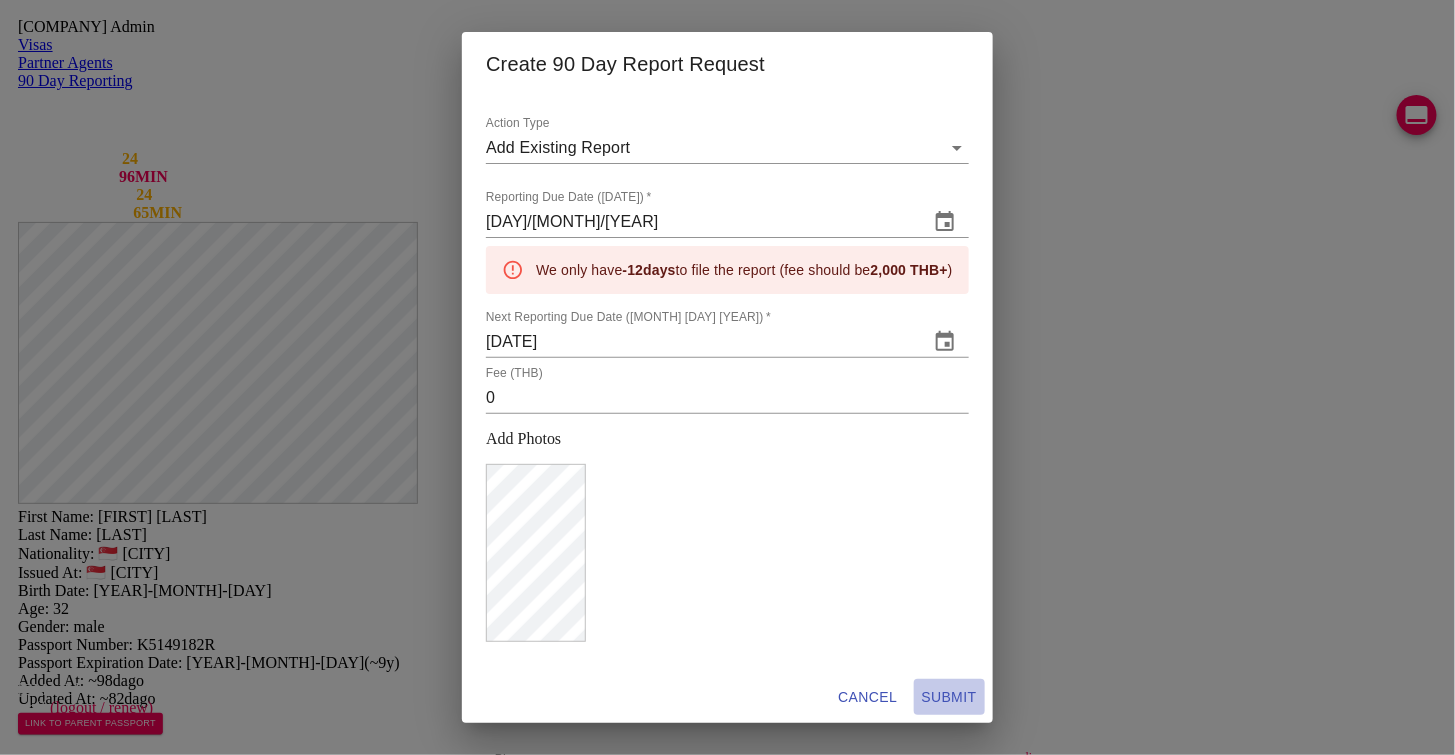 click on "SUBMIT" at bounding box center (867, 697) 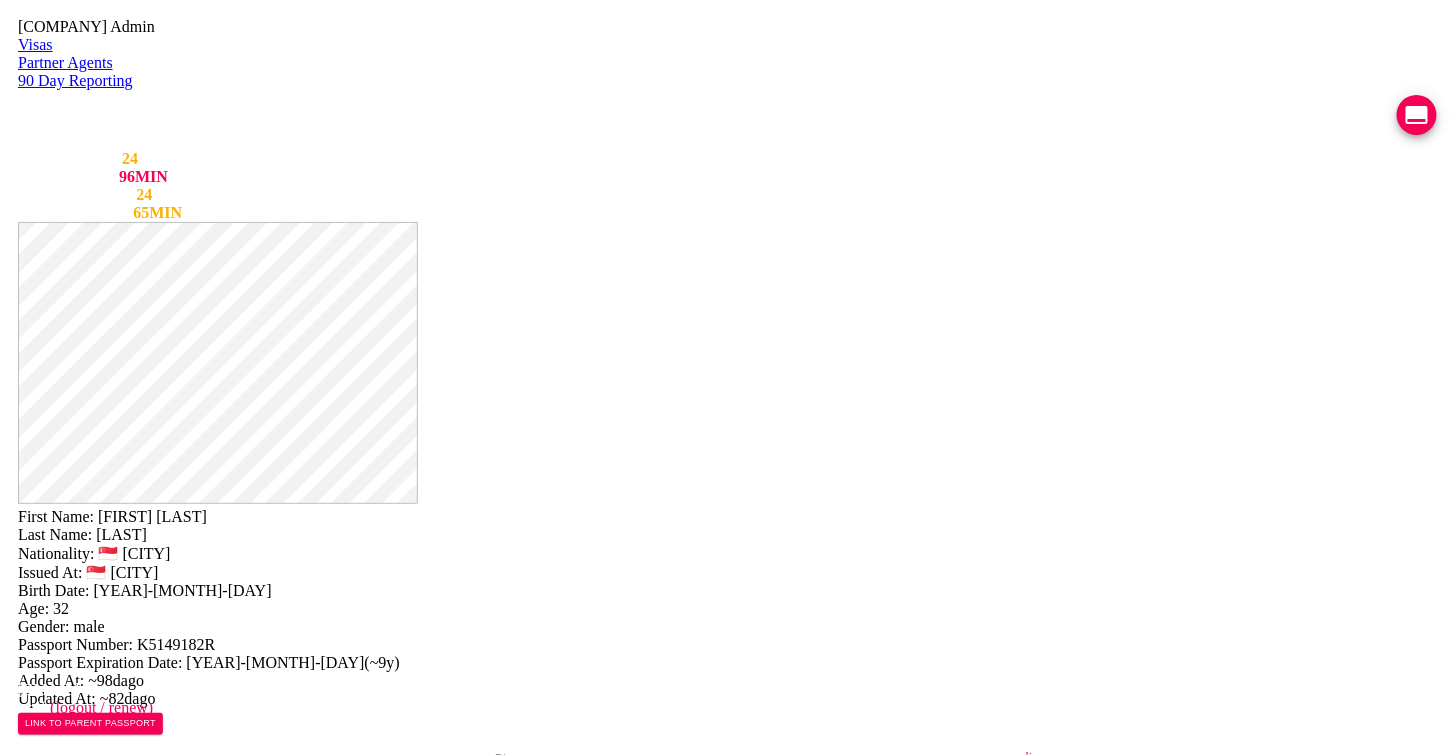 scroll, scrollTop: 1248, scrollLeft: 0, axis: vertical 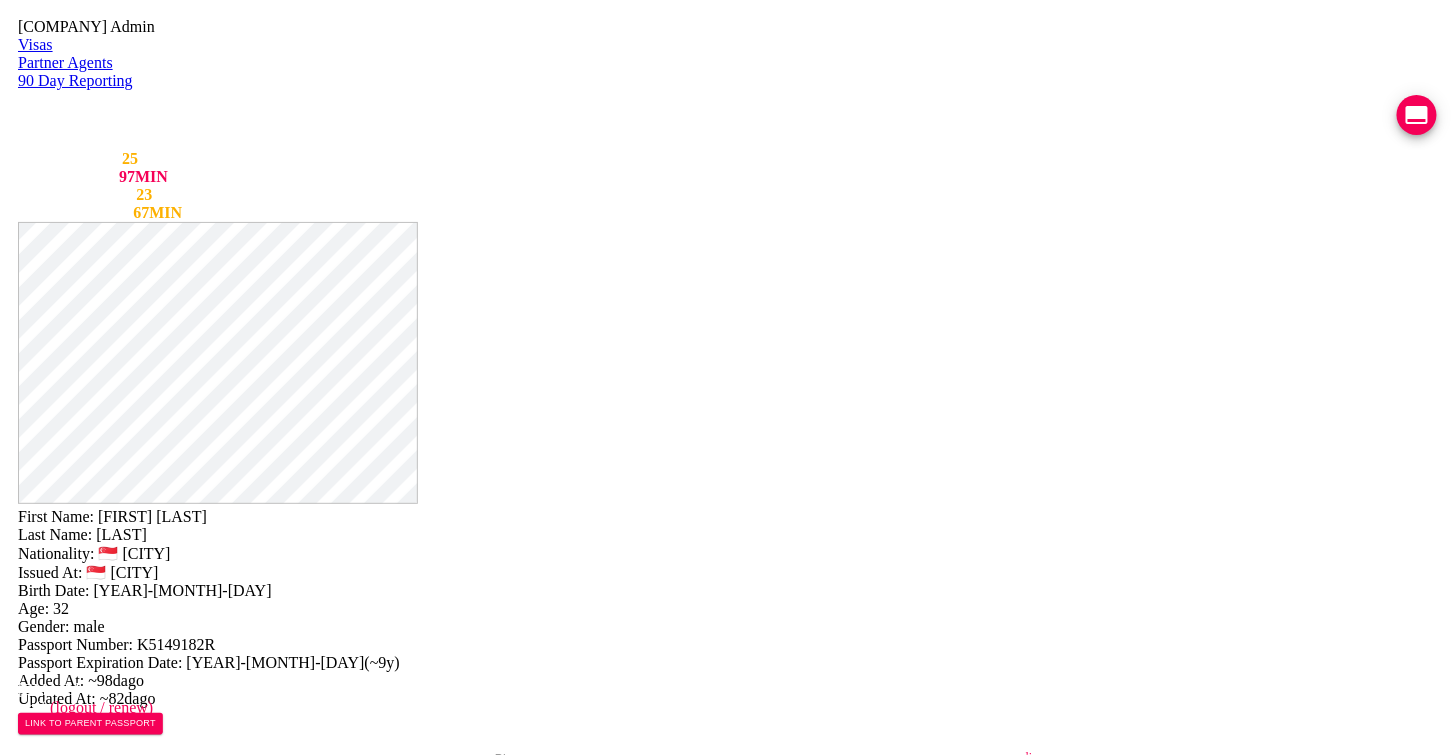 click on "90 DAY REPORT REQUESTED" at bounding box center (175, 2054) 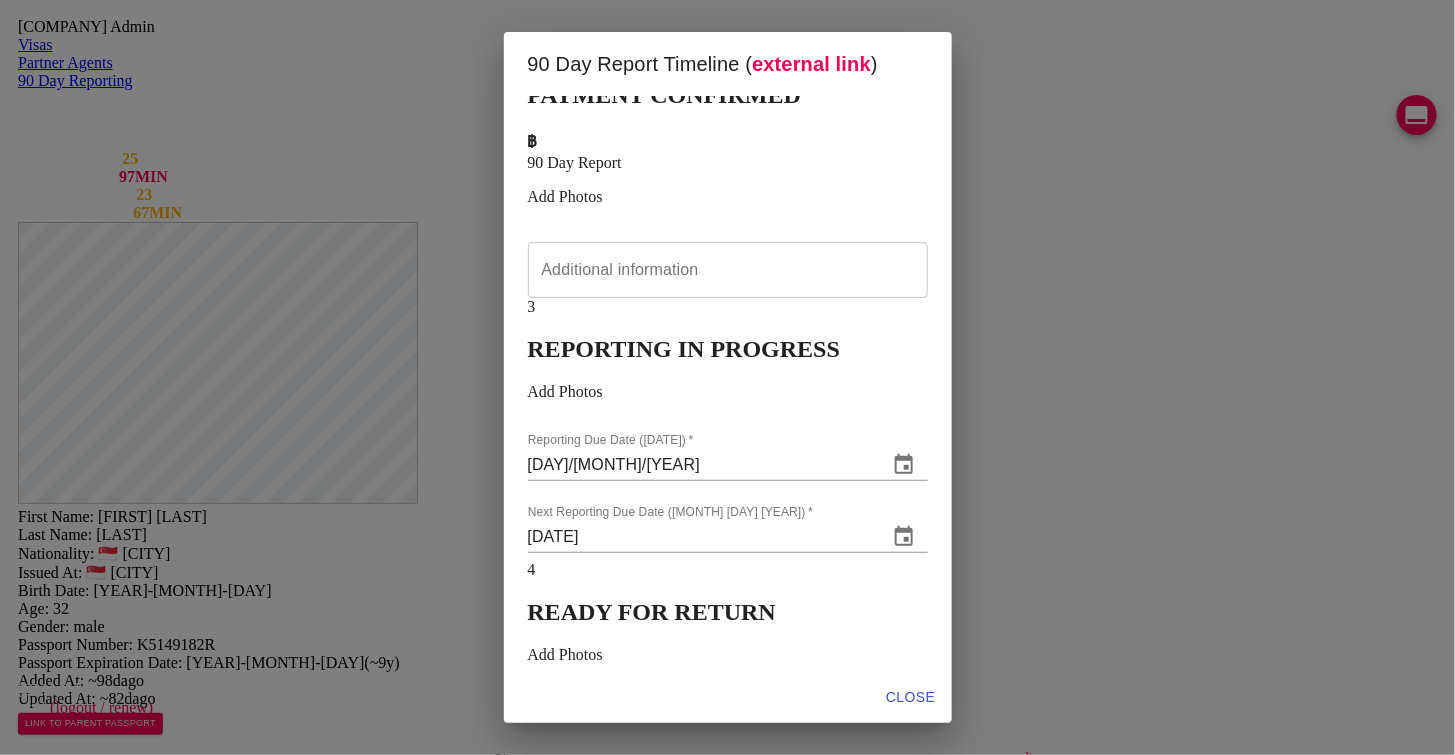 scroll, scrollTop: 563, scrollLeft: 0, axis: vertical 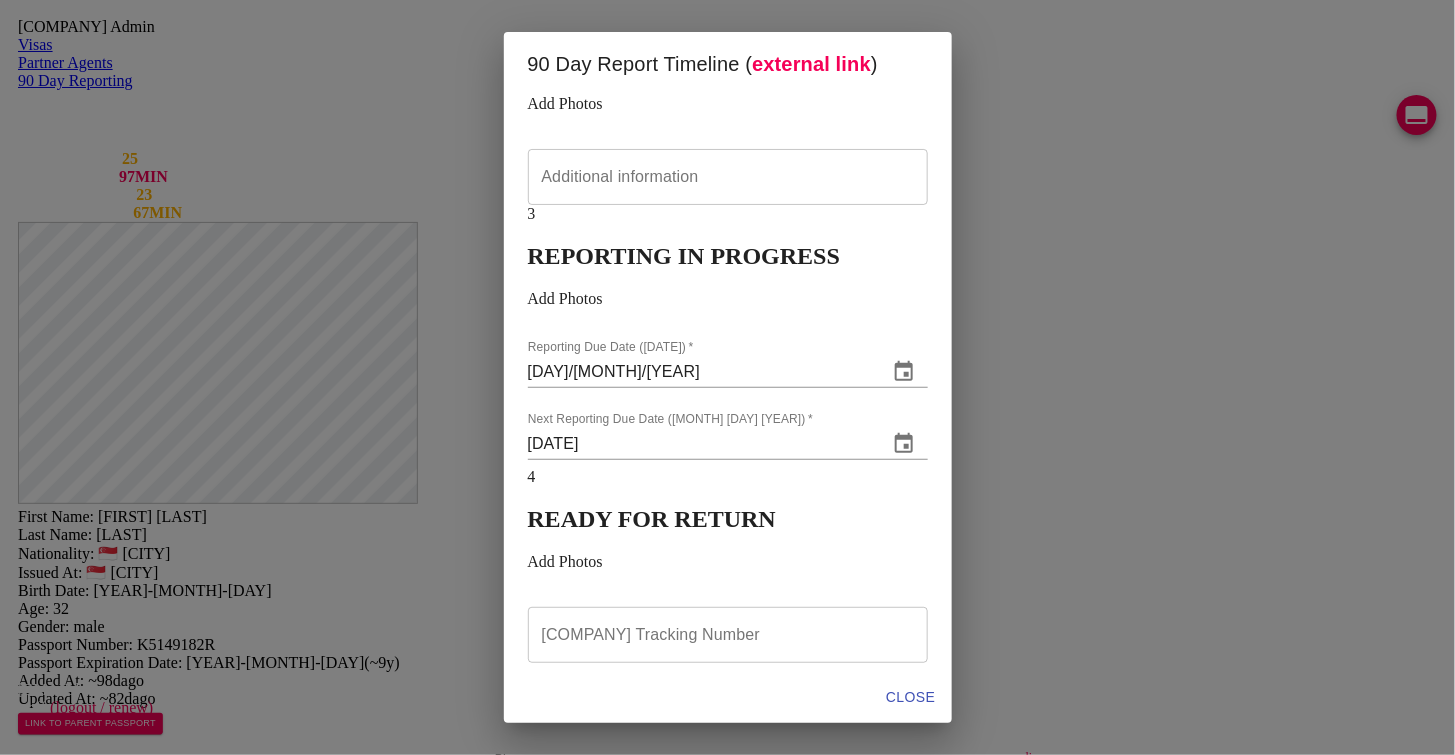 drag, startPoint x: 1149, startPoint y: 285, endPoint x: 1170, endPoint y: 99, distance: 187.18173 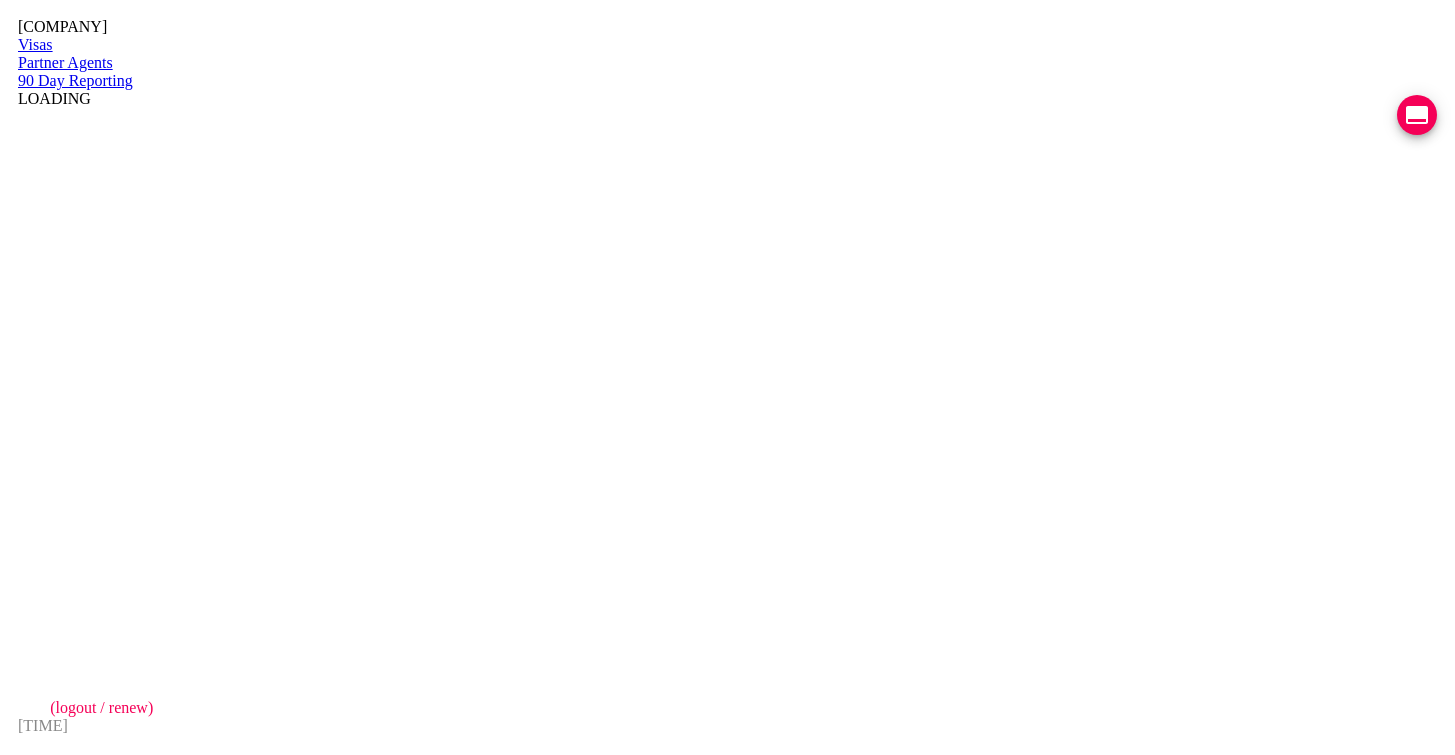 scroll, scrollTop: 0, scrollLeft: 0, axis: both 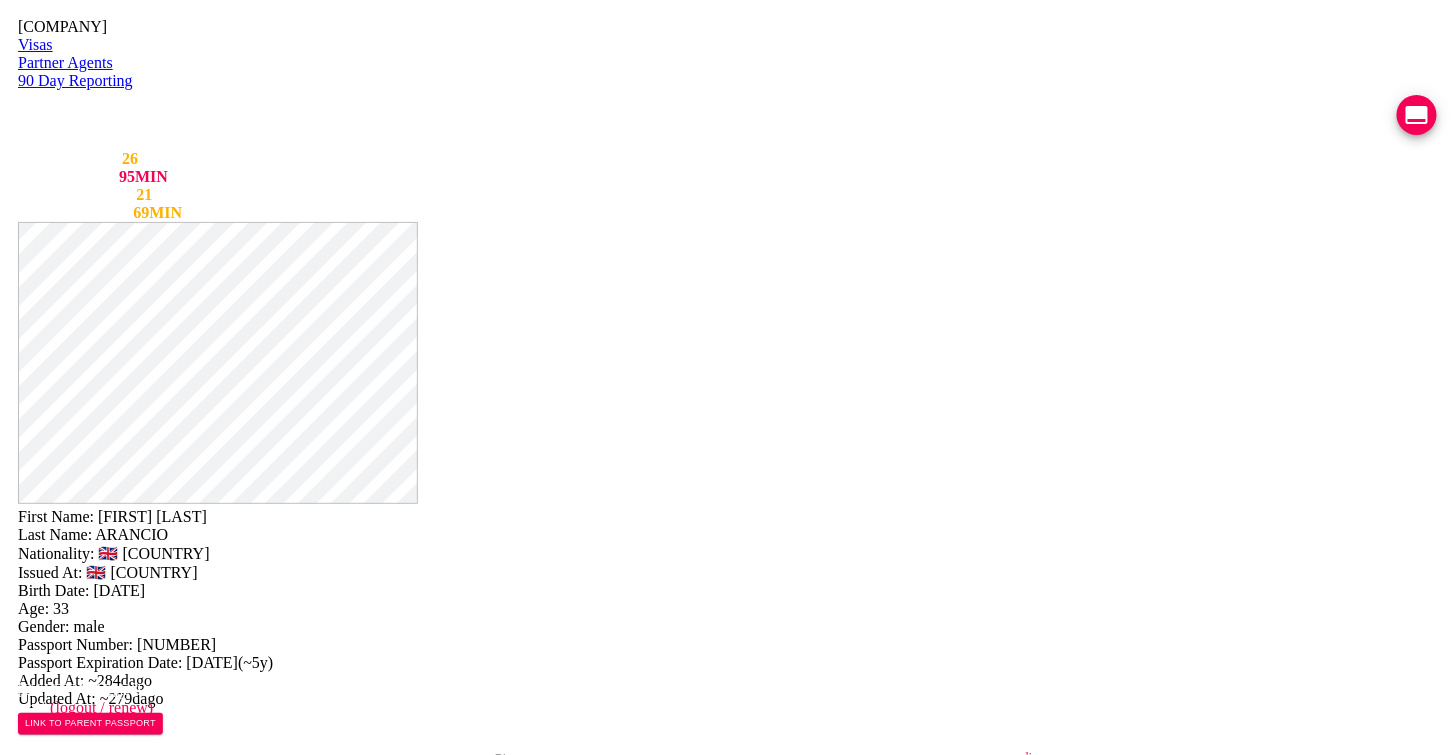 click on "VIEW TIMELINE" at bounding box center (153, 1543) 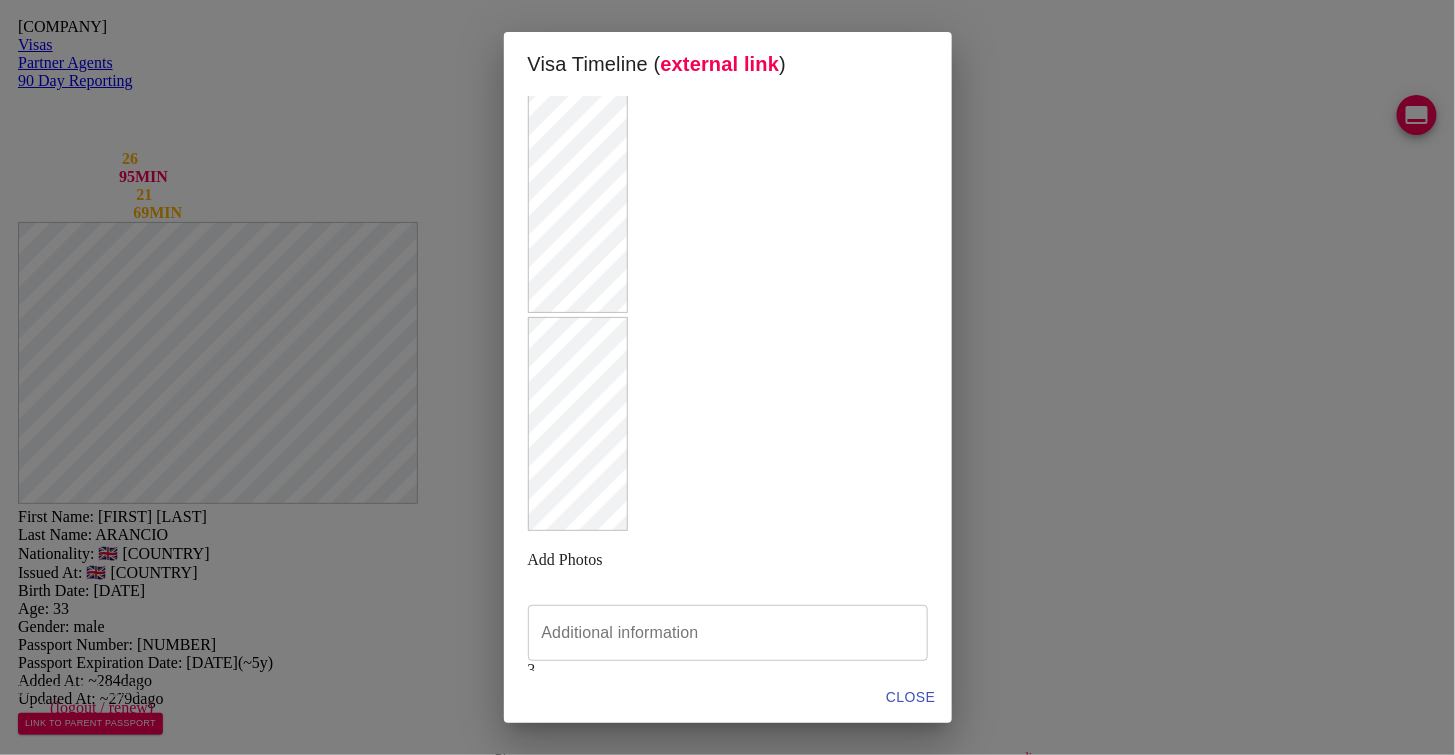 scroll, scrollTop: 710, scrollLeft: 0, axis: vertical 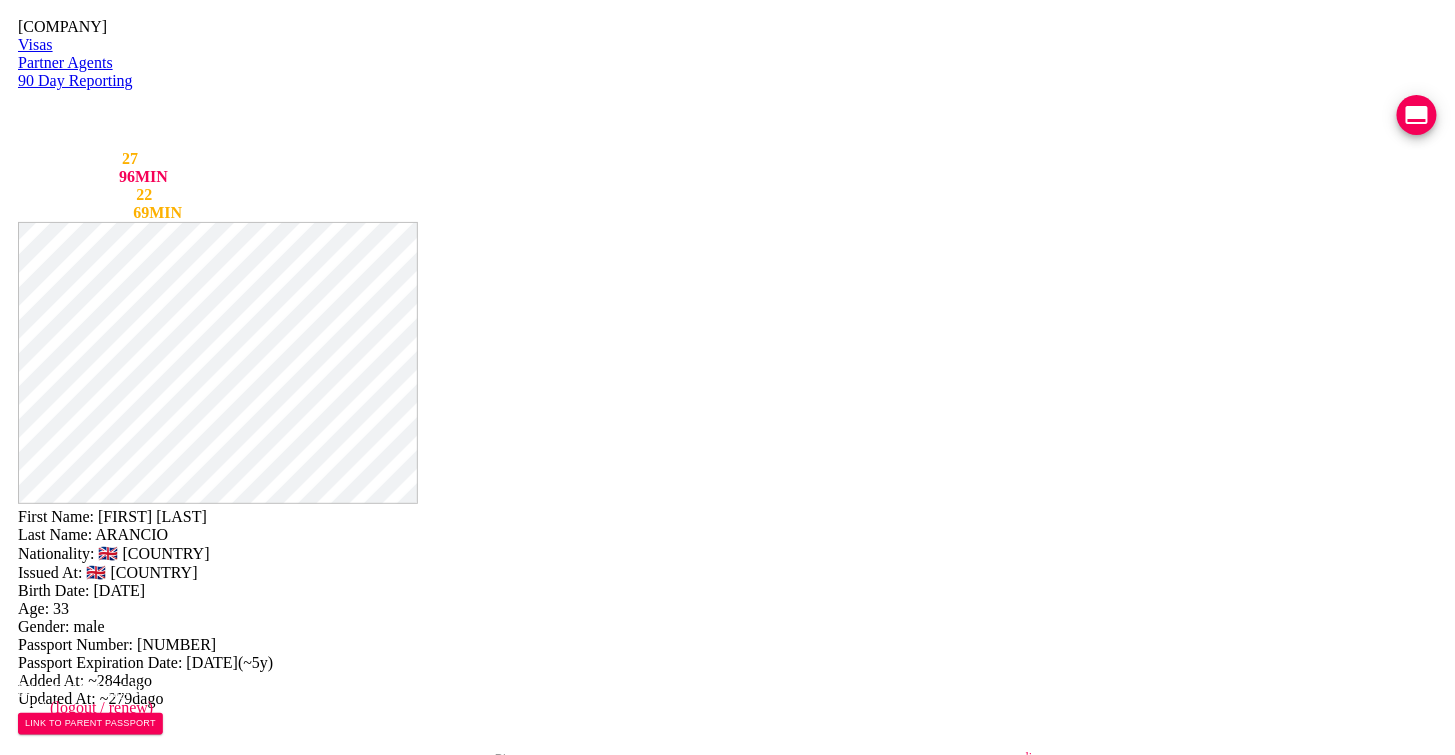 click on "COMPLETED" at bounding box center (126, 1797) 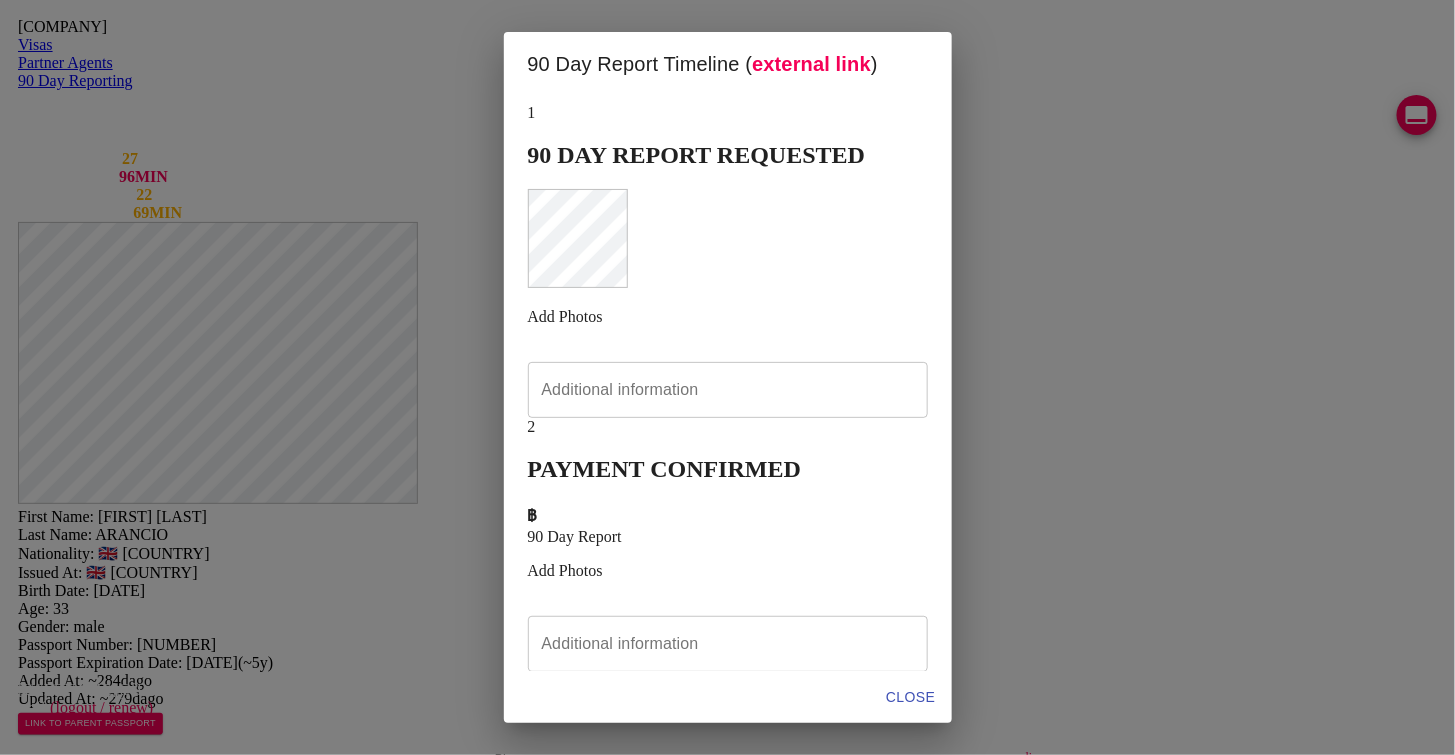 scroll, scrollTop: 4, scrollLeft: 0, axis: vertical 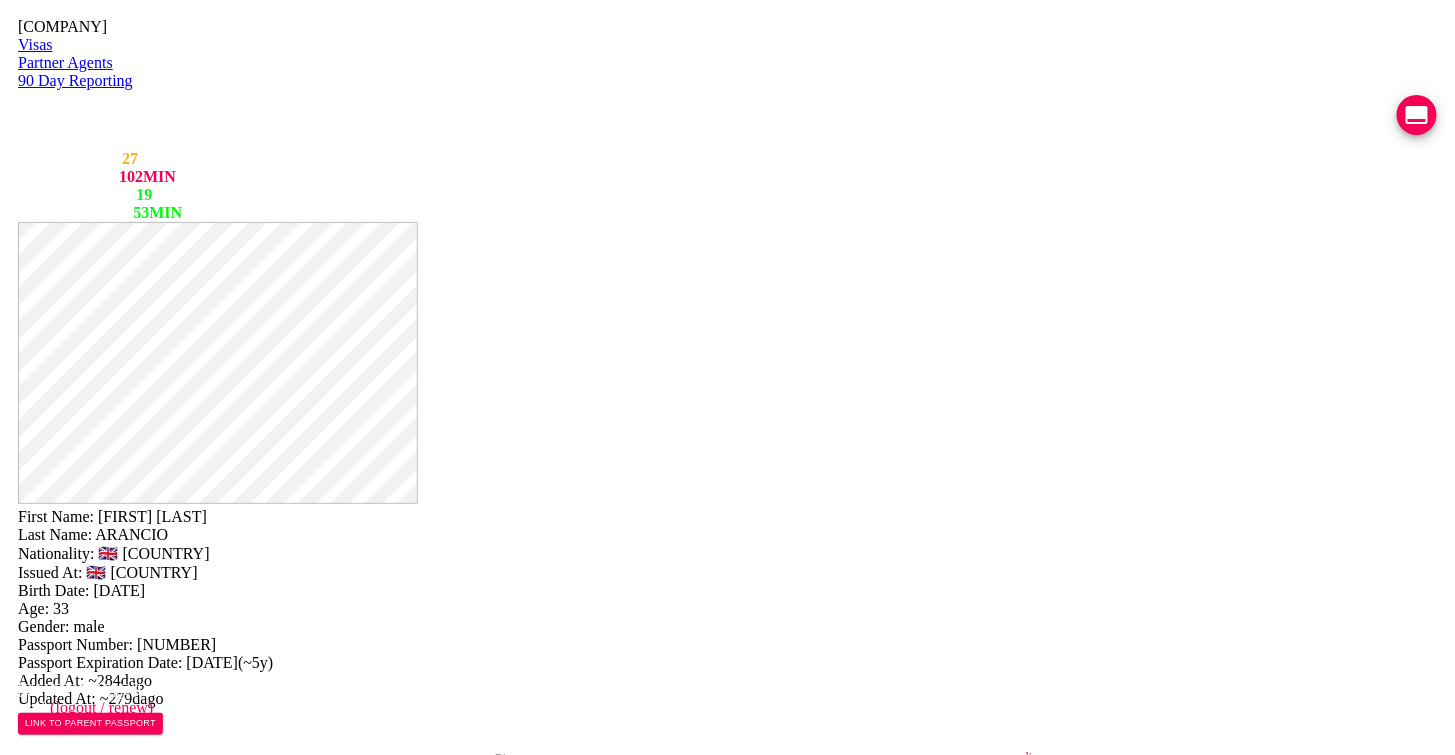click on "VIEW TIMELINE" at bounding box center (153, 1543) 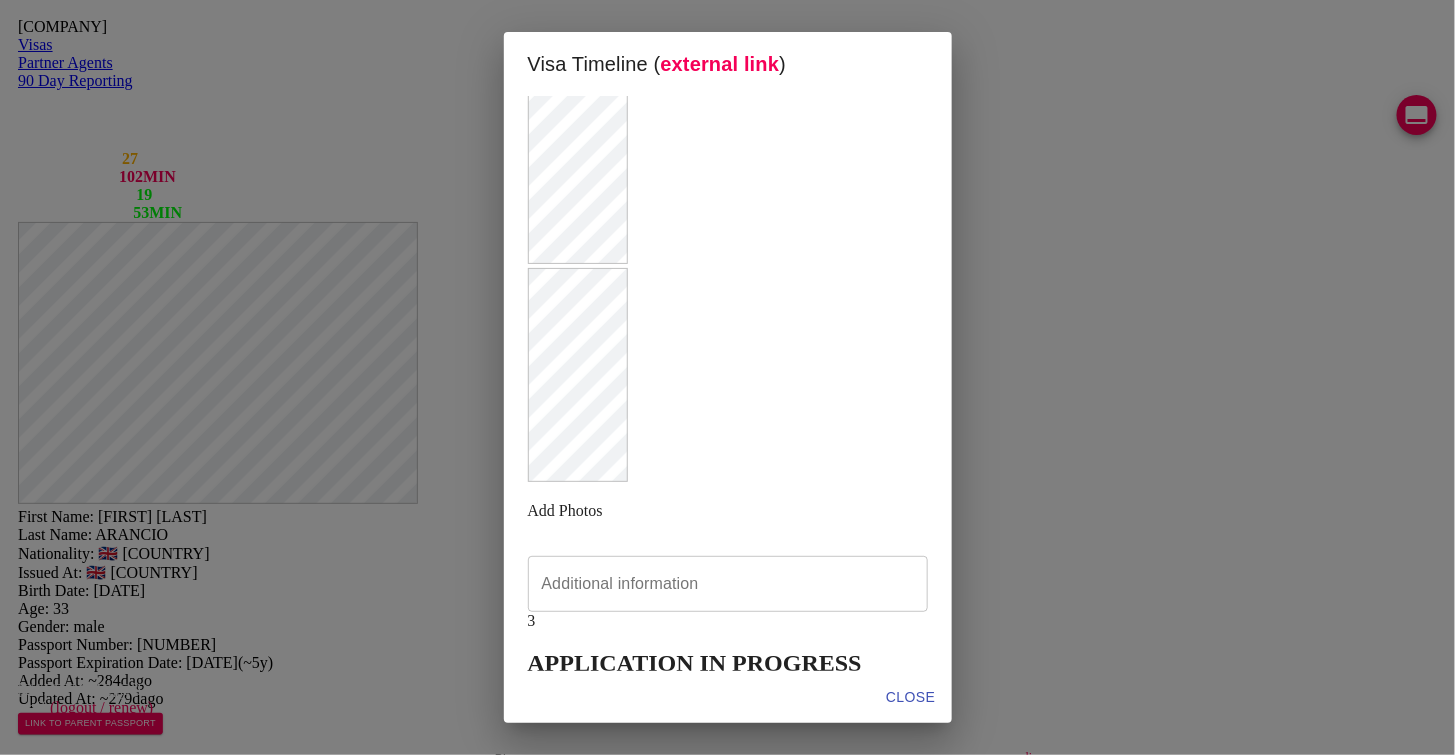 scroll, scrollTop: 461, scrollLeft: 0, axis: vertical 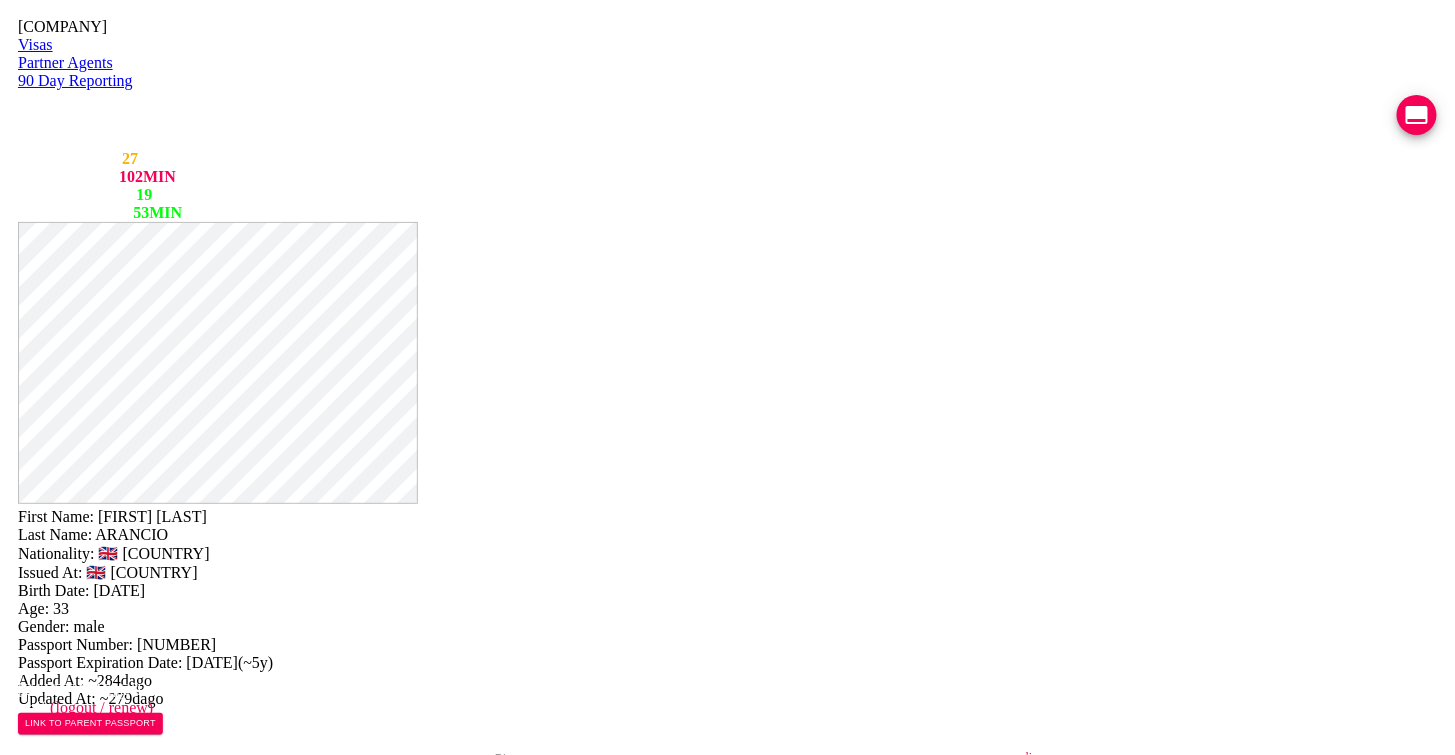 drag, startPoint x: 907, startPoint y: 51, endPoint x: 780, endPoint y: 50, distance: 127.00394 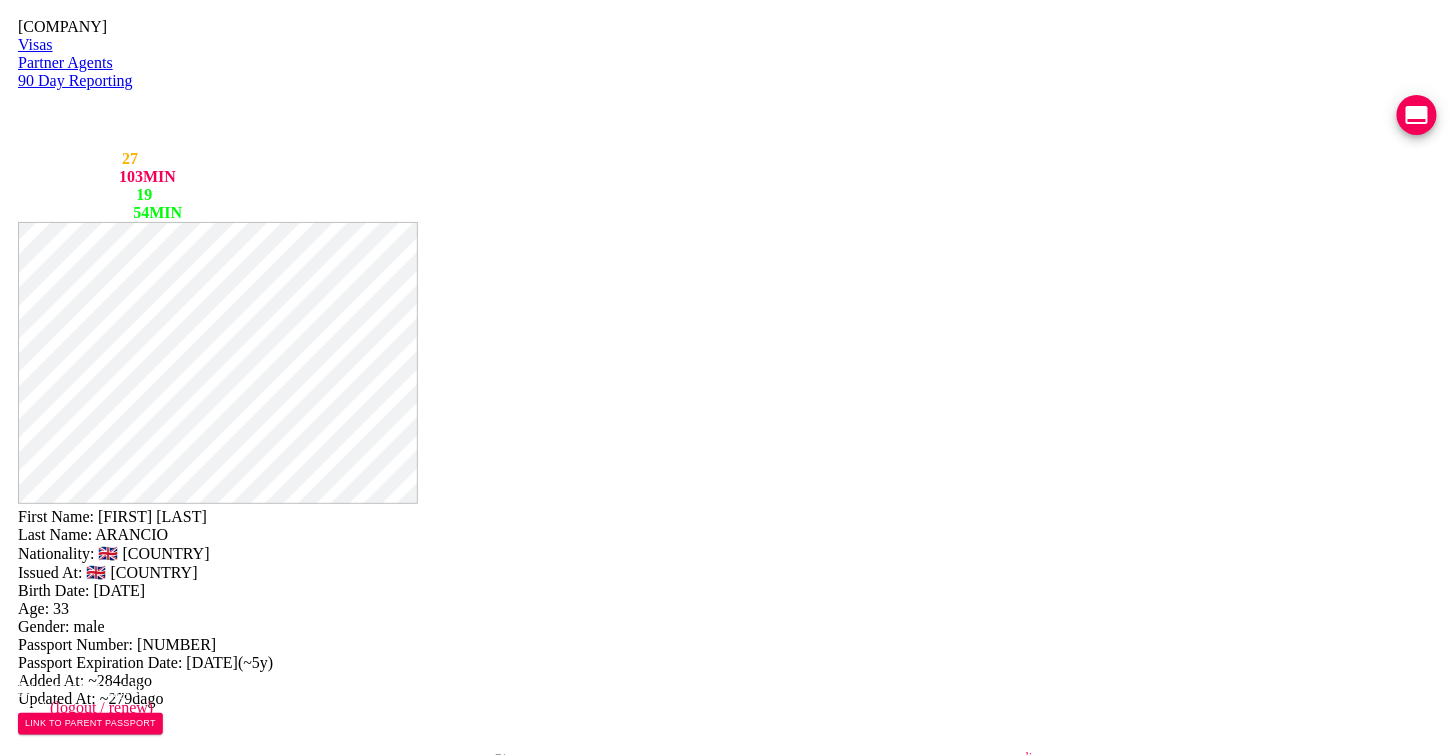 scroll, scrollTop: 1022, scrollLeft: 0, axis: vertical 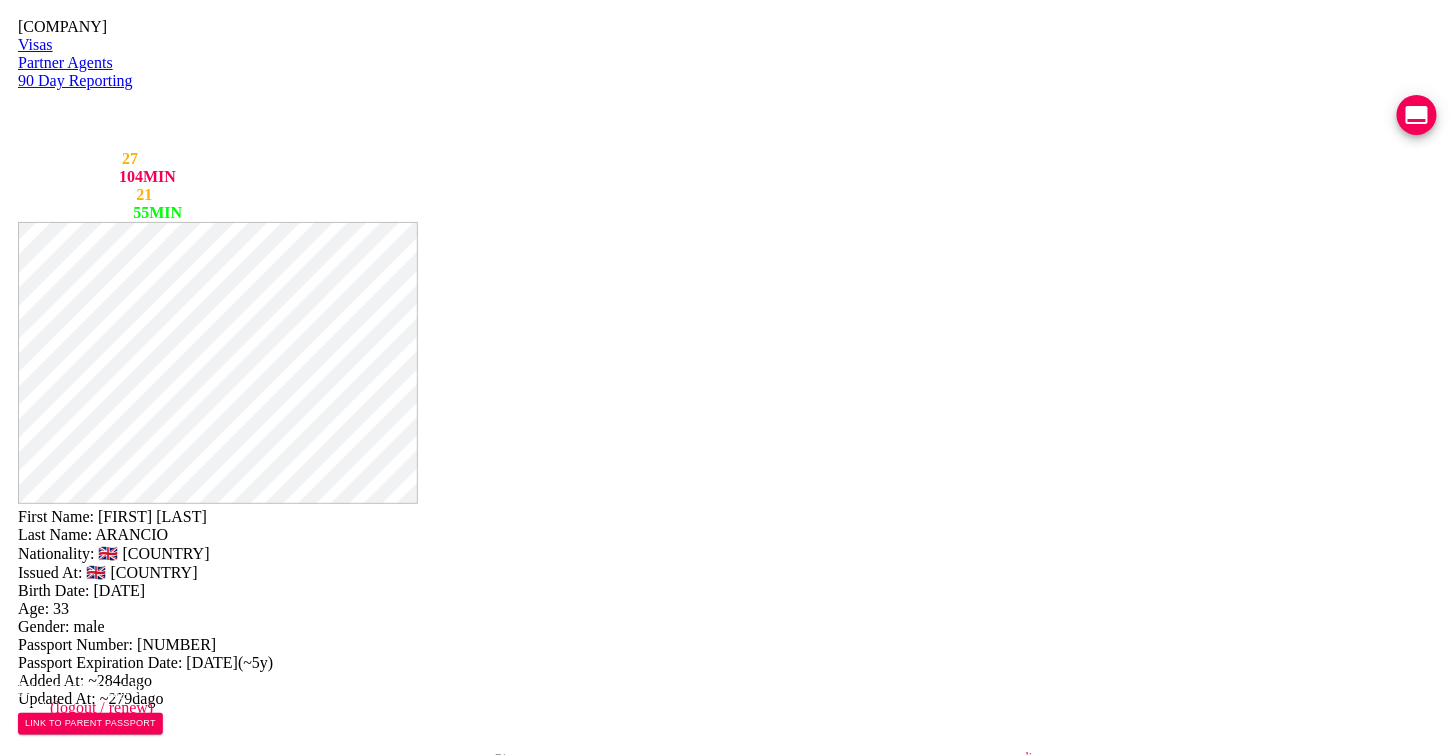 click on "VIEW TIMELINE" at bounding box center [153, 1543] 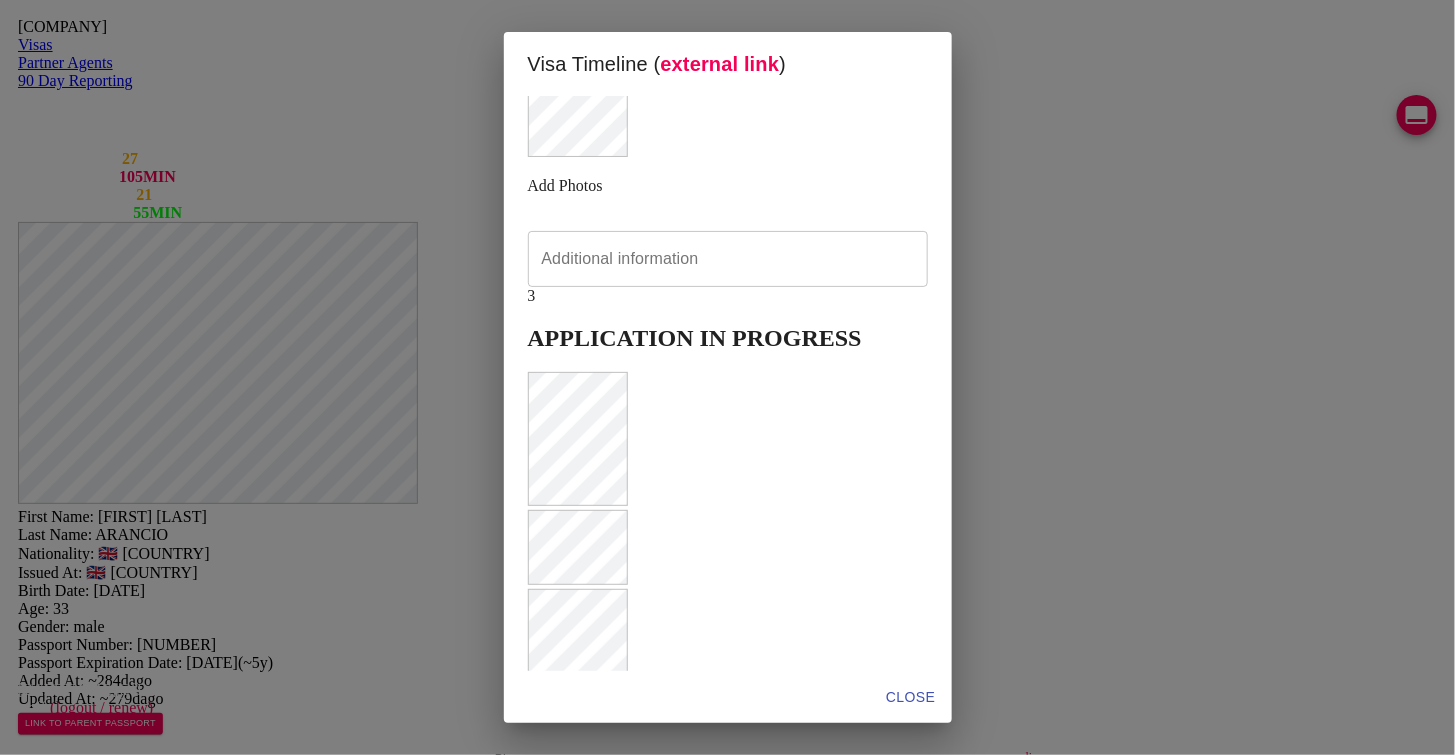 scroll, scrollTop: 671, scrollLeft: 0, axis: vertical 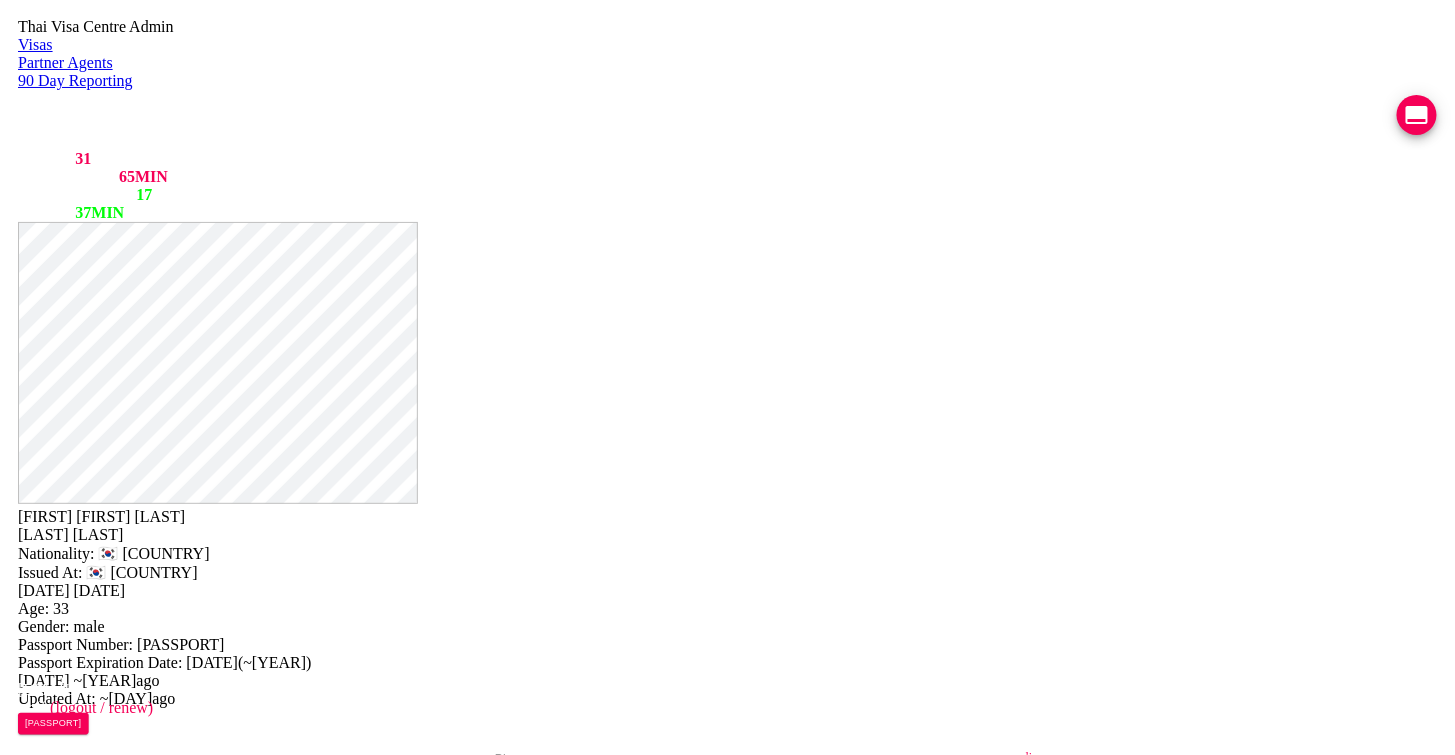 click on "นิช ไพรด์ เตาปูน-อินเตอร์เชนจ์ ห้อง335
ถนน ประชาราษฎร์ สาย 2 บางซื่อ เขตบางซื่อ กรุงเทพมหานคร 10800" at bounding box center (252, 940) 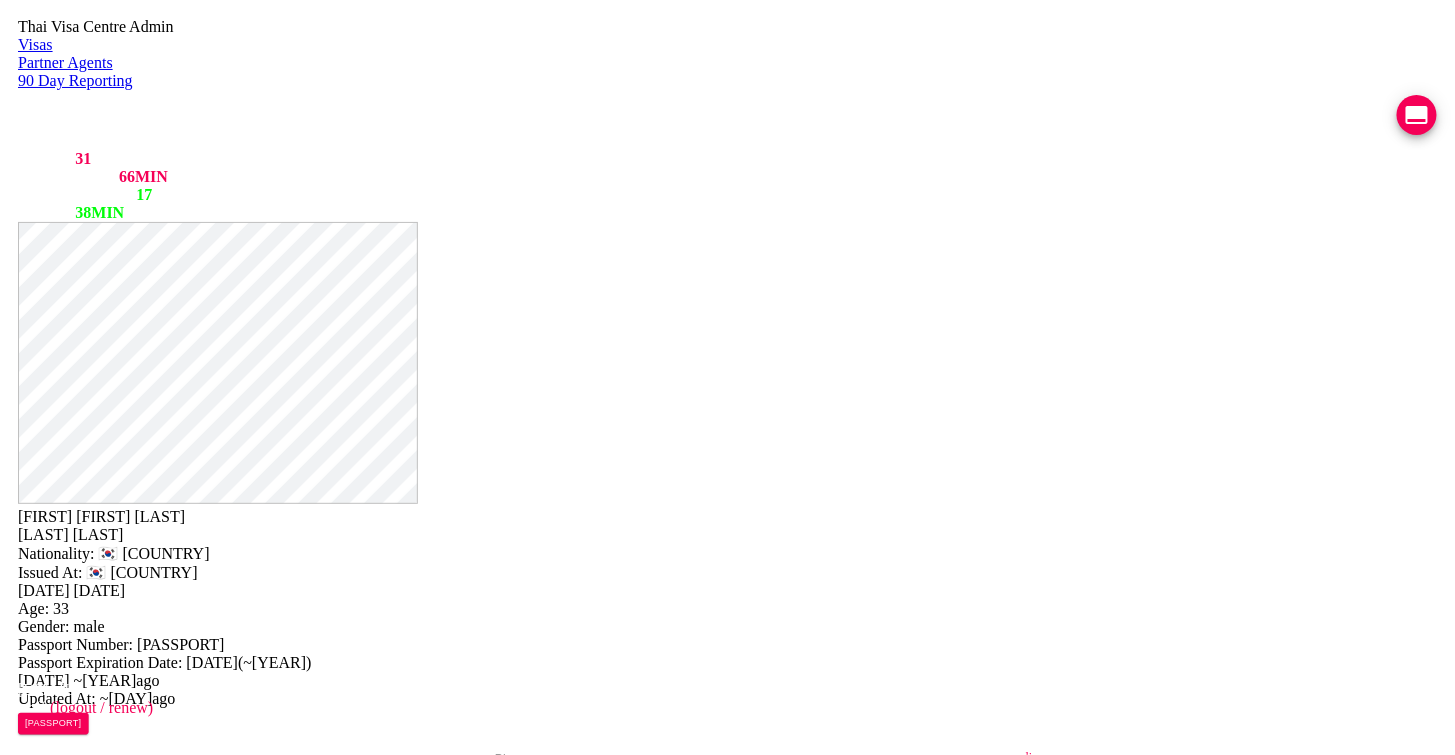 scroll, scrollTop: 0, scrollLeft: 0, axis: both 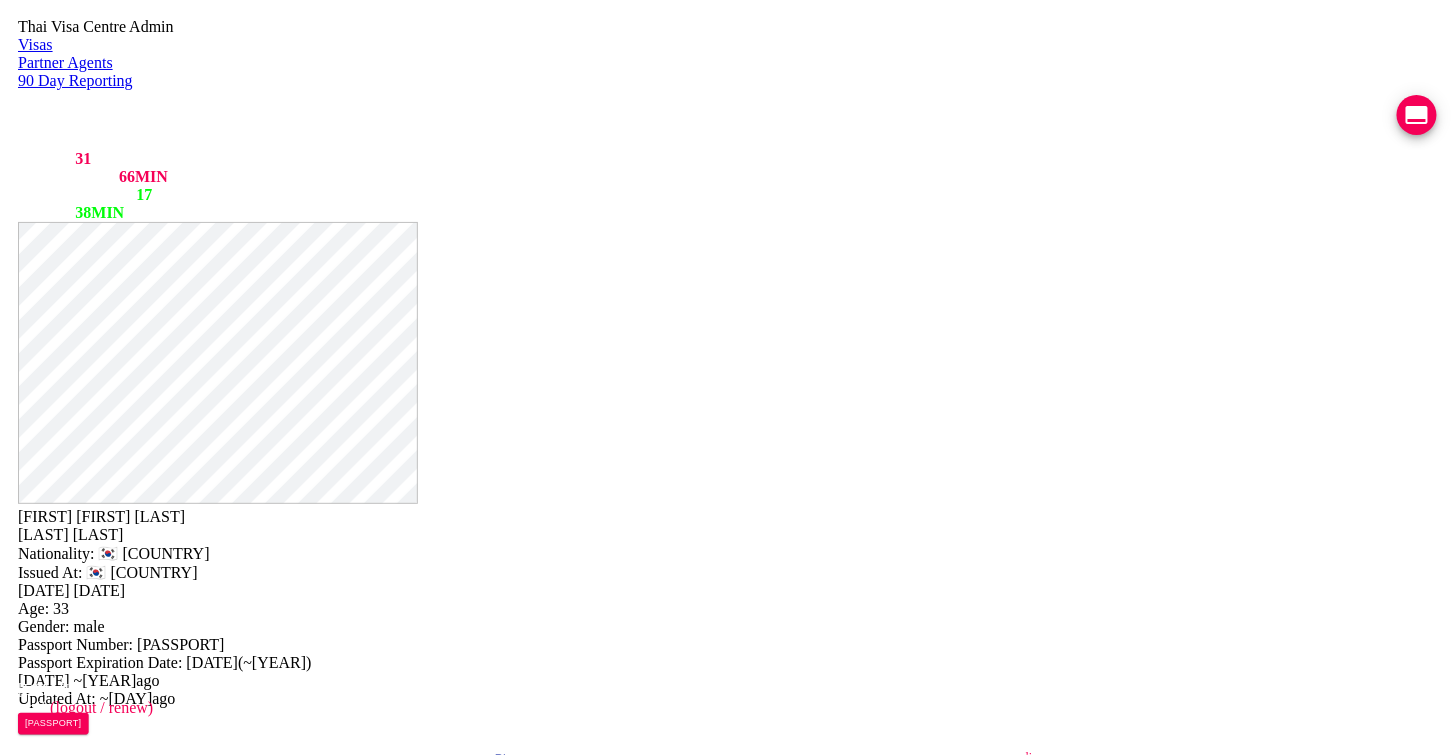click on "094-847-1521" at bounding box center (721, 784) 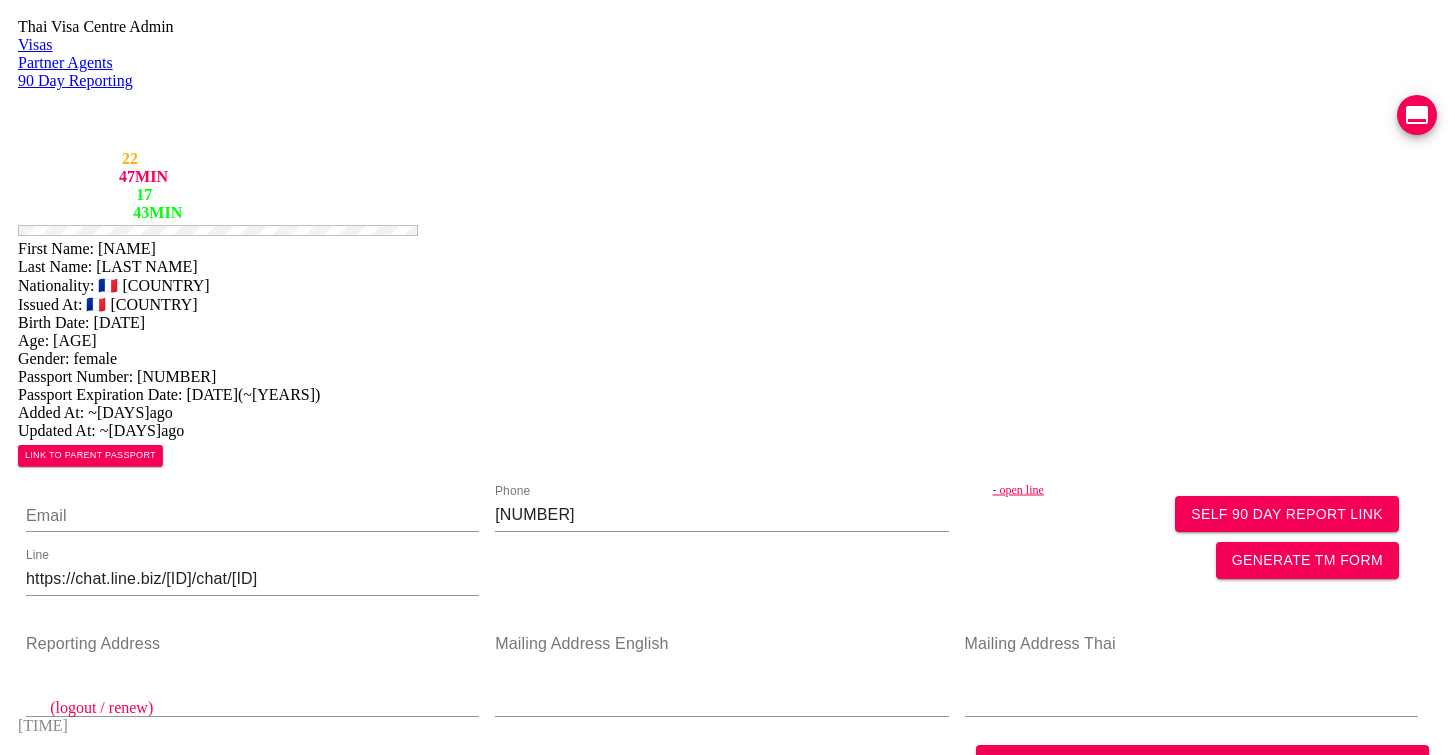 scroll, scrollTop: 0, scrollLeft: 0, axis: both 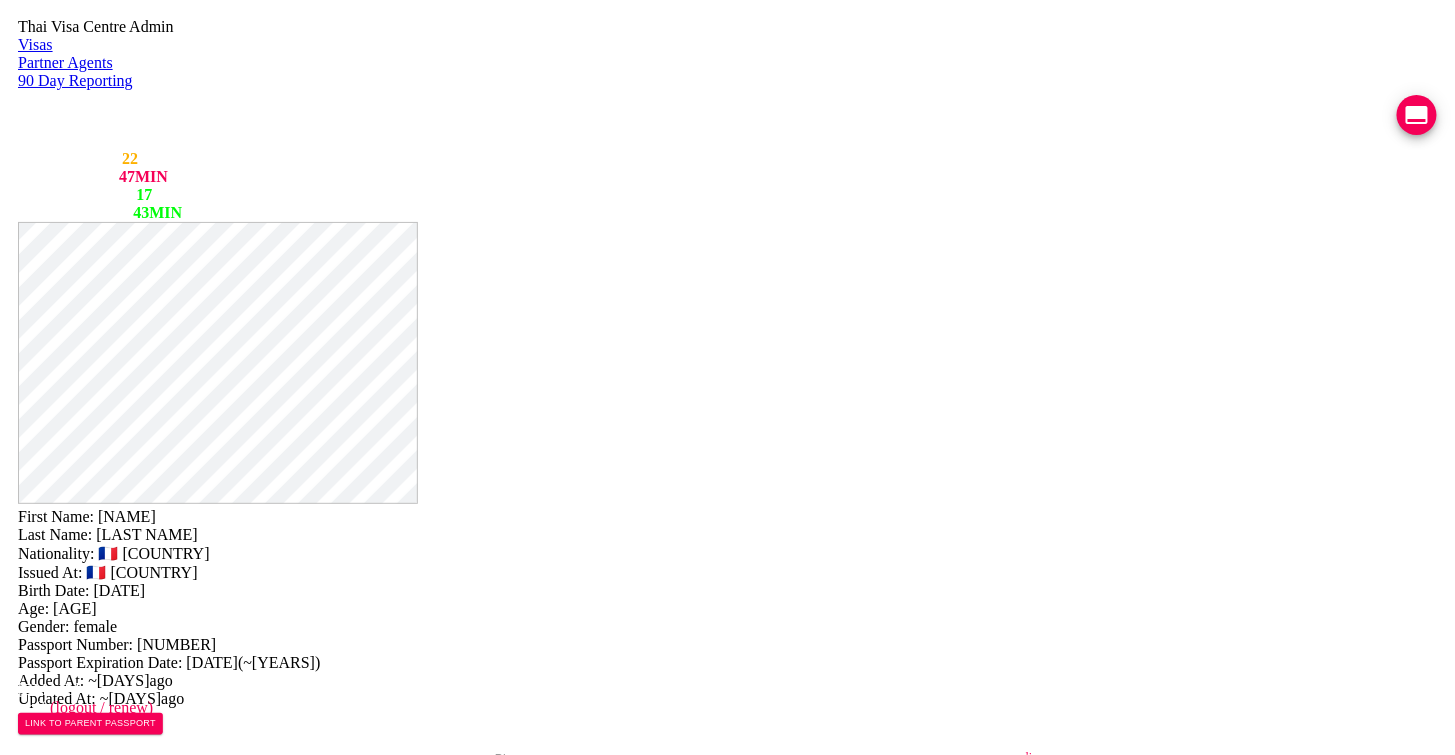 click on "VIEW TIMELINE" at bounding box center (149, 1560) 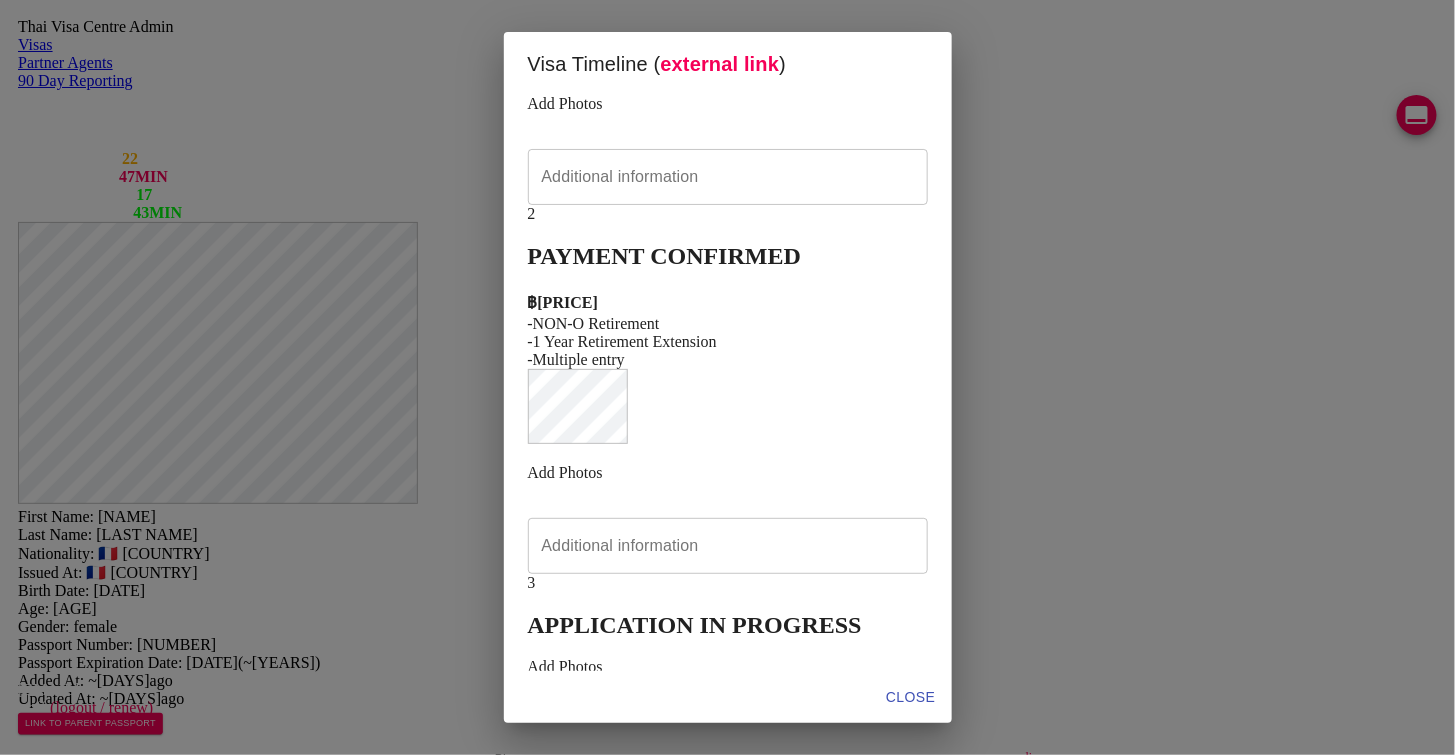 scroll, scrollTop: 0, scrollLeft: 0, axis: both 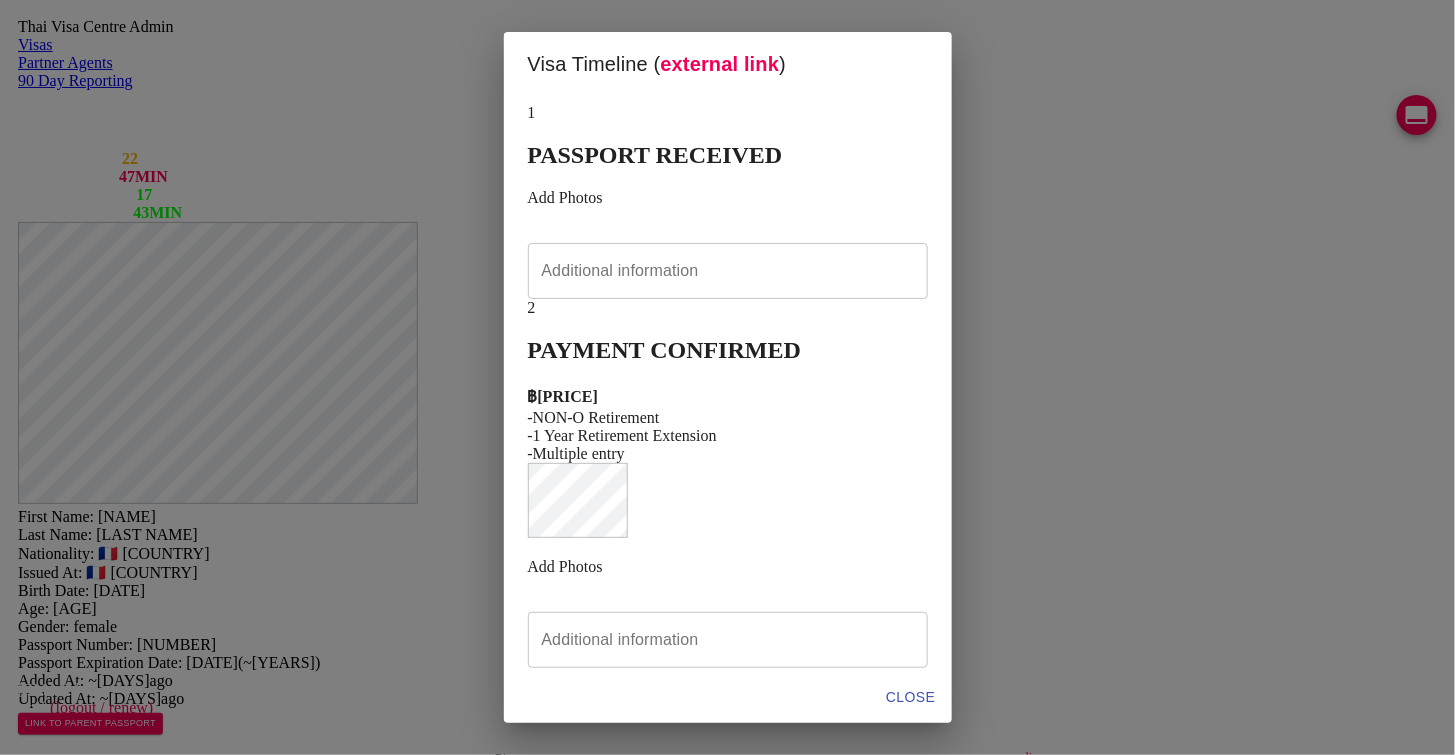 click on "external link" at bounding box center (720, 64) 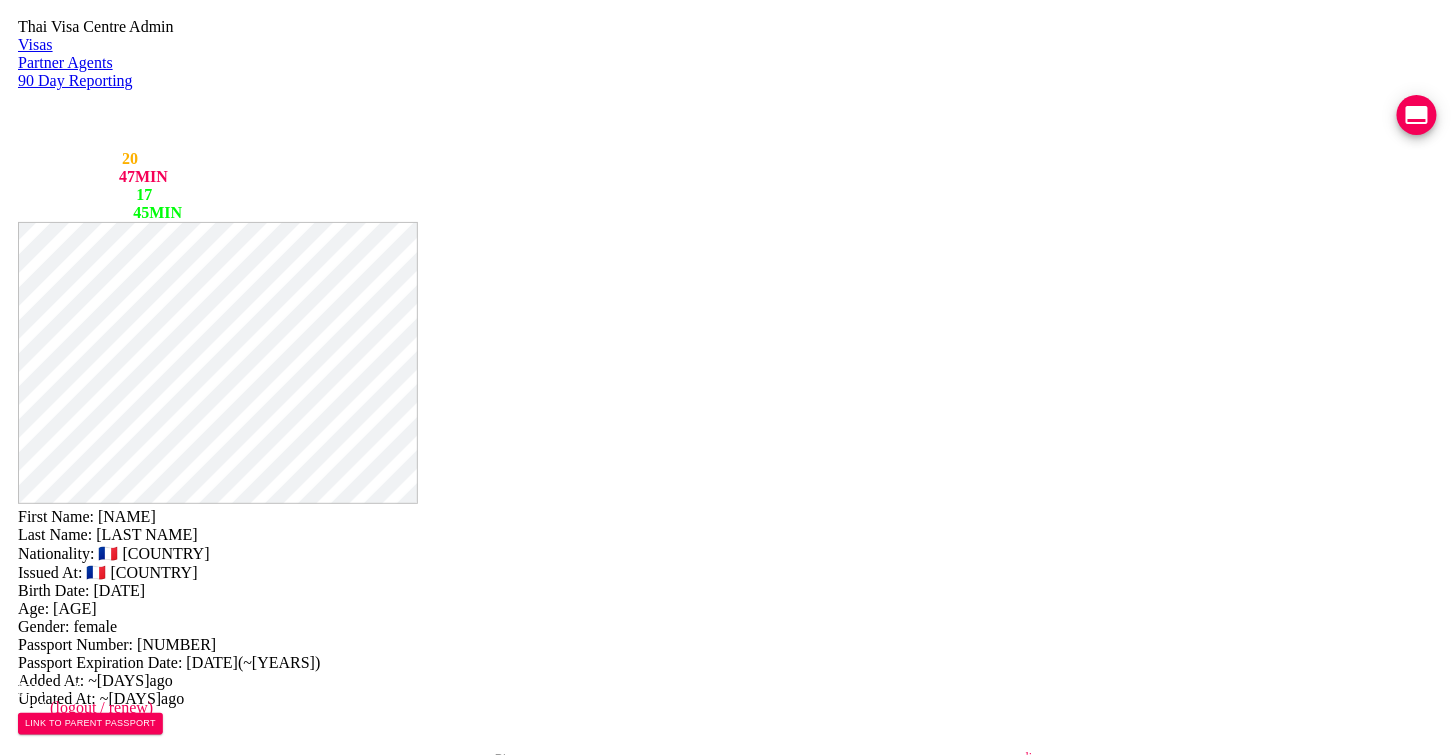 scroll, scrollTop: 733, scrollLeft: 0, axis: vertical 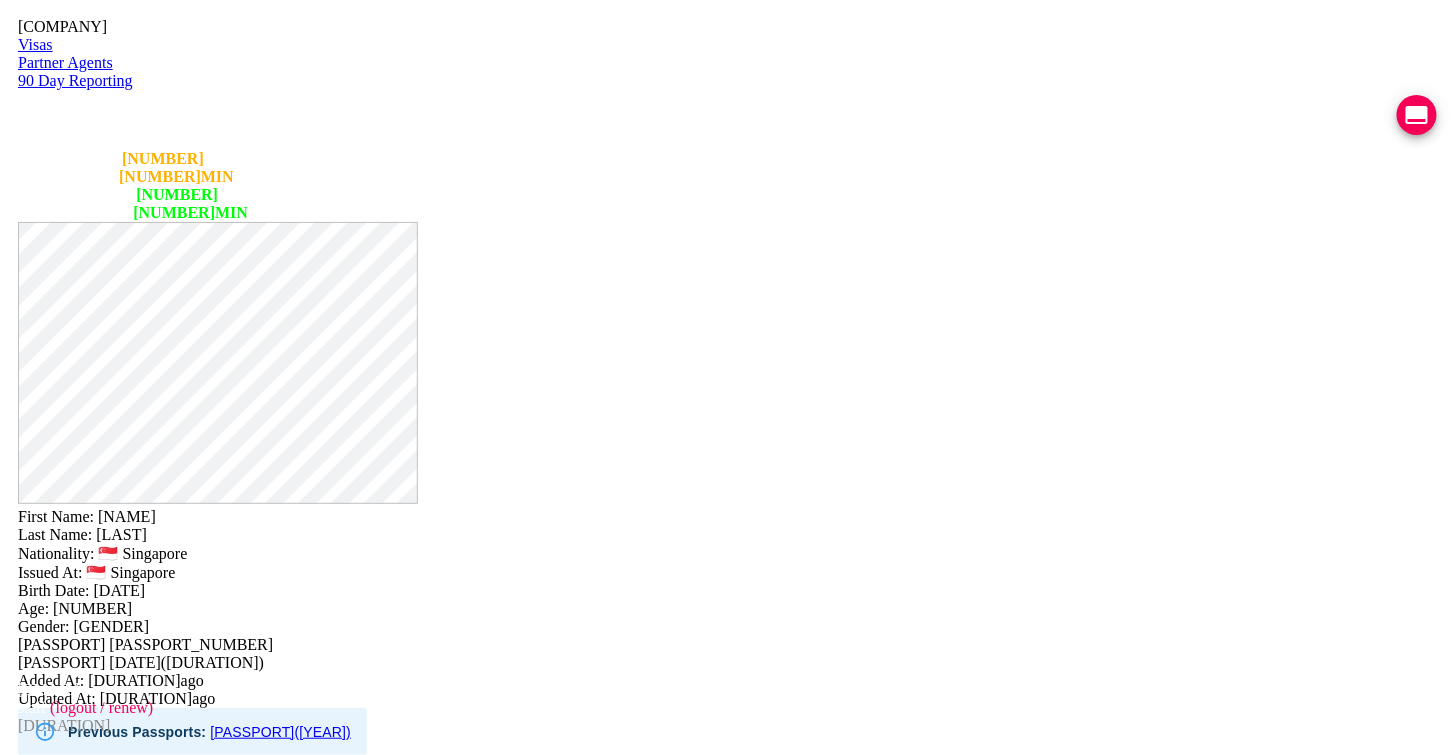 click on "VIEW TIMELINE" at bounding box center [153, 1808] 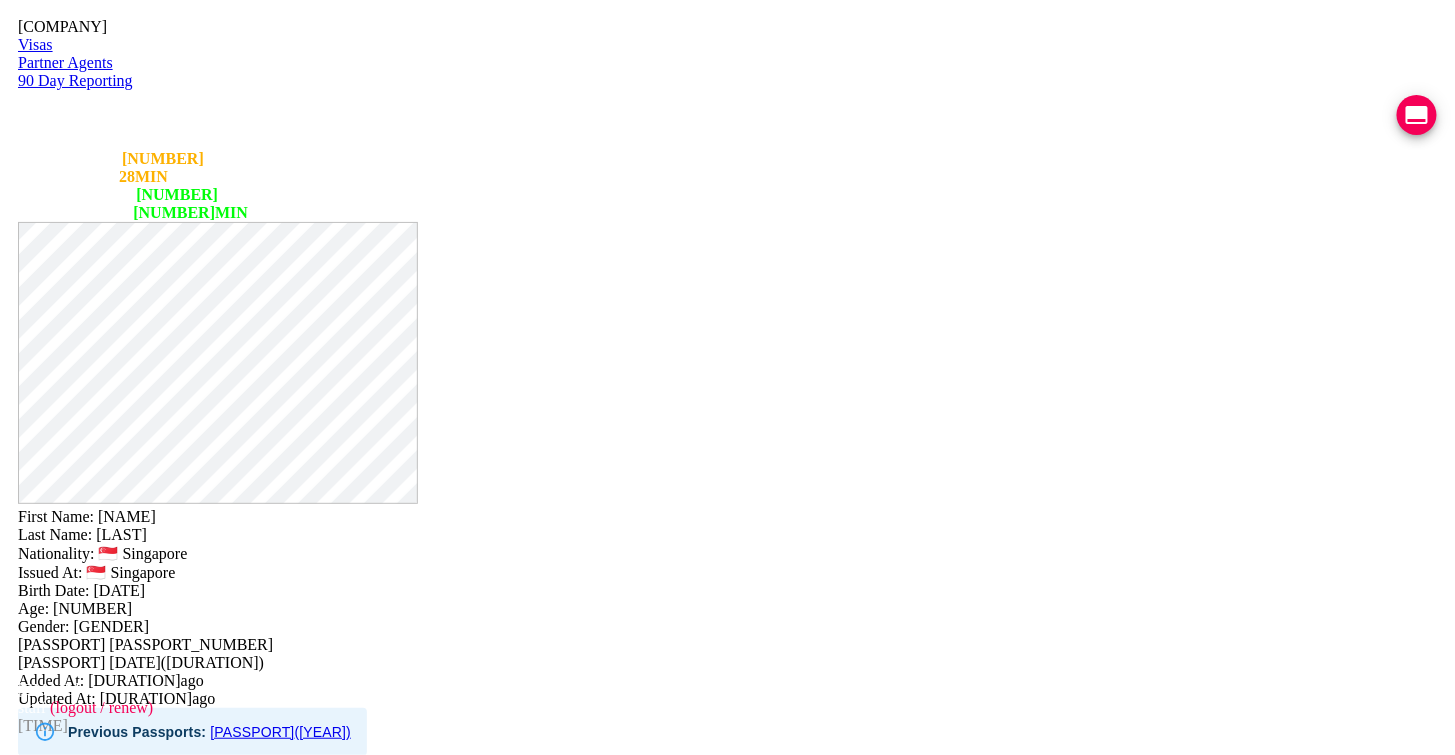 scroll, scrollTop: 787, scrollLeft: 0, axis: vertical 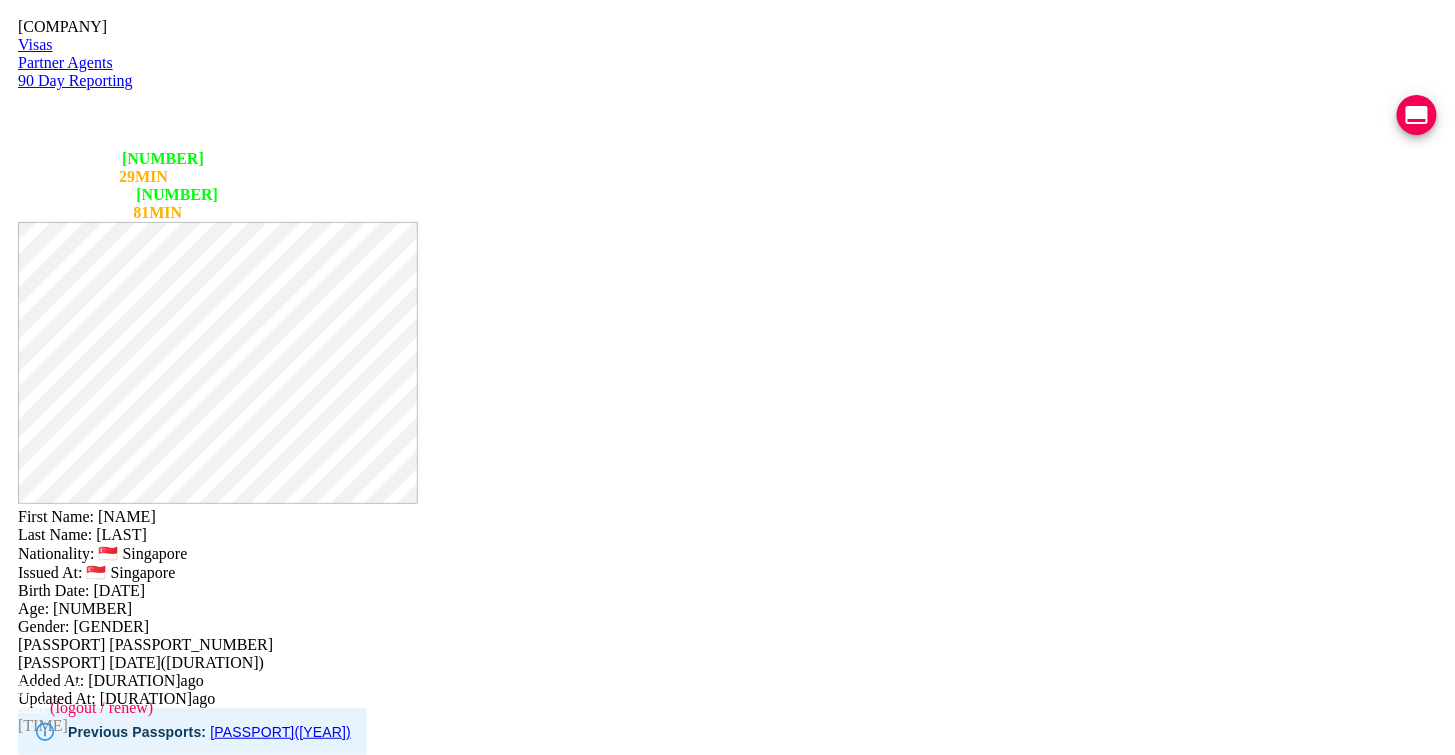click at bounding box center [1417, 115] 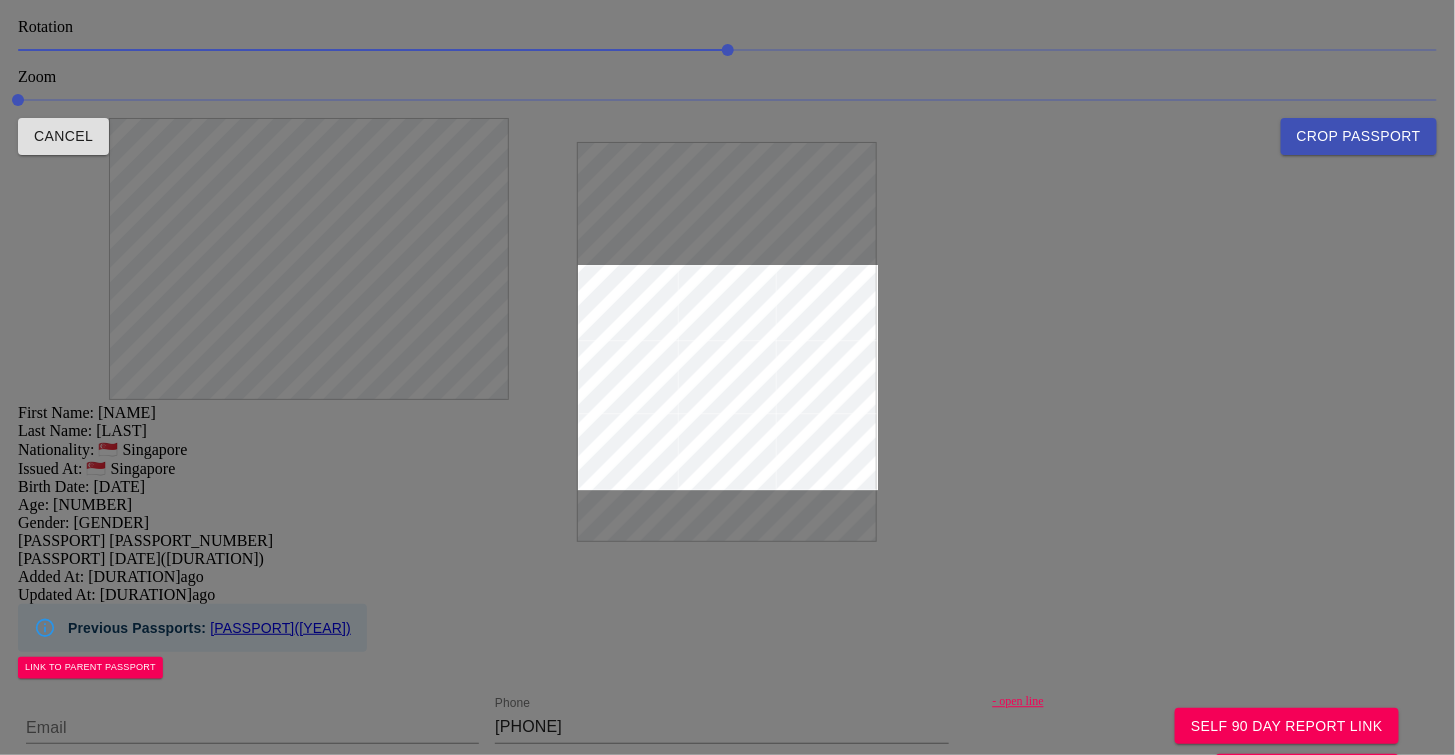 drag, startPoint x: 600, startPoint y: 249, endPoint x: 625, endPoint y: 187, distance: 66.85058 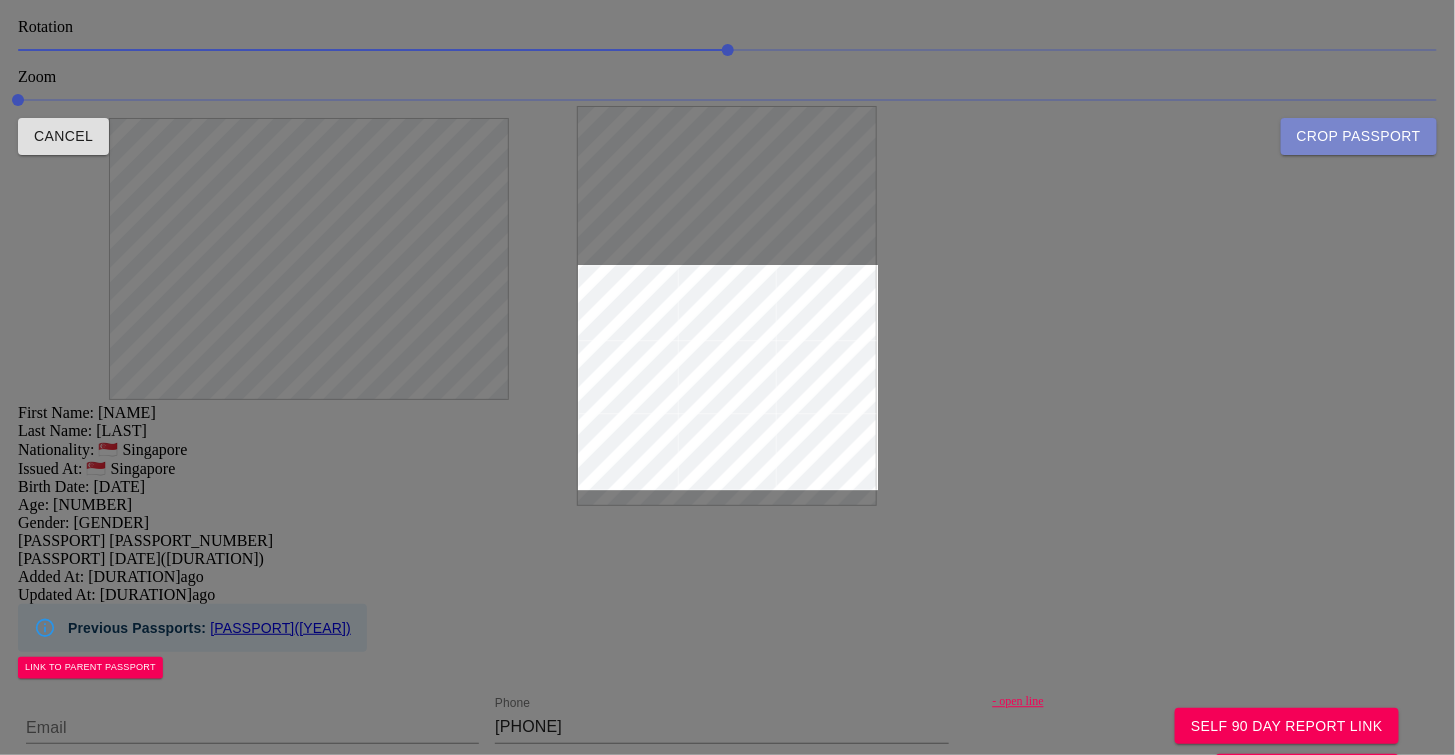 click on "Crop Passport" at bounding box center (1359, 136) 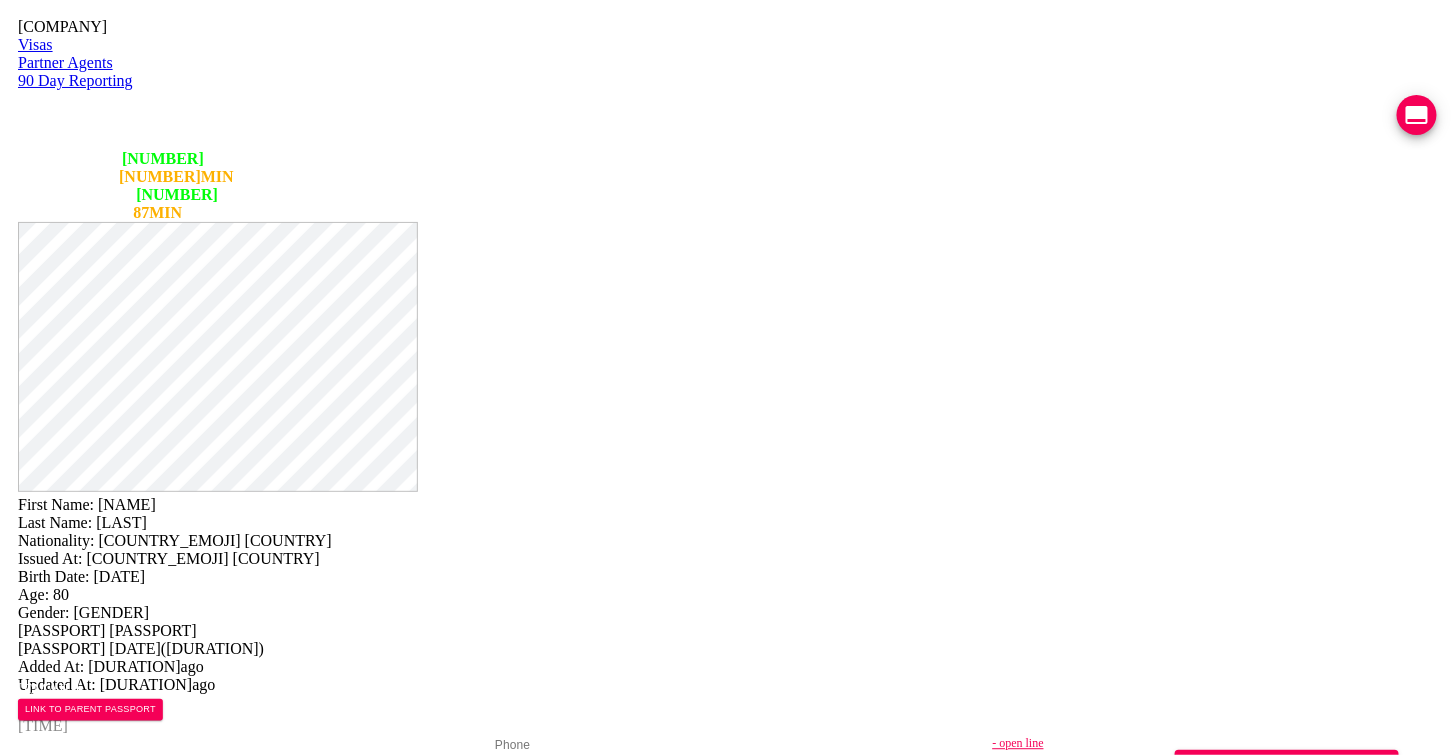 click on "- open line" at bounding box center (1225, 744) 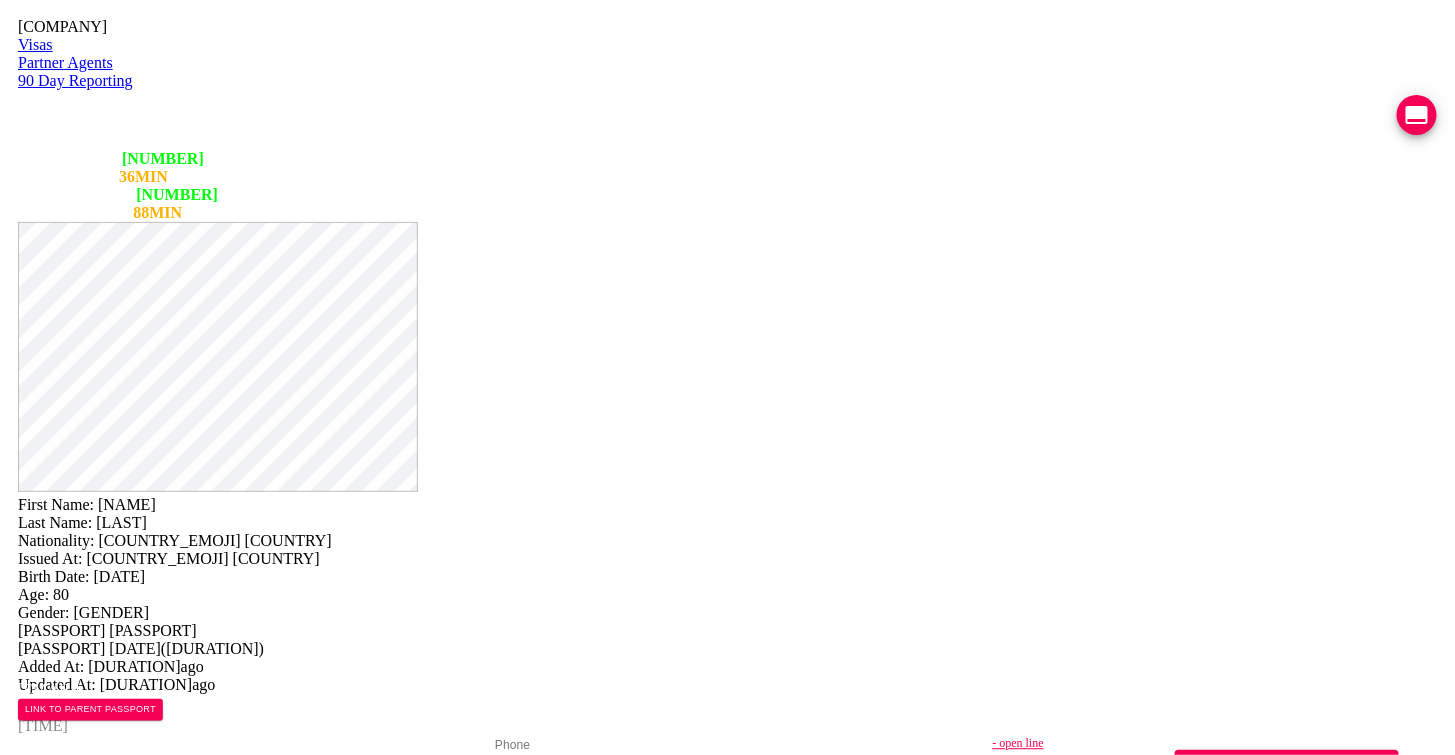 scroll, scrollTop: 1095, scrollLeft: 0, axis: vertical 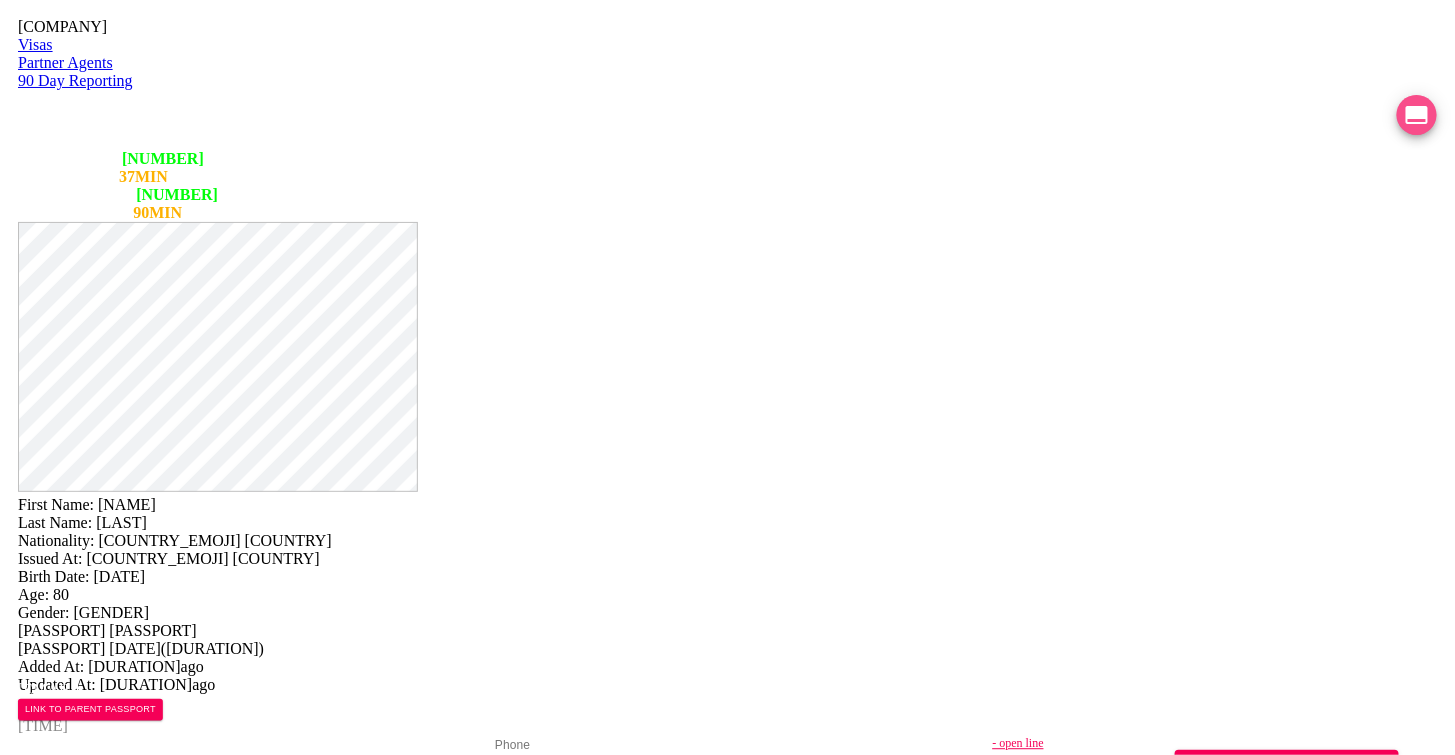 click at bounding box center (1417, 115) 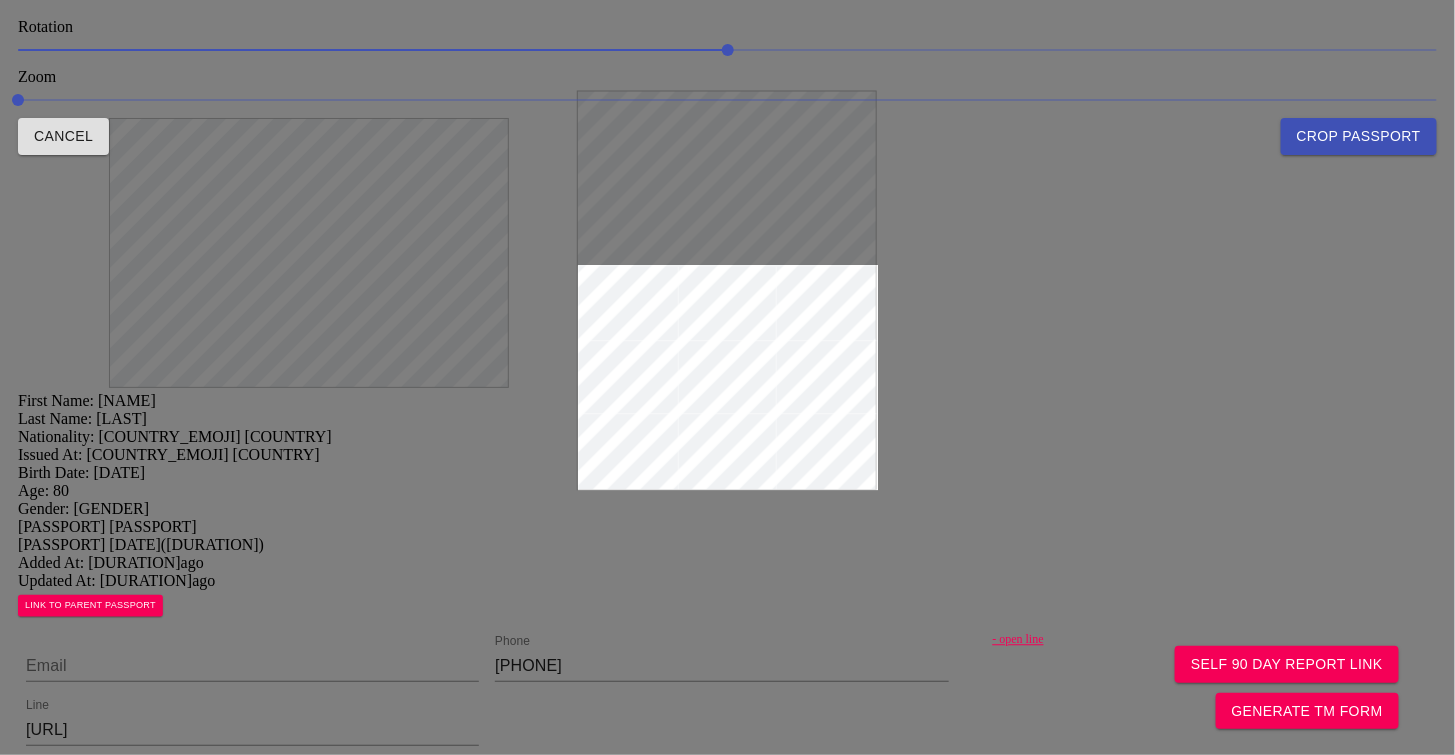 drag, startPoint x: 773, startPoint y: 333, endPoint x: 786, endPoint y: 221, distance: 112.75194 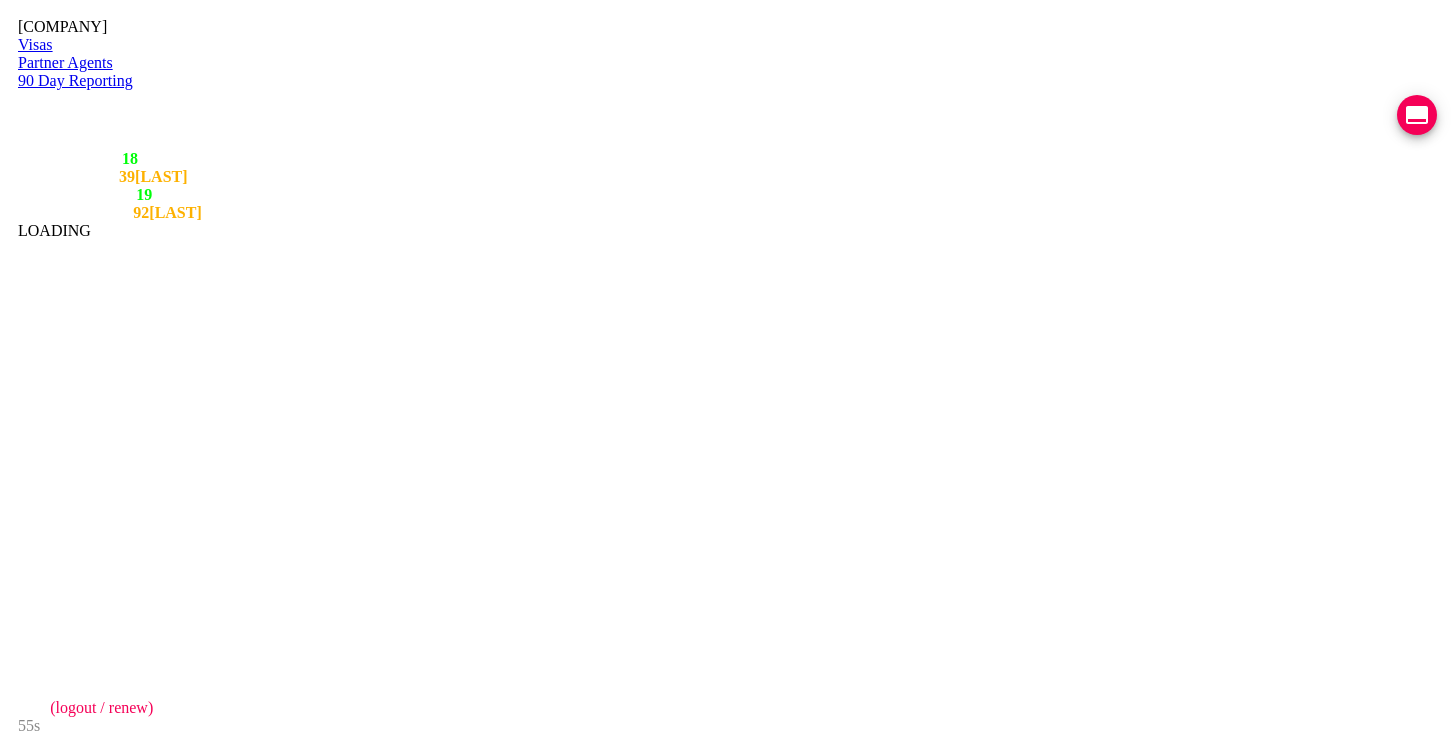 scroll, scrollTop: 0, scrollLeft: 0, axis: both 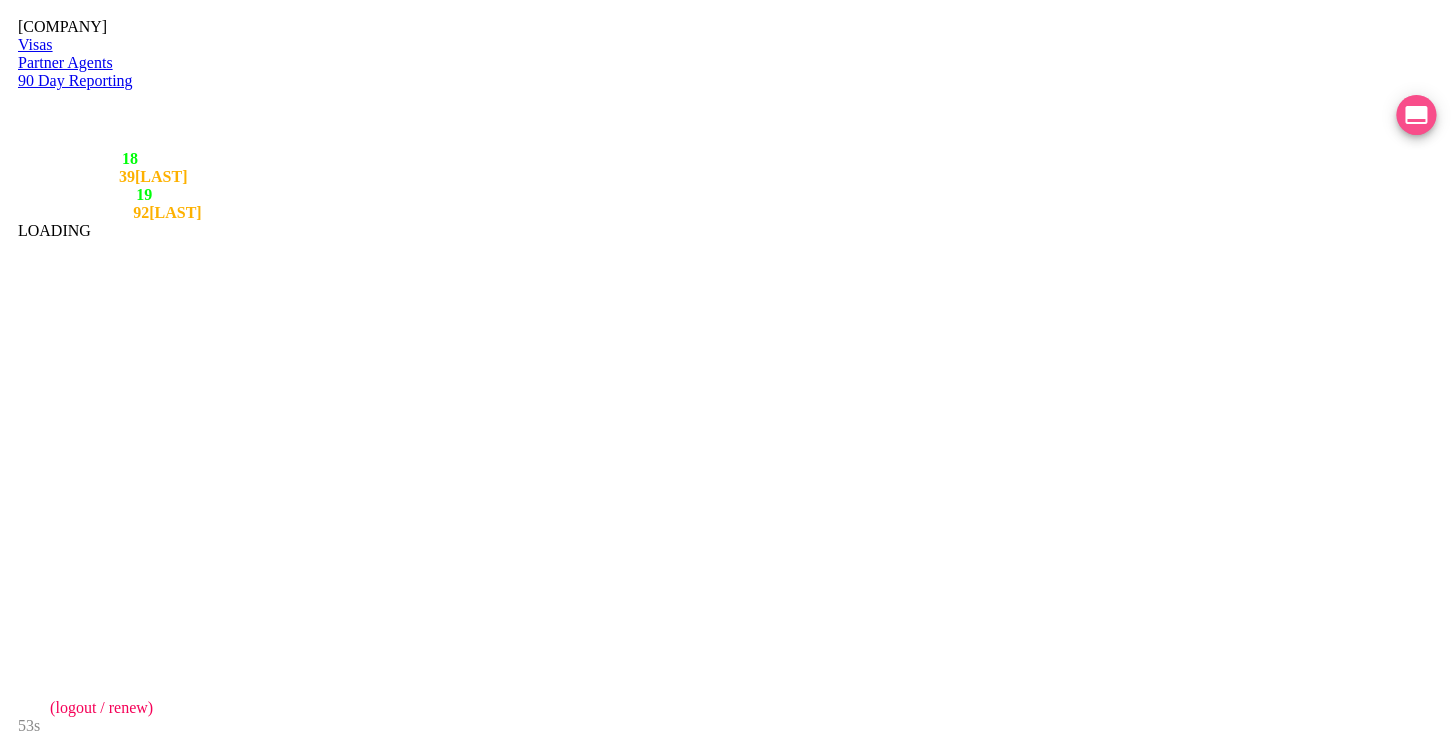 click at bounding box center (1417, 115) 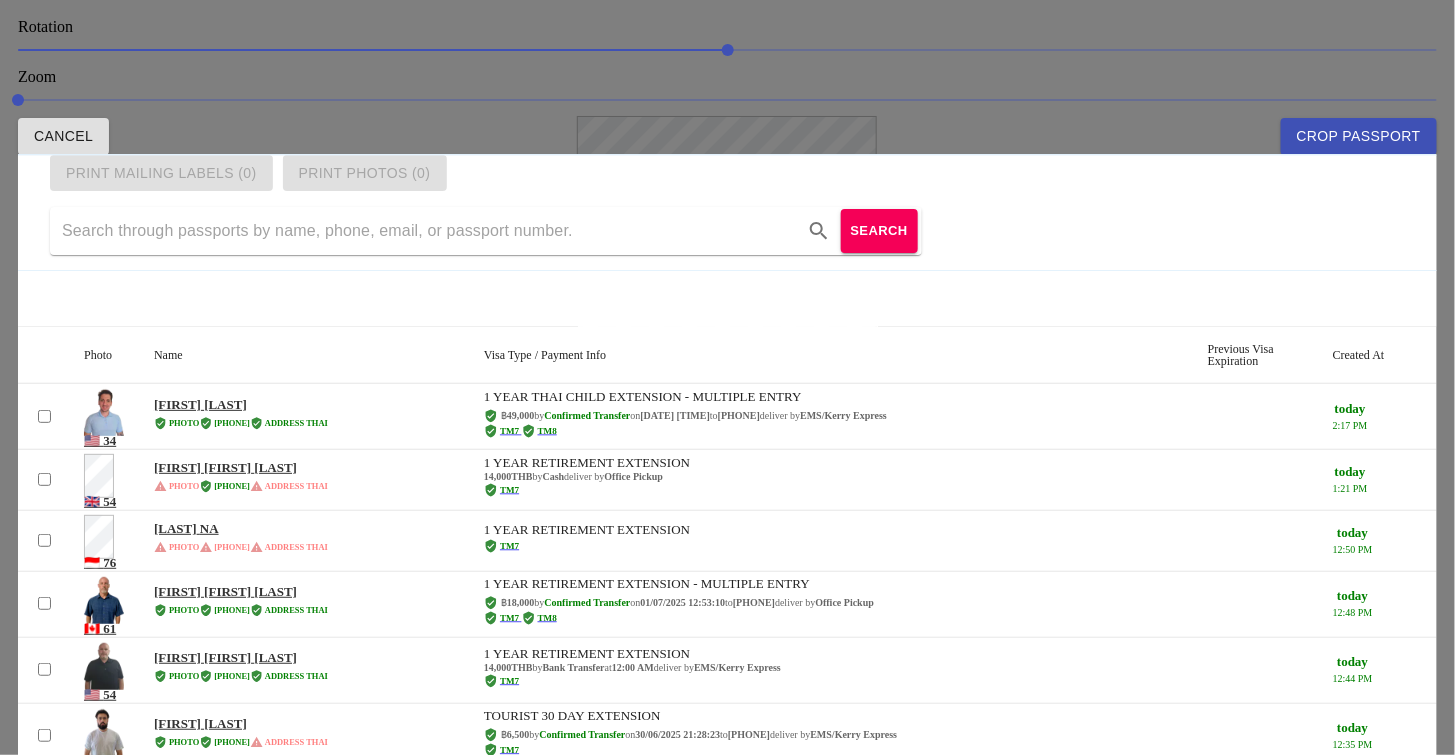 drag, startPoint x: 649, startPoint y: 303, endPoint x: 711, endPoint y: 261, distance: 74.88658 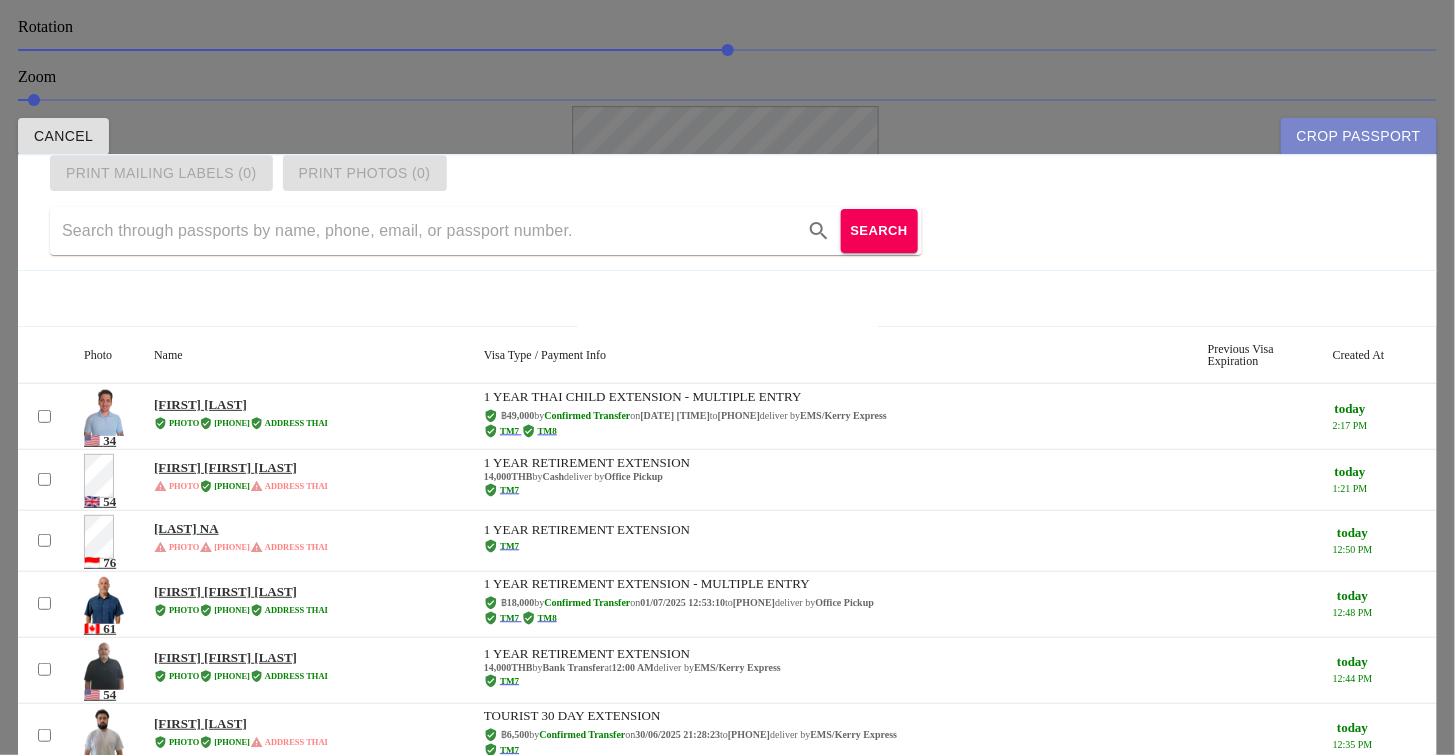 click on "Crop Passport" at bounding box center [1359, 136] 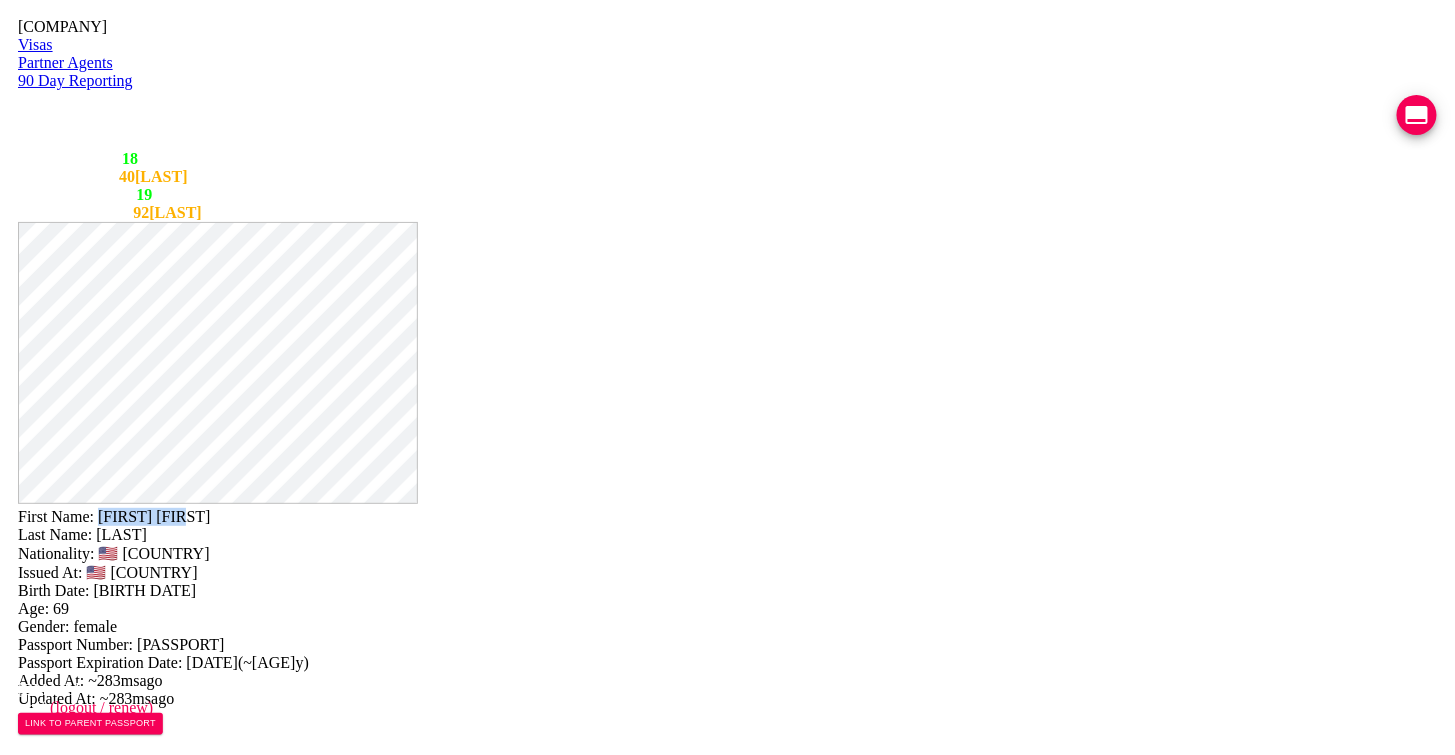drag, startPoint x: 885, startPoint y: 52, endPoint x: 780, endPoint y: 55, distance: 105.04285 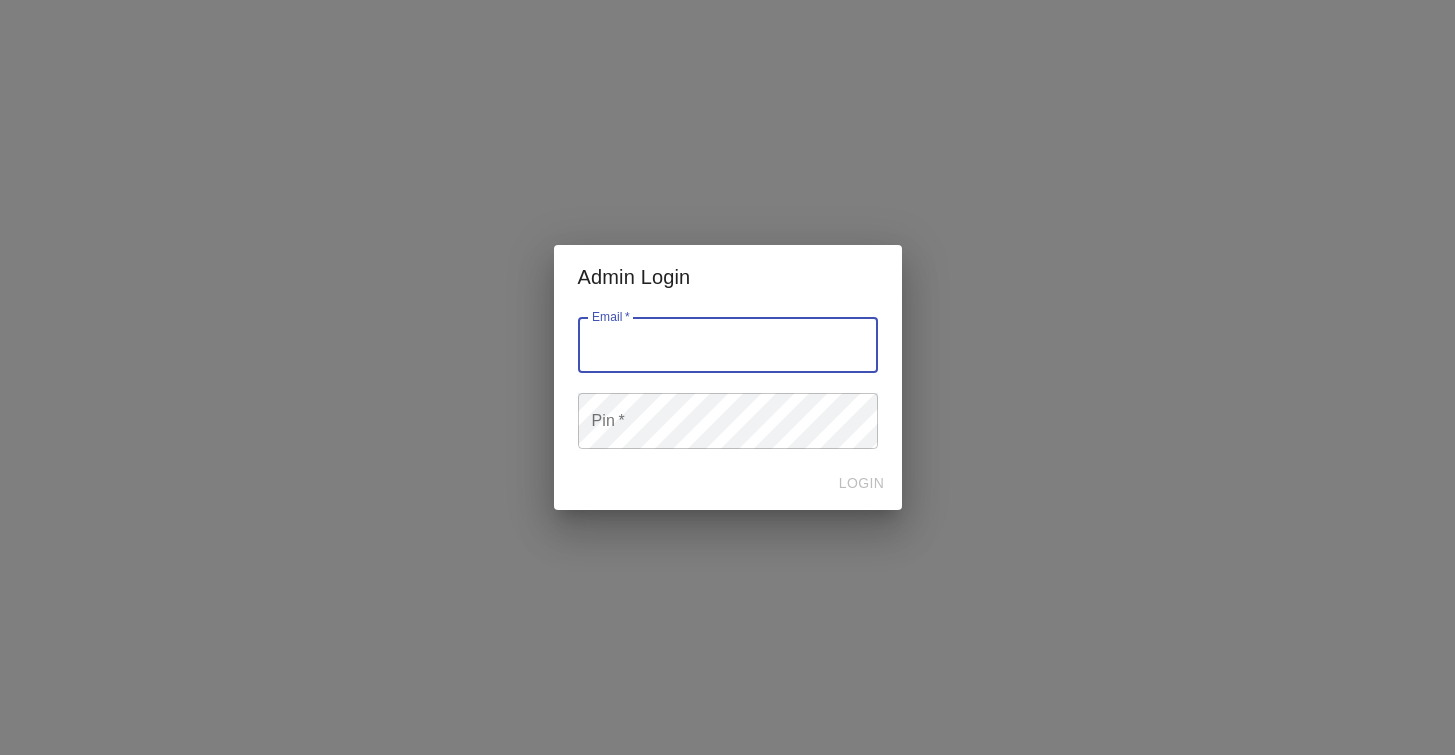 scroll, scrollTop: 0, scrollLeft: 0, axis: both 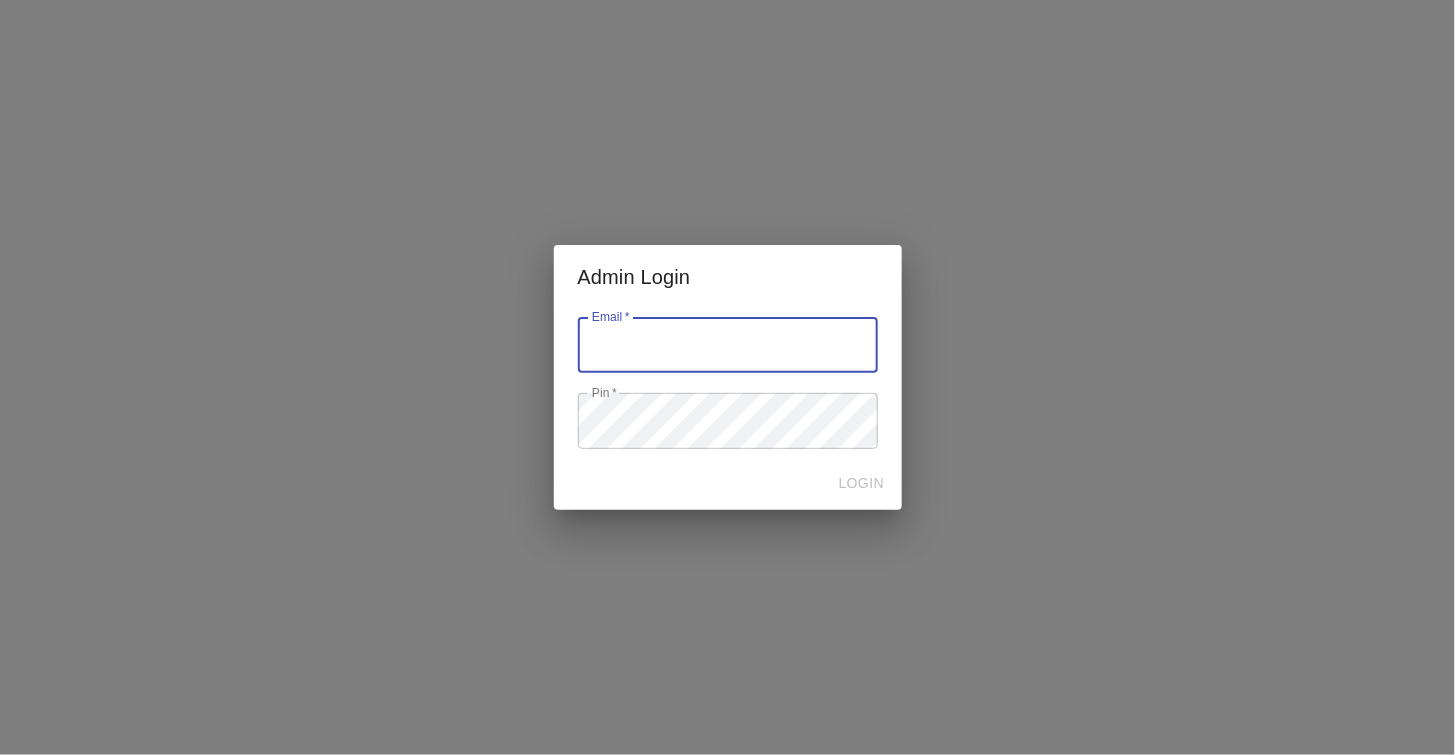 type on "[EMAIL]" 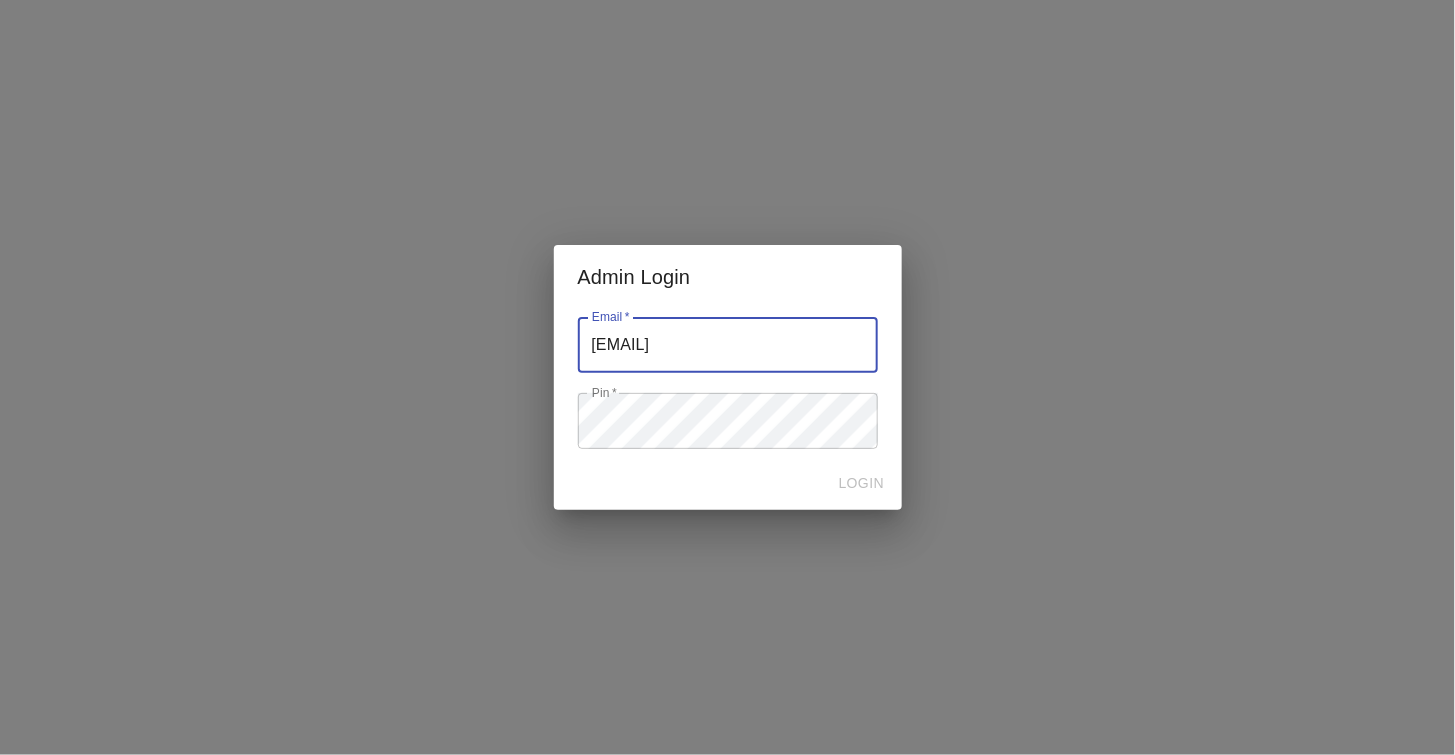 click on "LOGIN" at bounding box center (728, 483) 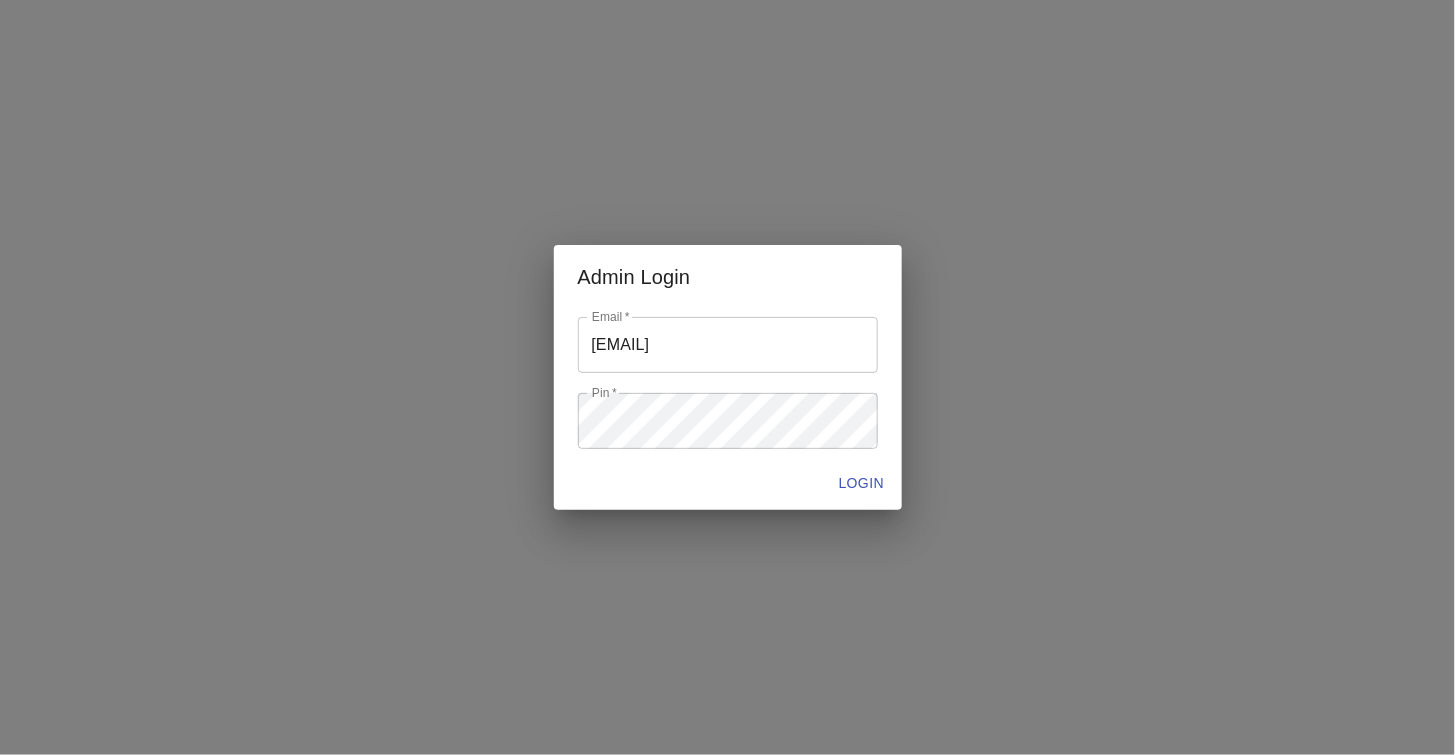 click on "LOGIN" at bounding box center [862, 483] 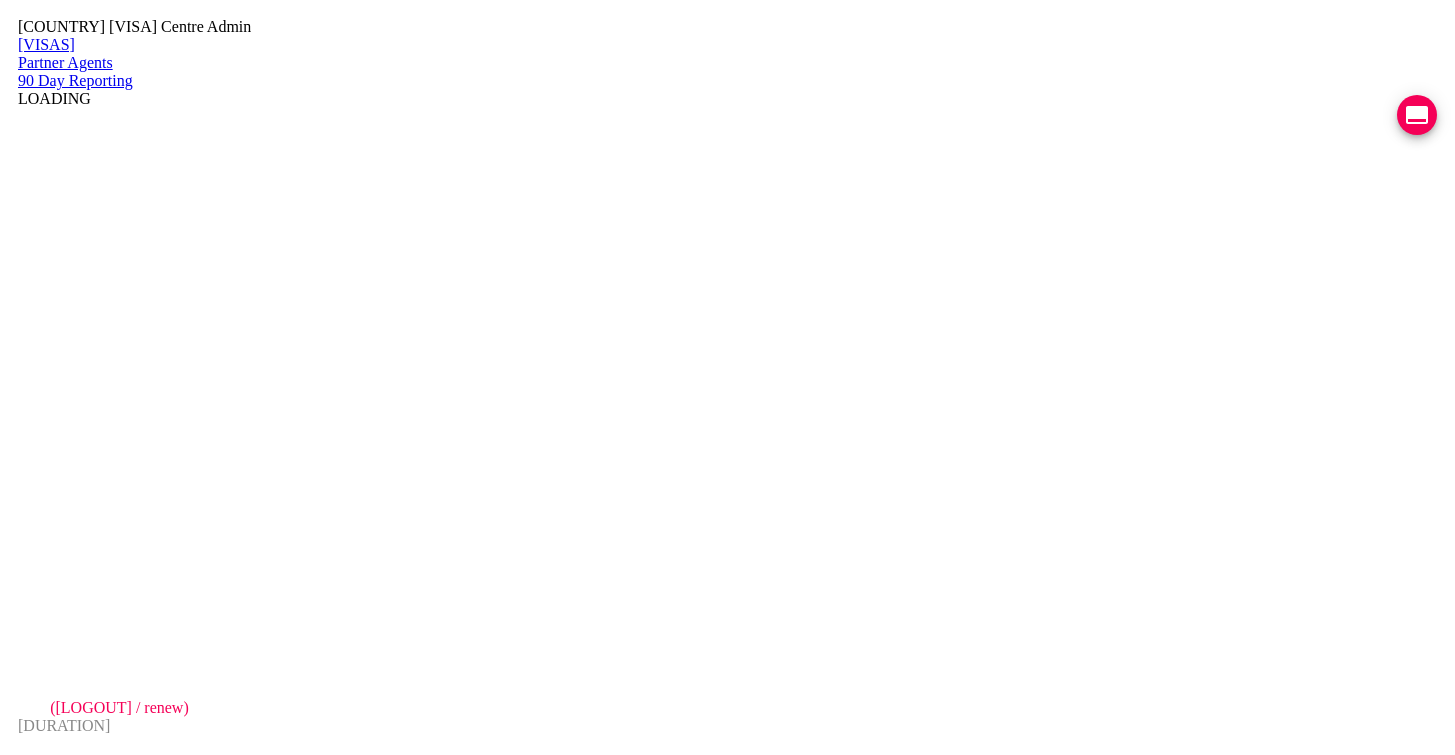 scroll, scrollTop: 0, scrollLeft: 0, axis: both 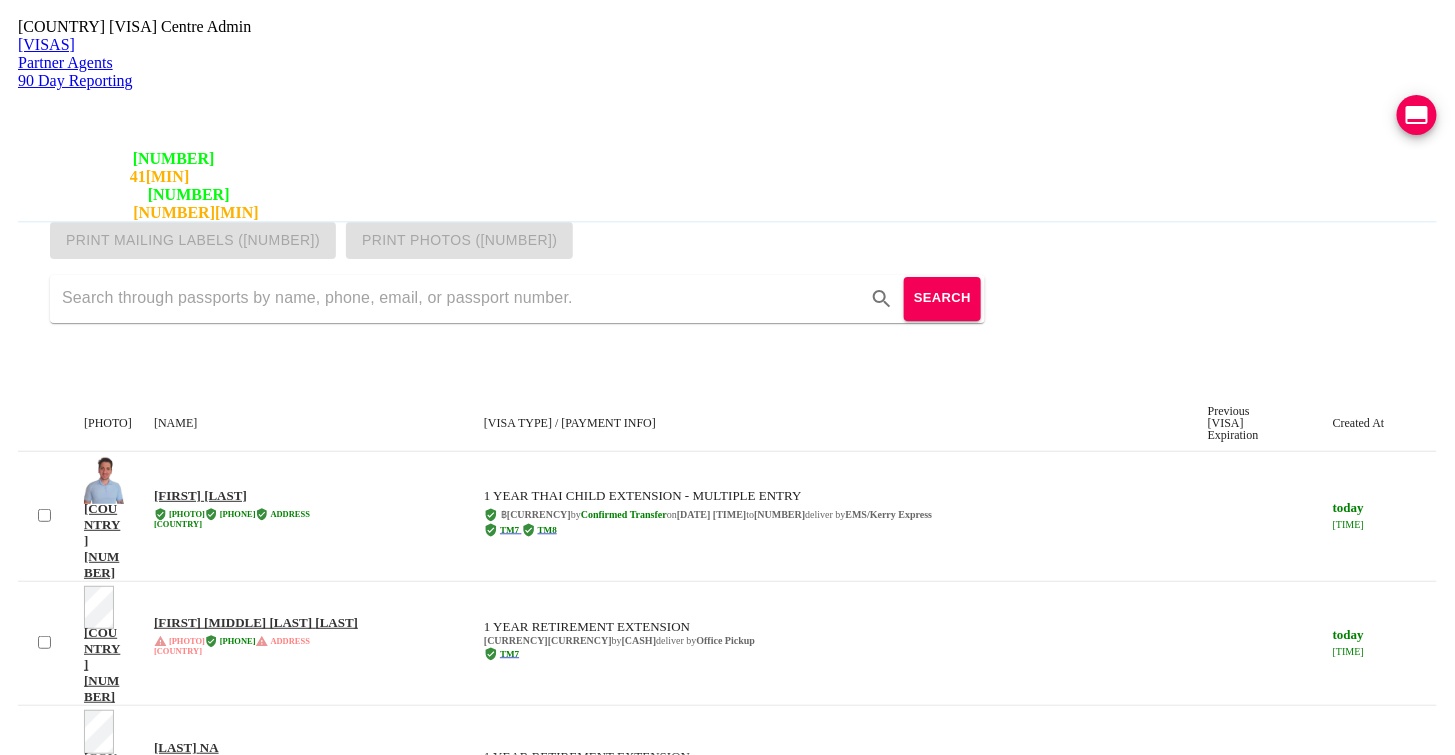 click at bounding box center (1417, 115) 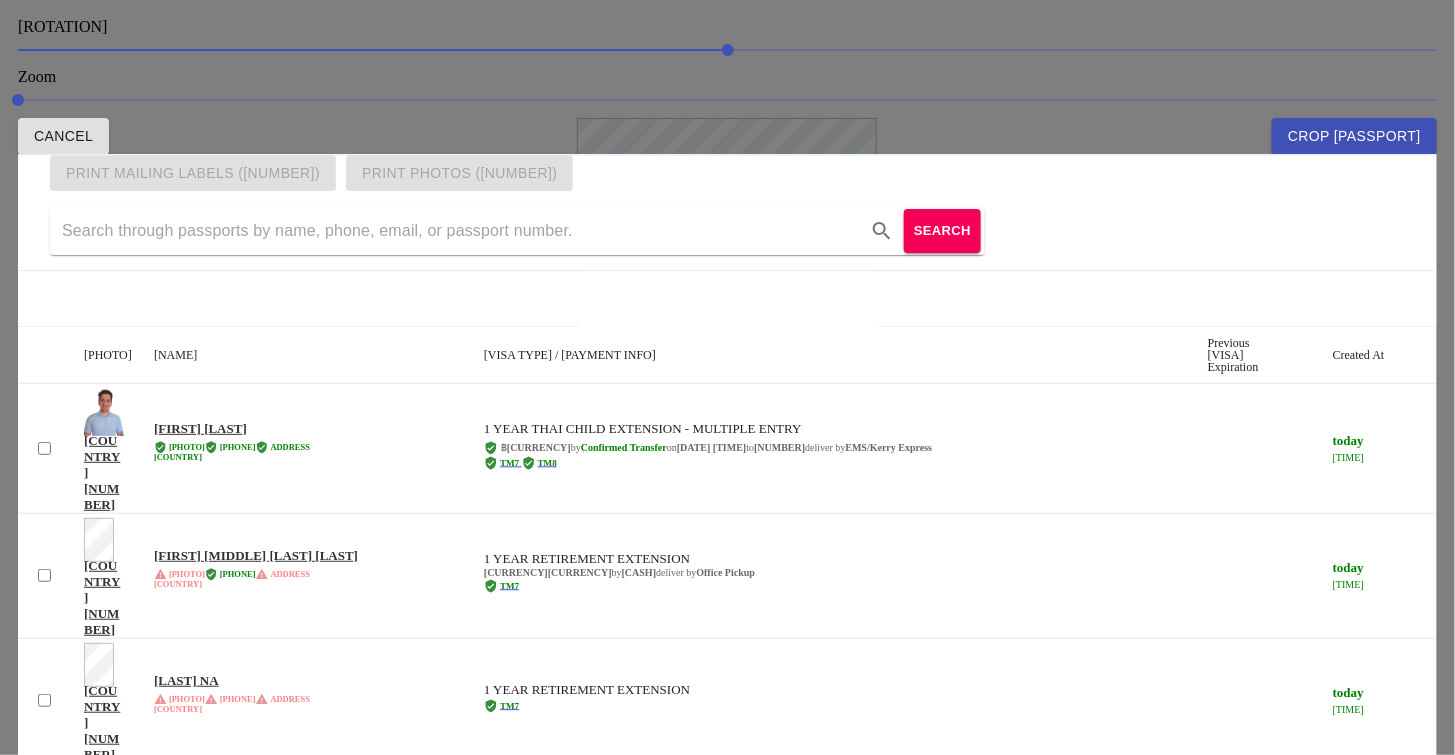 drag, startPoint x: 666, startPoint y: 226, endPoint x: 704, endPoint y: 229, distance: 38.118237 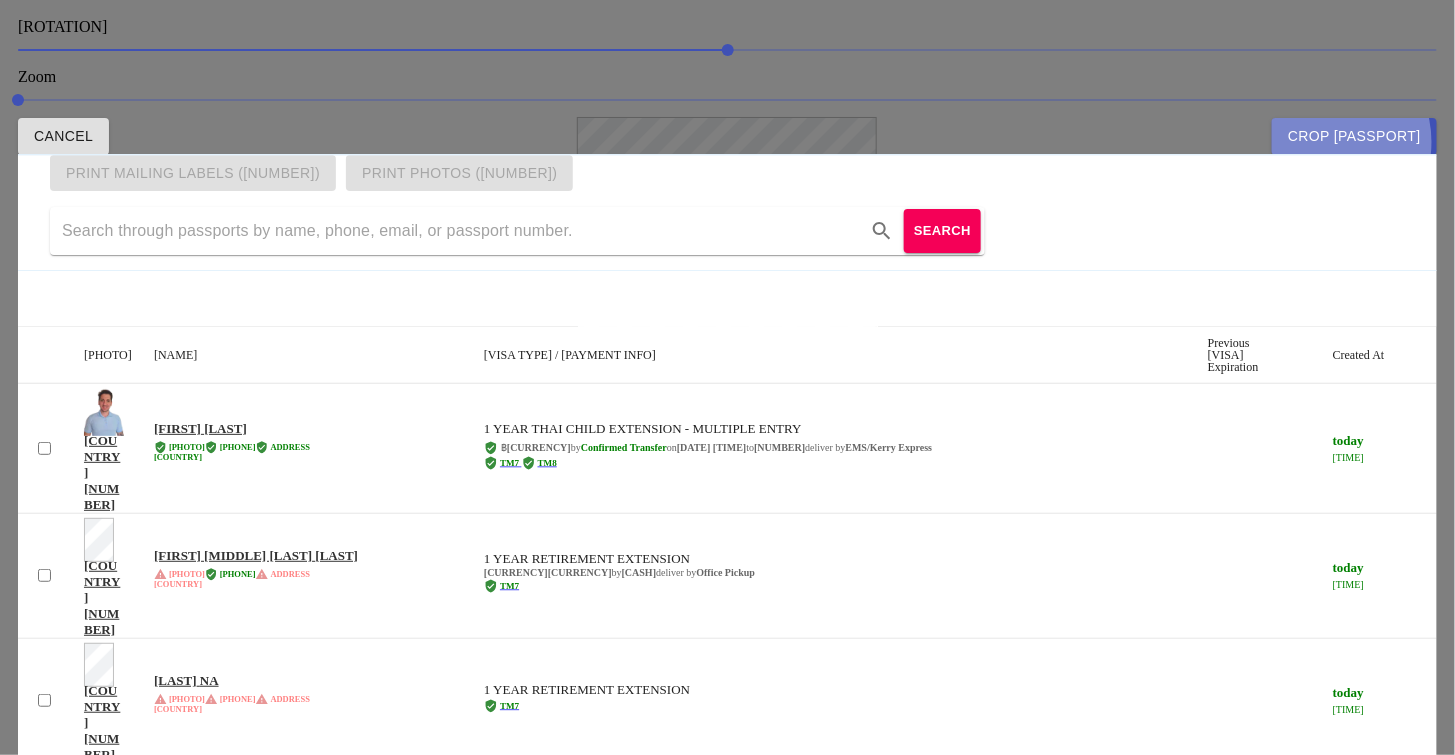 click on "[PRODUCT]" at bounding box center [1354, 136] 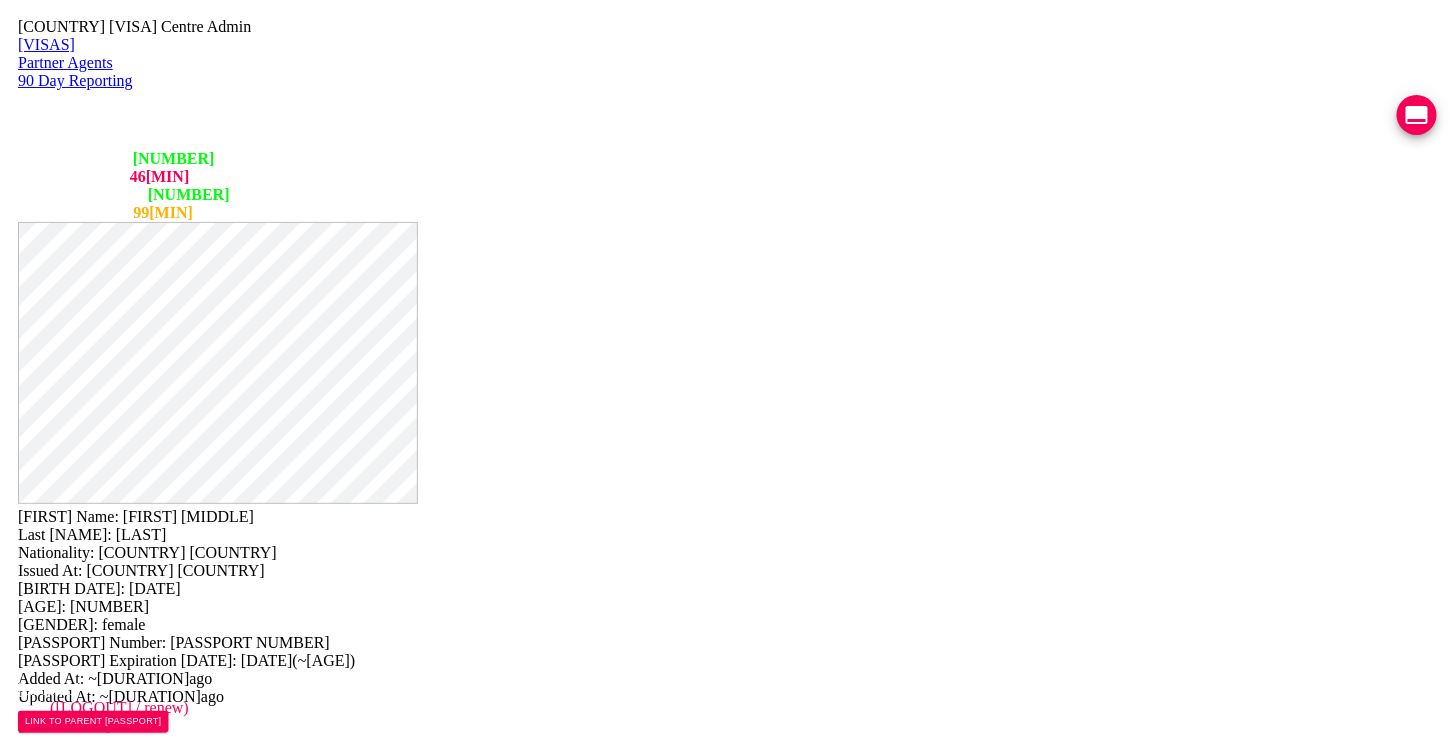 click at bounding box center (252, 846) 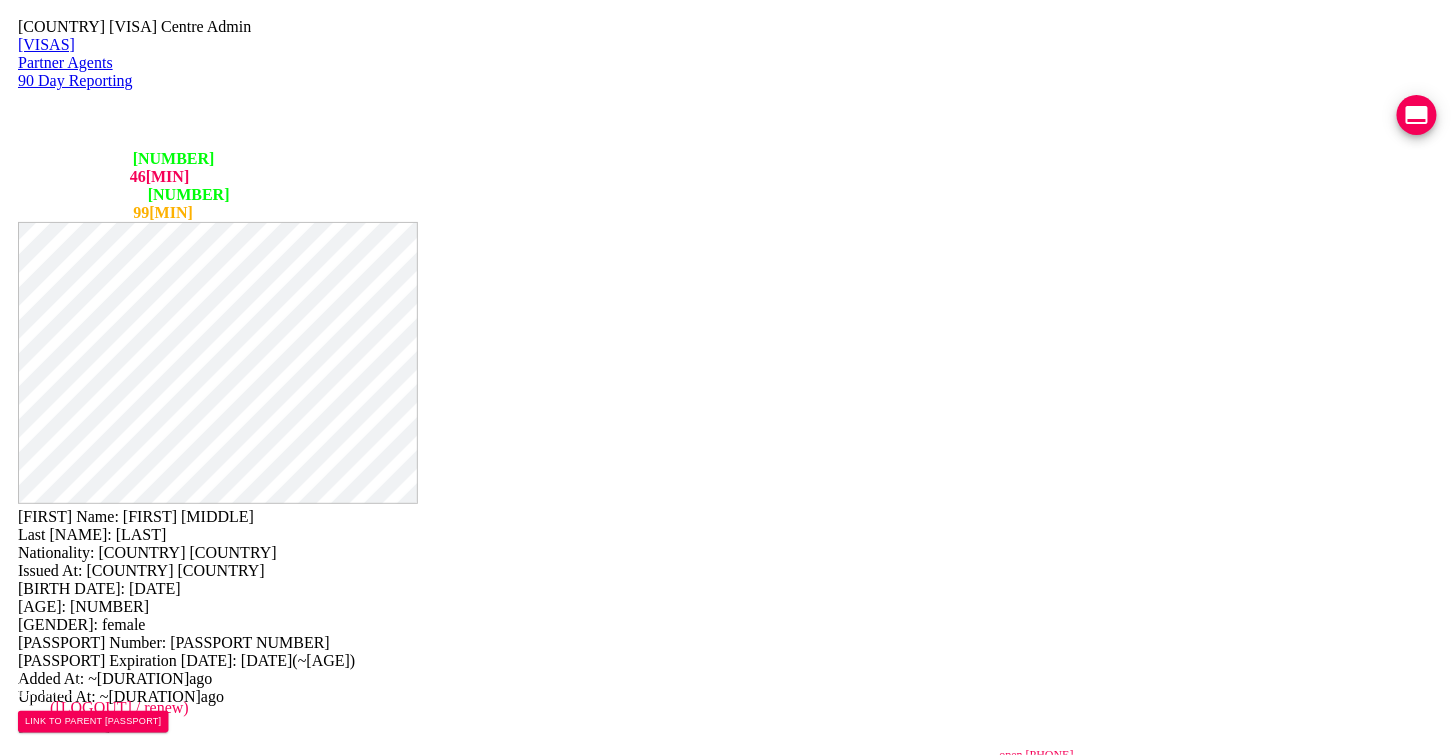 scroll, scrollTop: 0, scrollLeft: 378, axis: horizontal 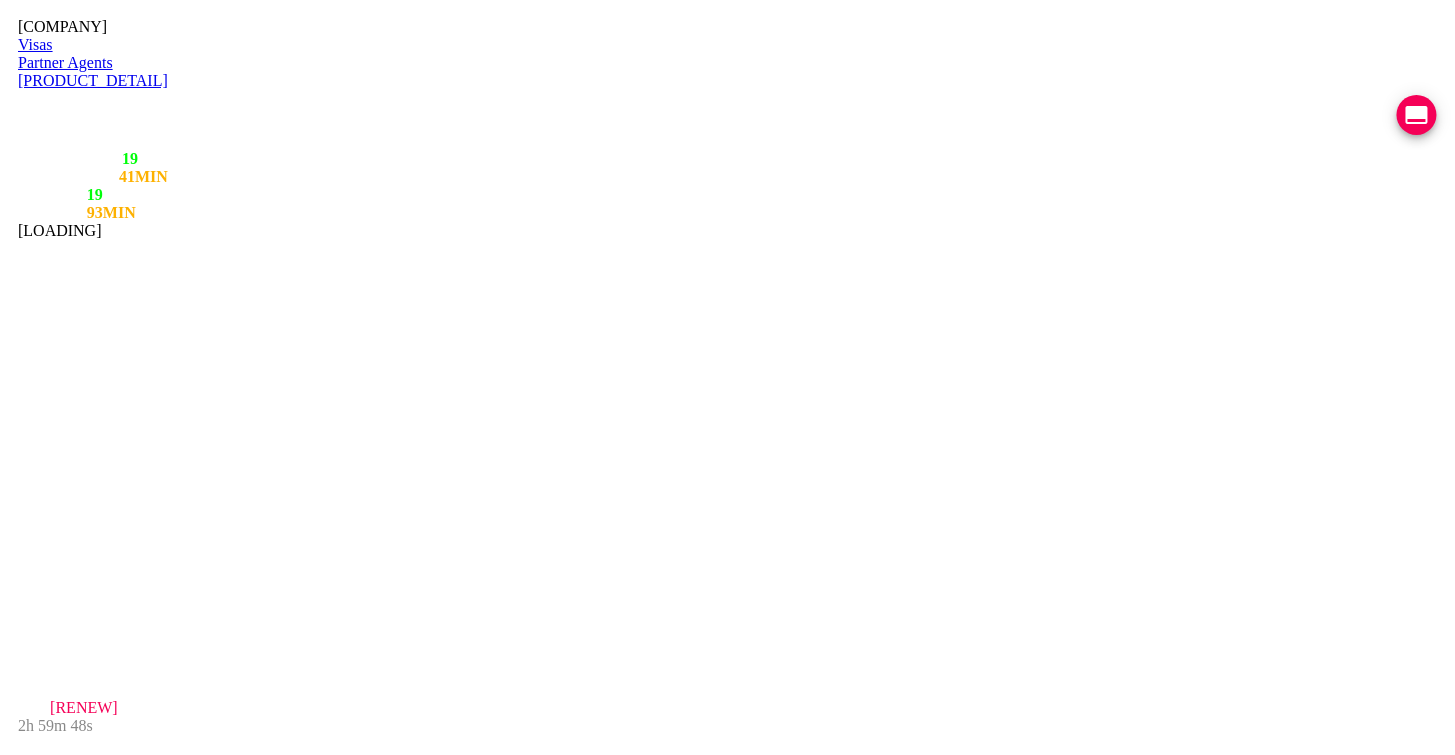 click at bounding box center (1417, 115) 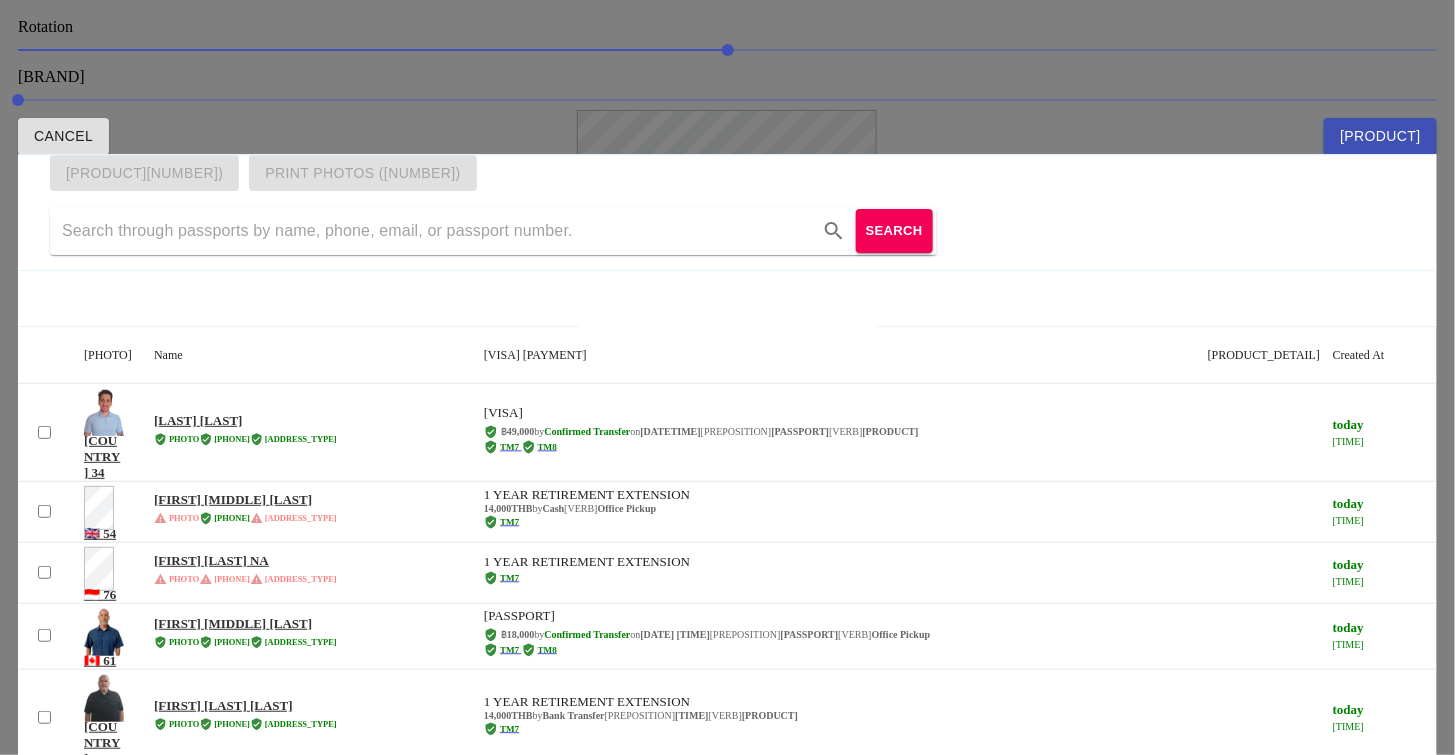 drag, startPoint x: 808, startPoint y: 263, endPoint x: 814, endPoint y: 195, distance: 68.26419 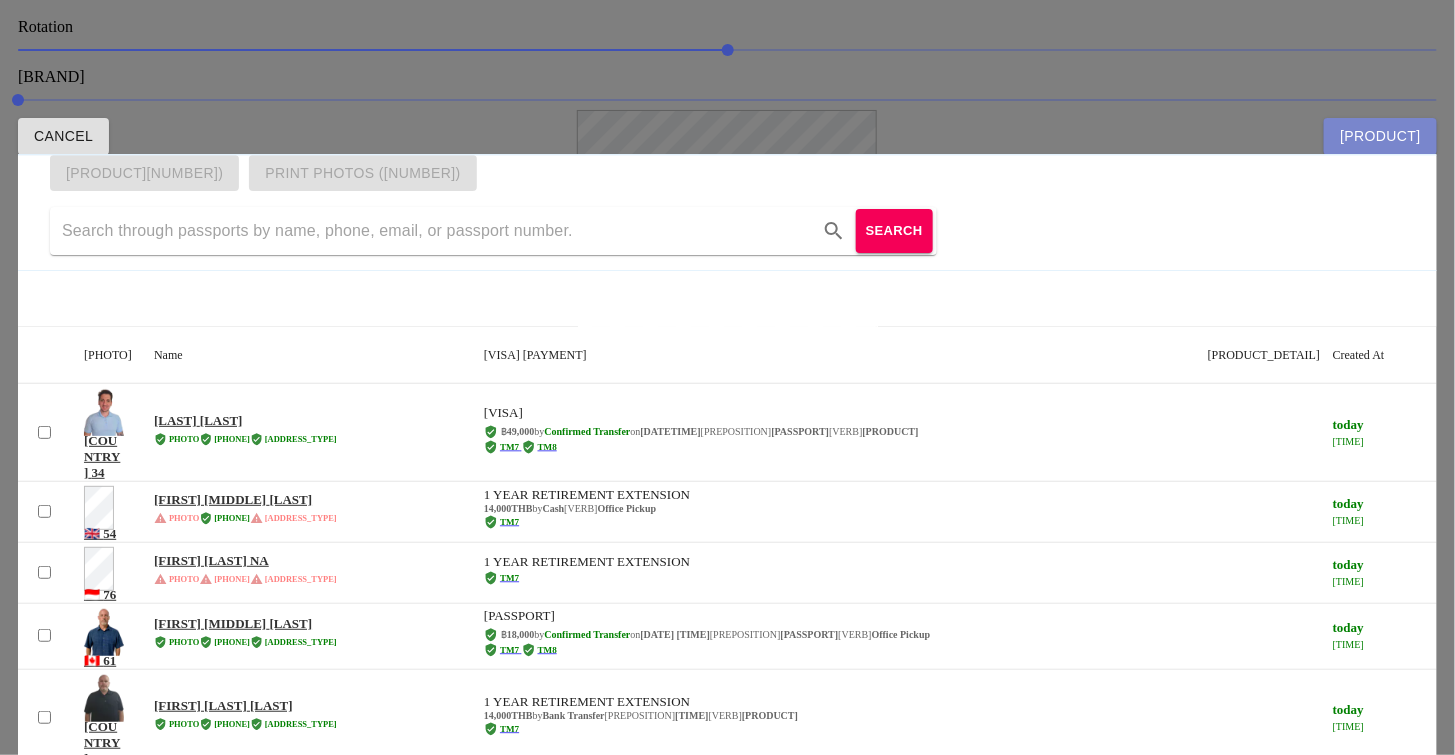 drag, startPoint x: 1246, startPoint y: 693, endPoint x: 1118, endPoint y: 686, distance: 128.19127 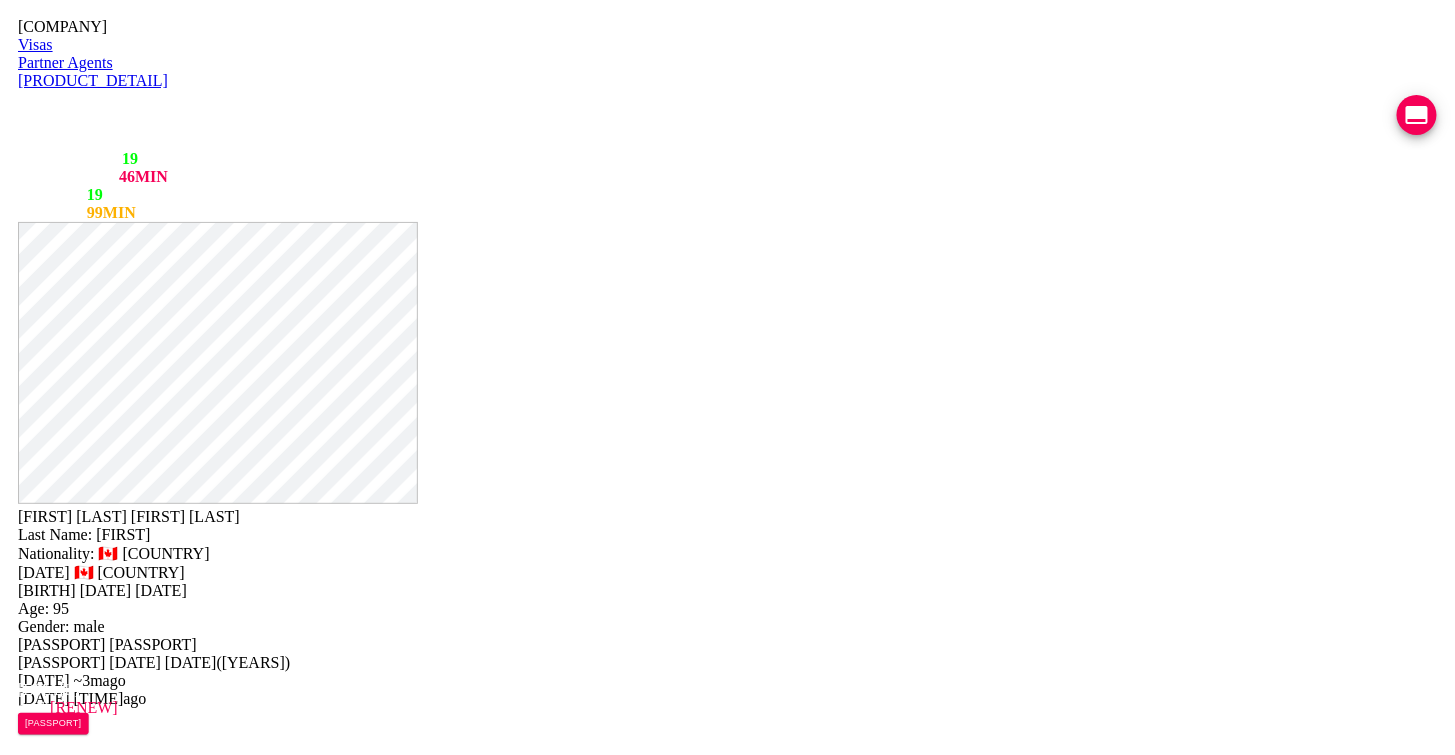 click at bounding box center [252, 848] 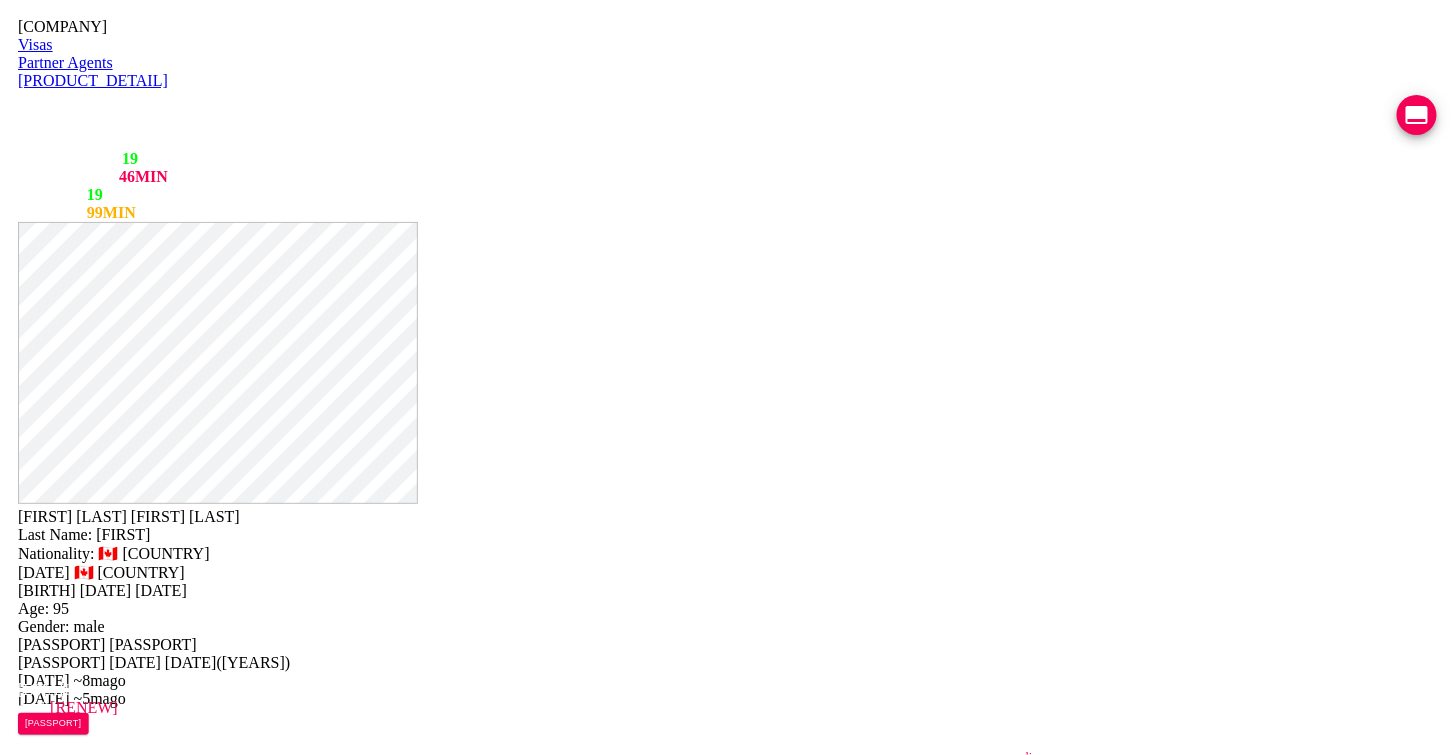 type on "https://chat.line.biz/Ucf44f918c4bb177ffe0a5137b1b615c3/chat/Ue2f381bf537f9a36faa6197cc309b2b1" 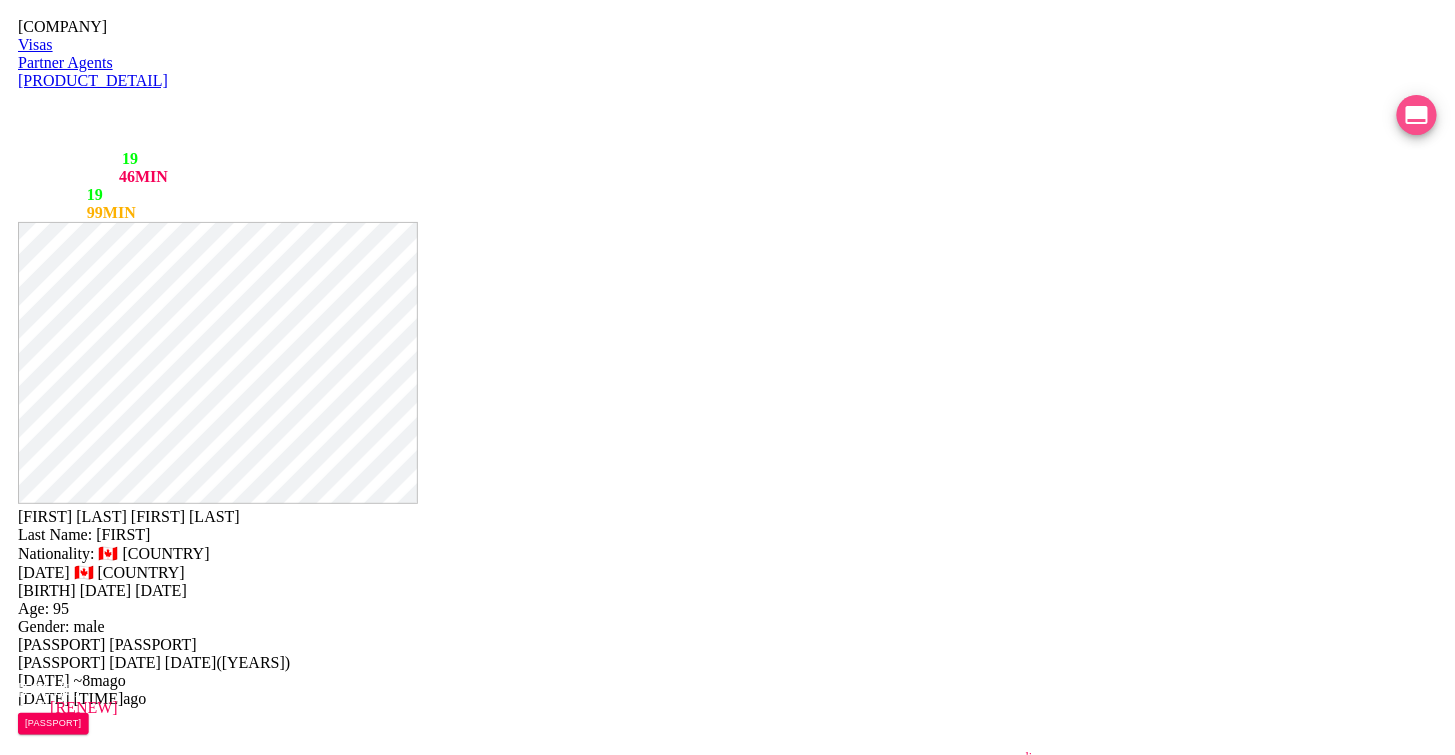 click at bounding box center (1417, 115) 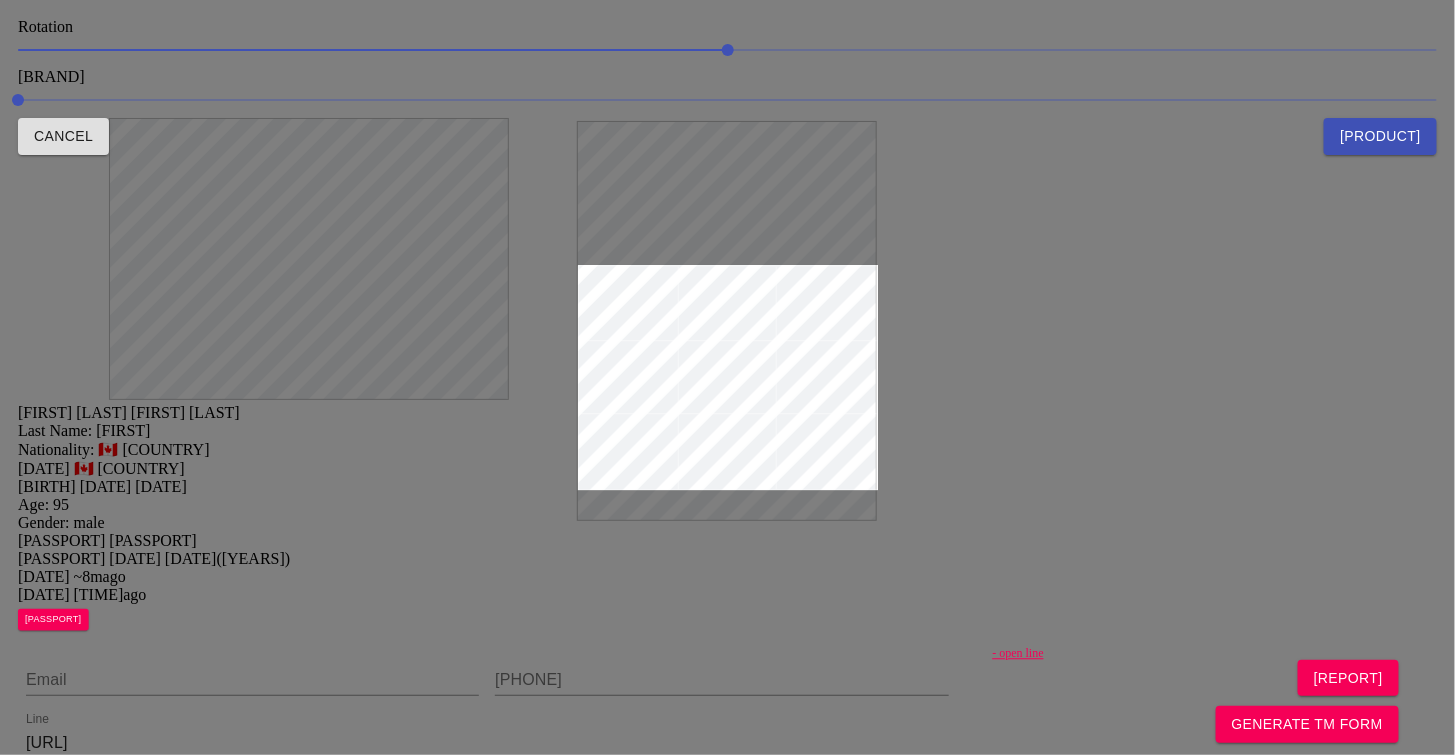 drag, startPoint x: 716, startPoint y: 293, endPoint x: 743, endPoint y: 241, distance: 58.59181 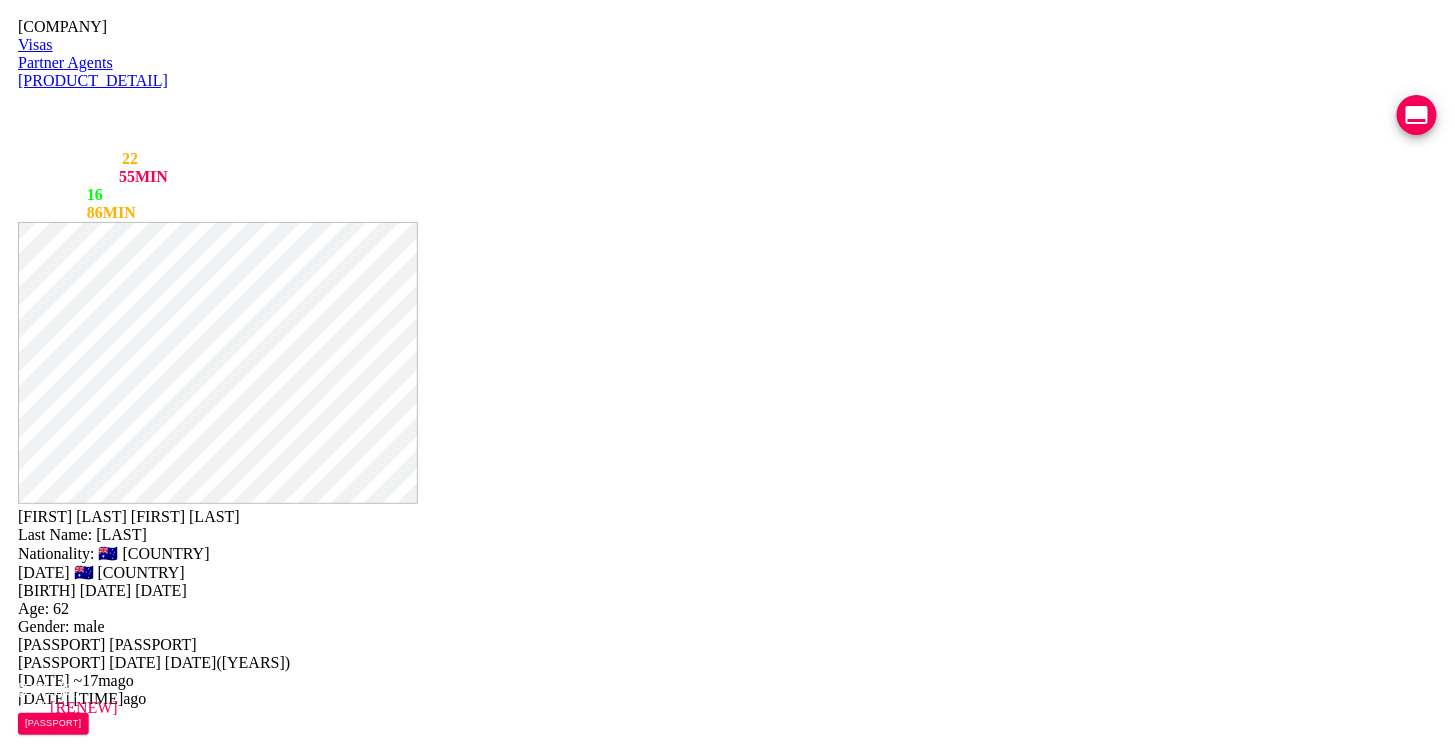 drag, startPoint x: 934, startPoint y: 52, endPoint x: 808, endPoint y: 47, distance: 126.09917 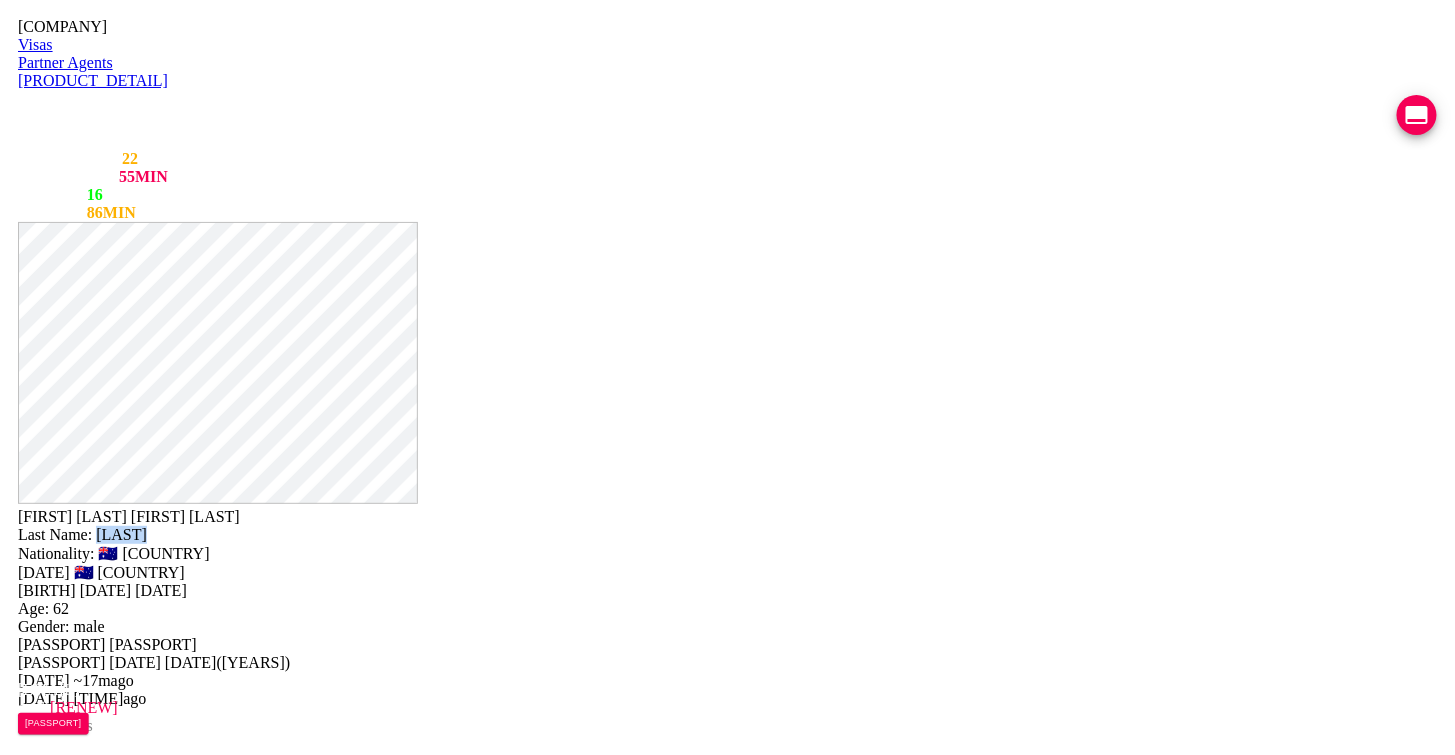 drag, startPoint x: 880, startPoint y: 73, endPoint x: 782, endPoint y: 73, distance: 98 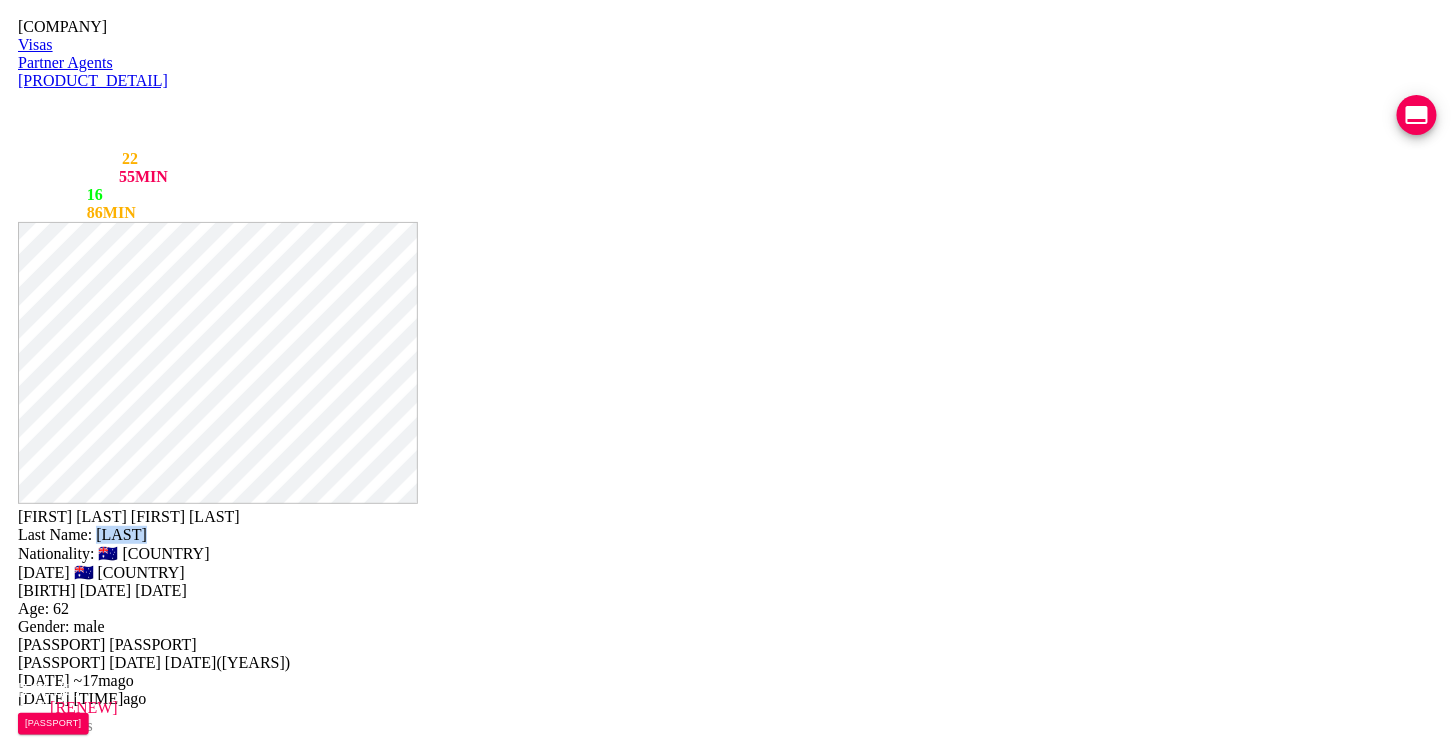 copy on "CALLOW" 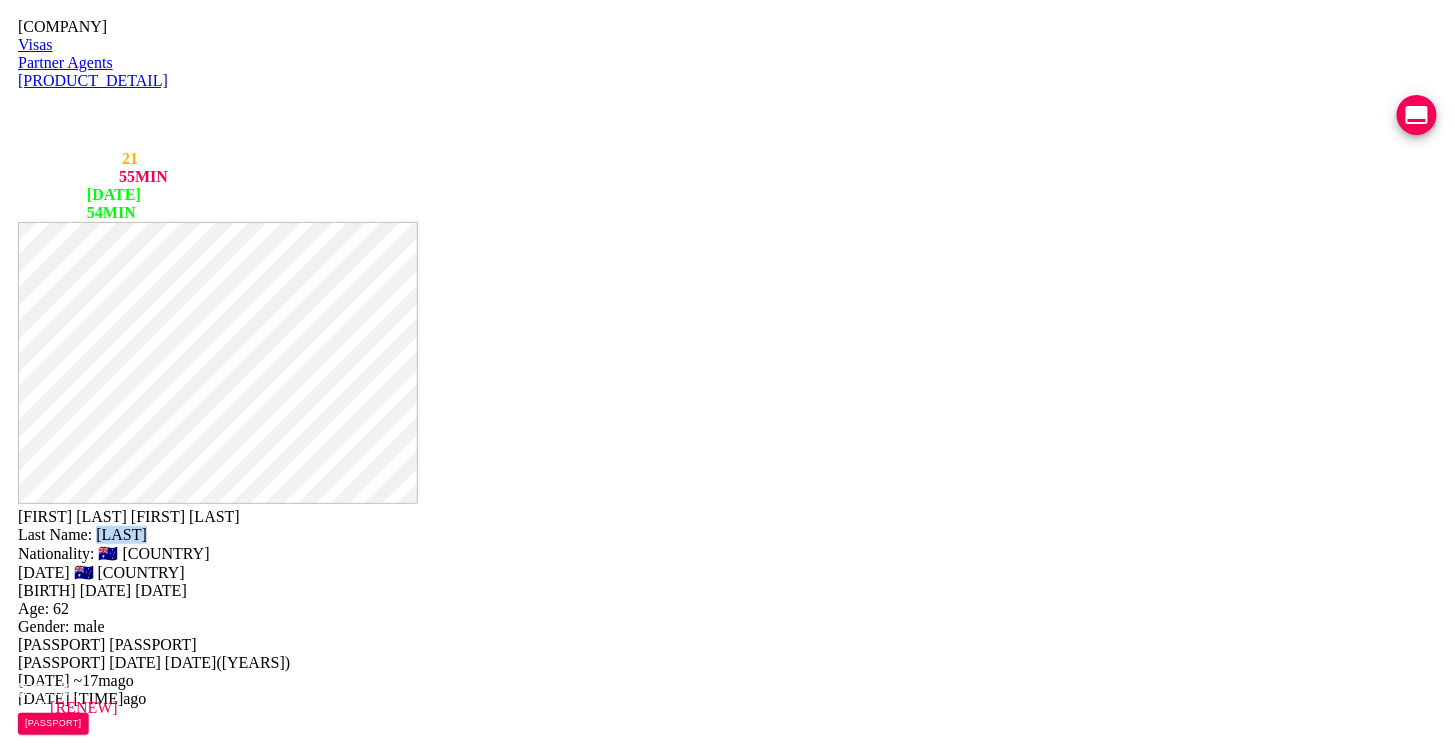 click at bounding box center [1417, 115] 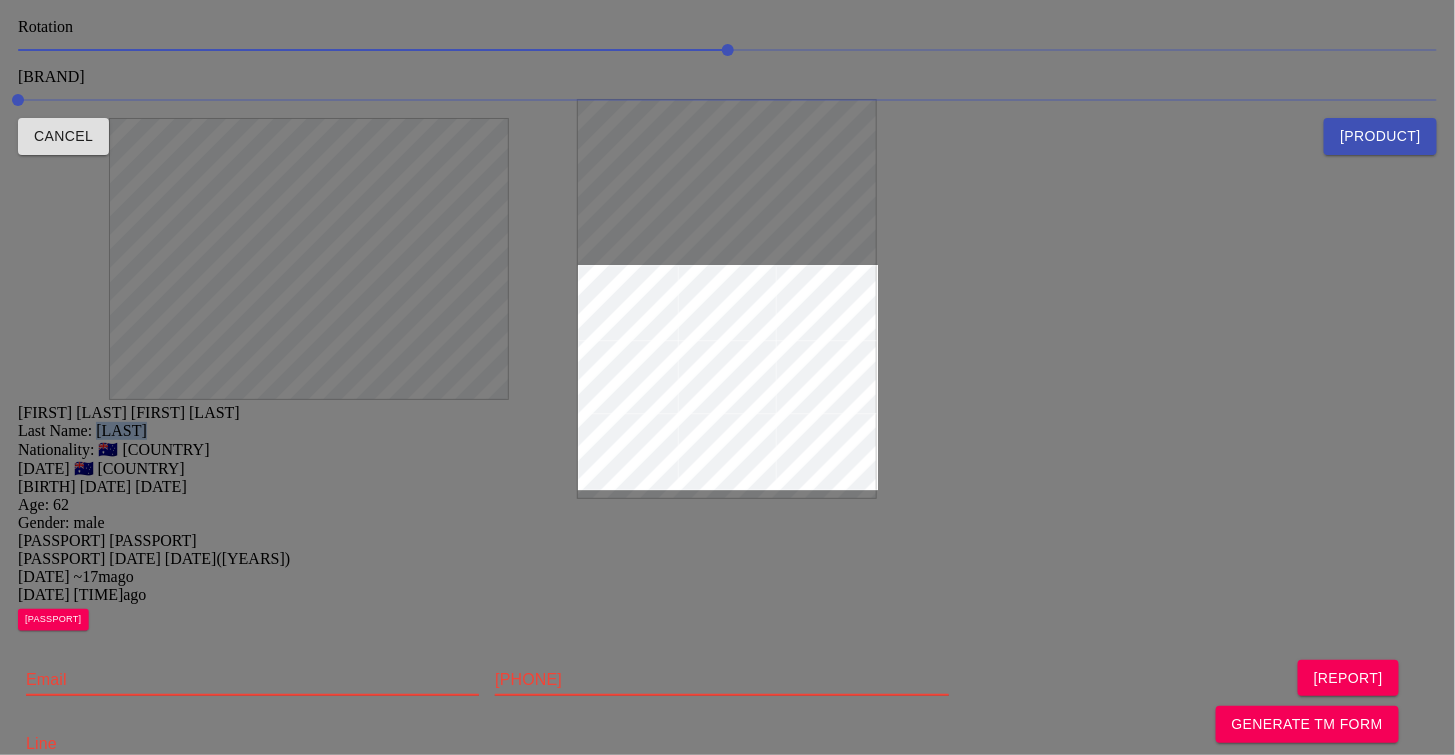 drag, startPoint x: 618, startPoint y: 273, endPoint x: 621, endPoint y: 194, distance: 79.05694 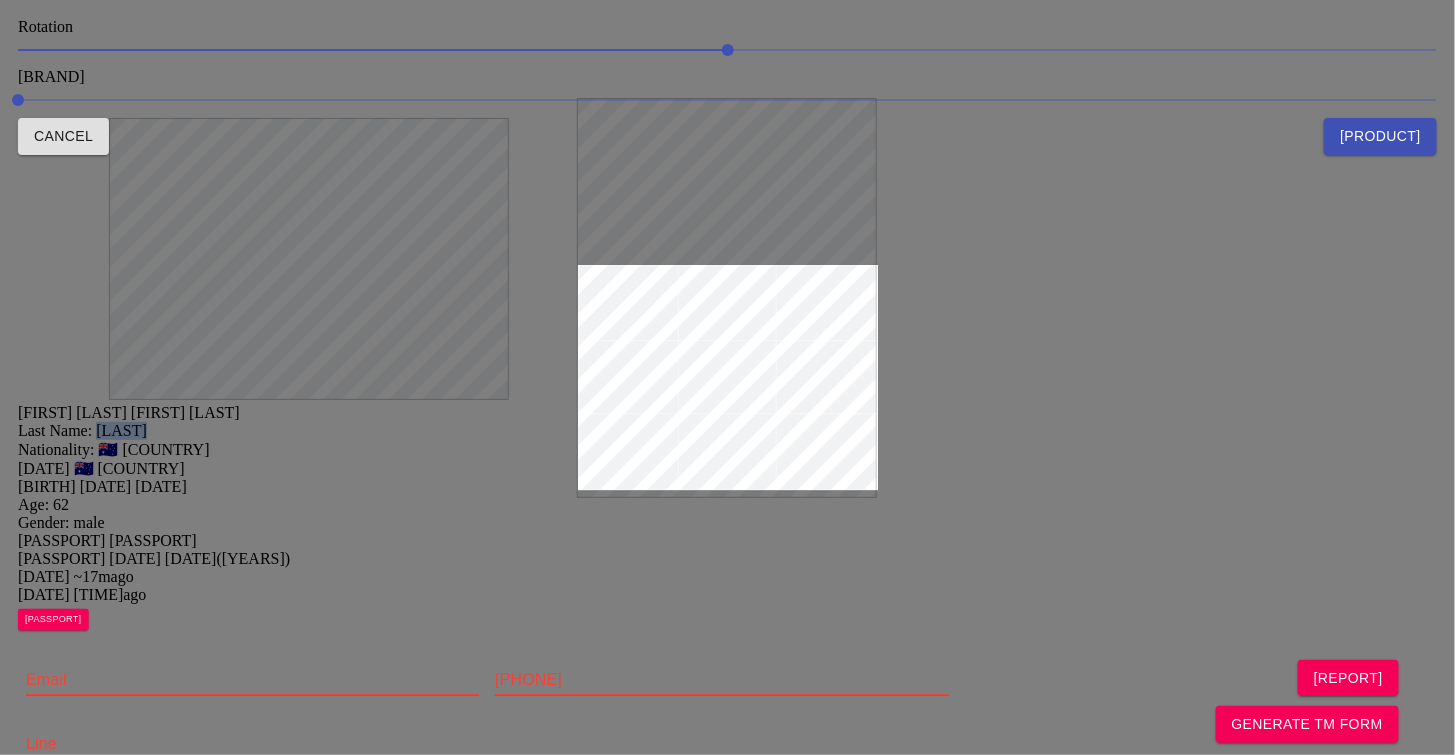 click on "Crop Passport" at bounding box center (1380, 136) 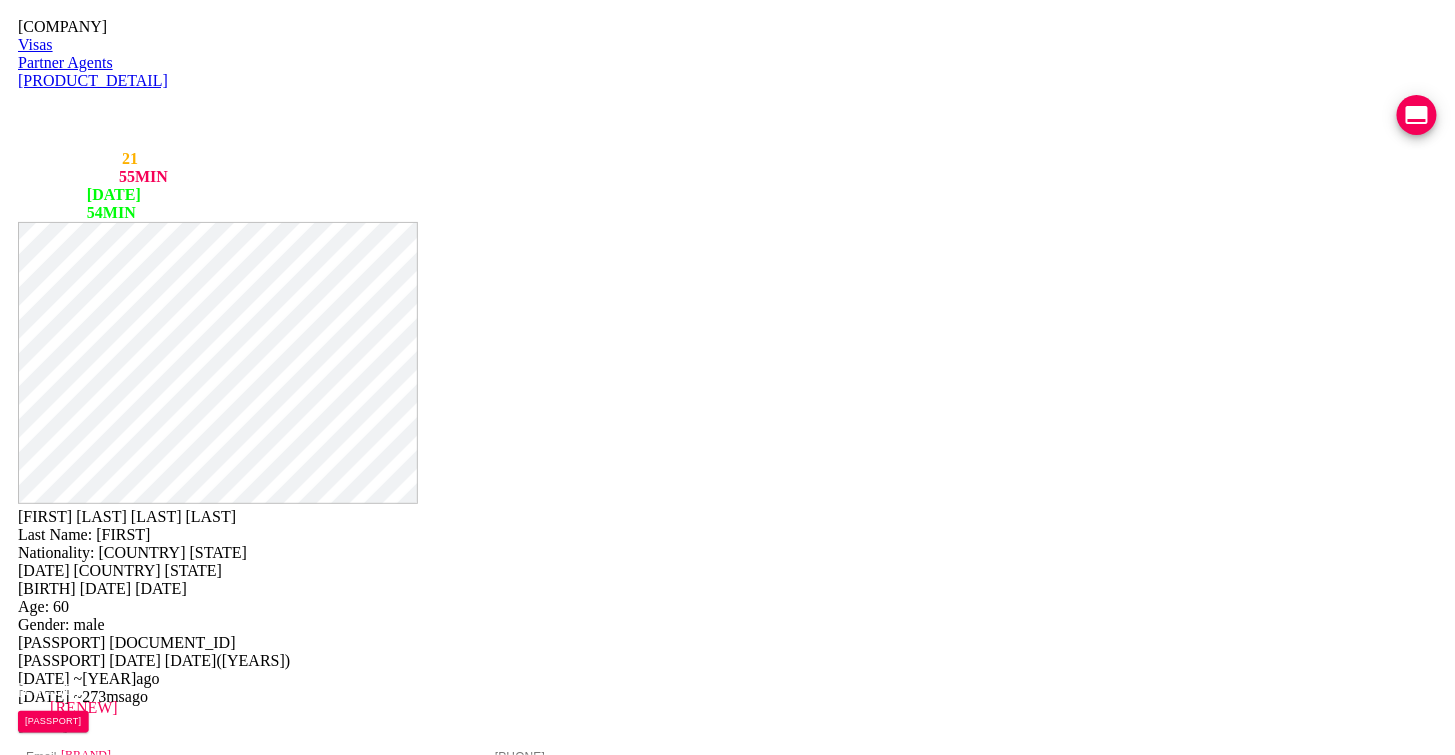 click on "- search close.io" at bounding box center [293, 755] 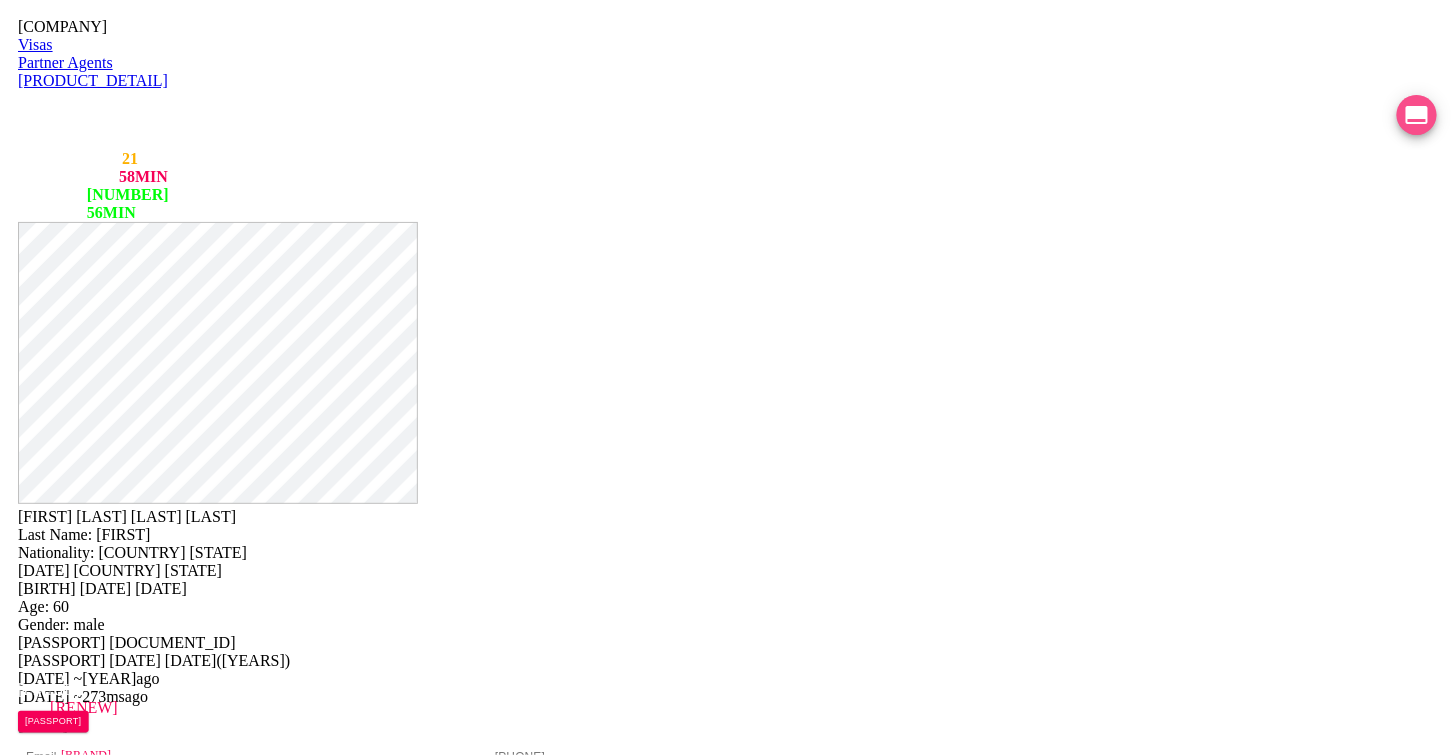 click at bounding box center [1417, 115] 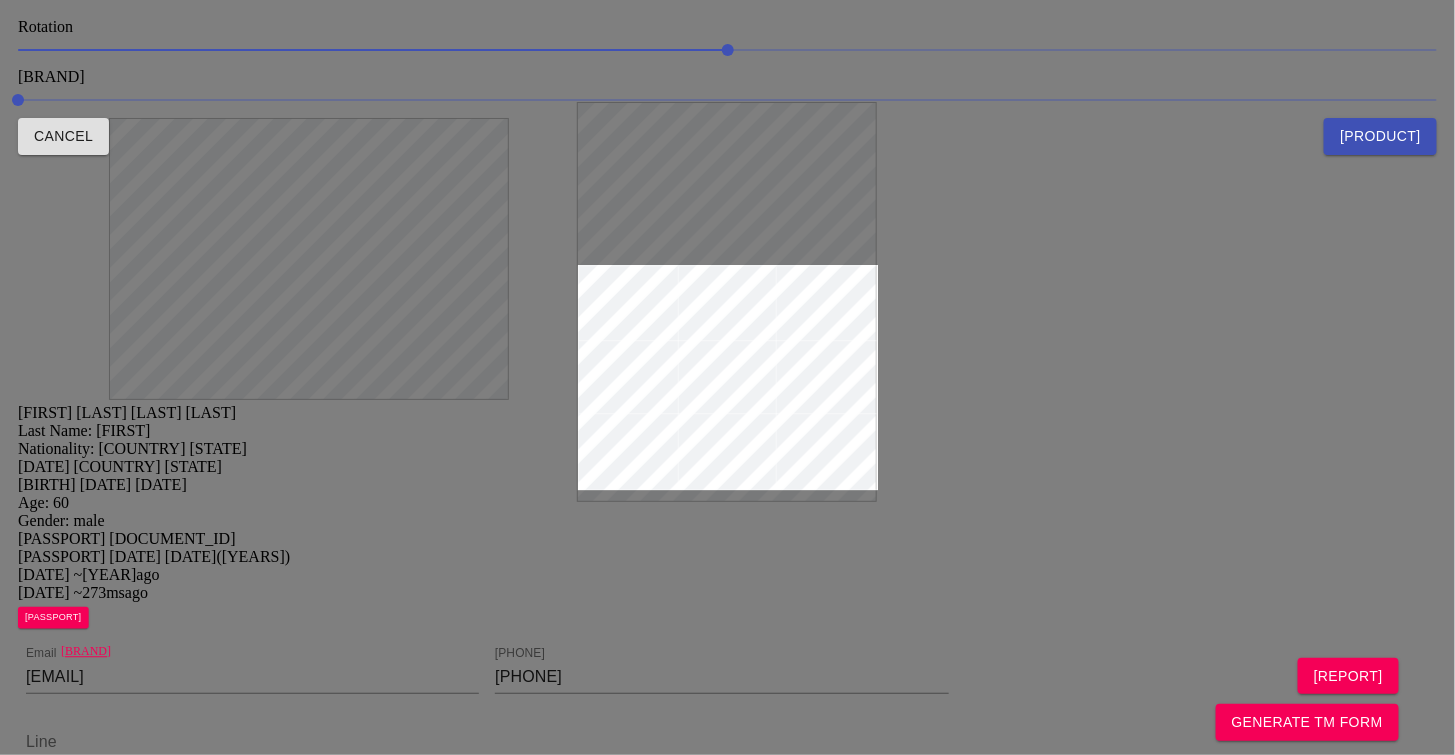 drag, startPoint x: 756, startPoint y: 296, endPoint x: 777, endPoint y: 220, distance: 78.84795 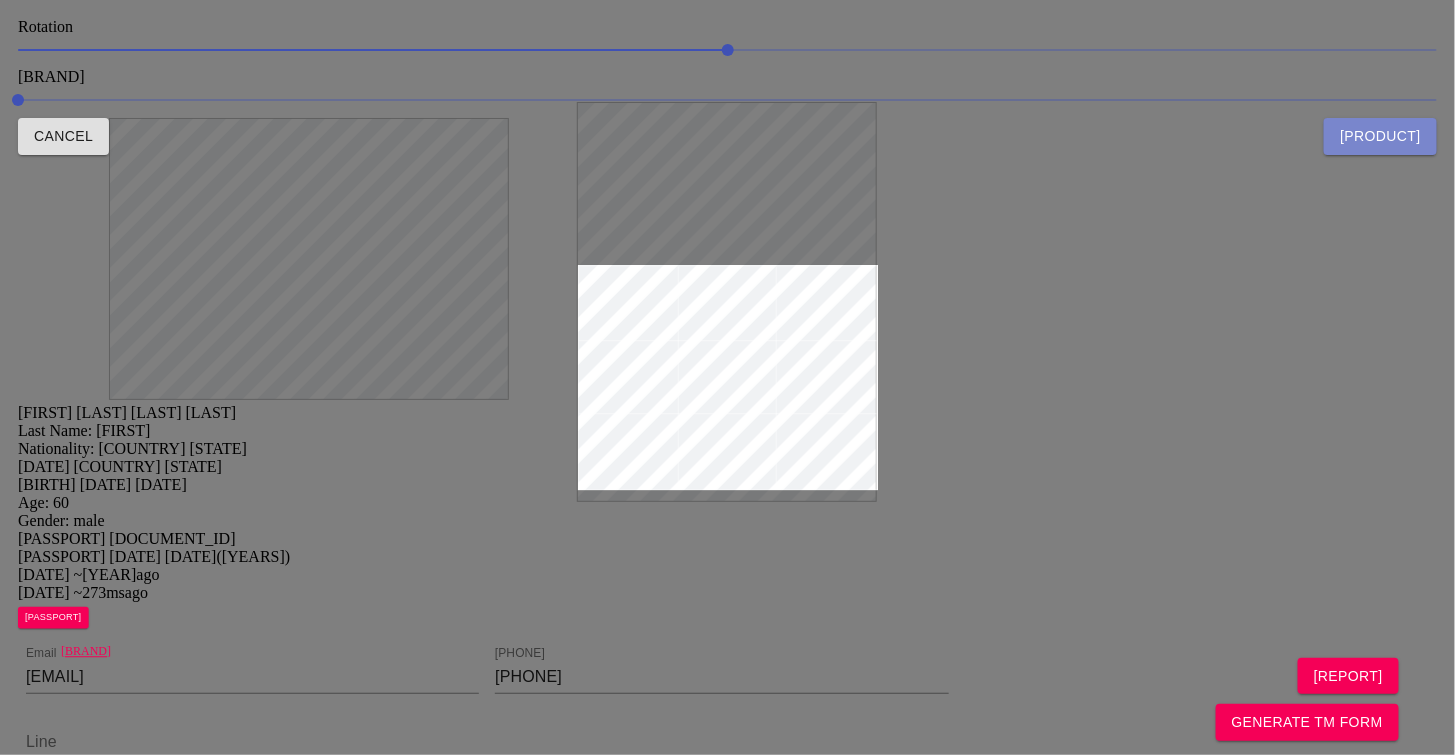 click on "Crop Passport" at bounding box center (1380, 136) 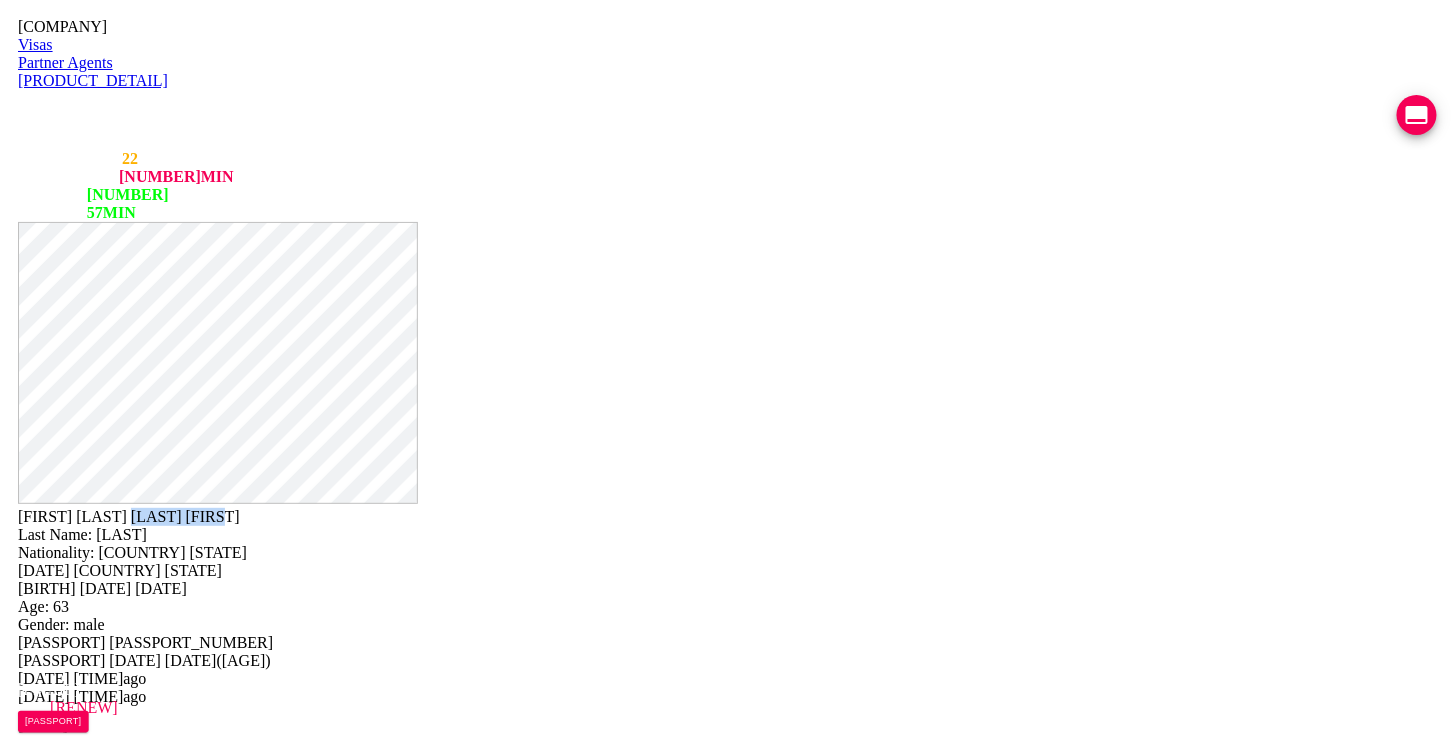 drag, startPoint x: 852, startPoint y: 48, endPoint x: 782, endPoint y: 51, distance: 70.064255 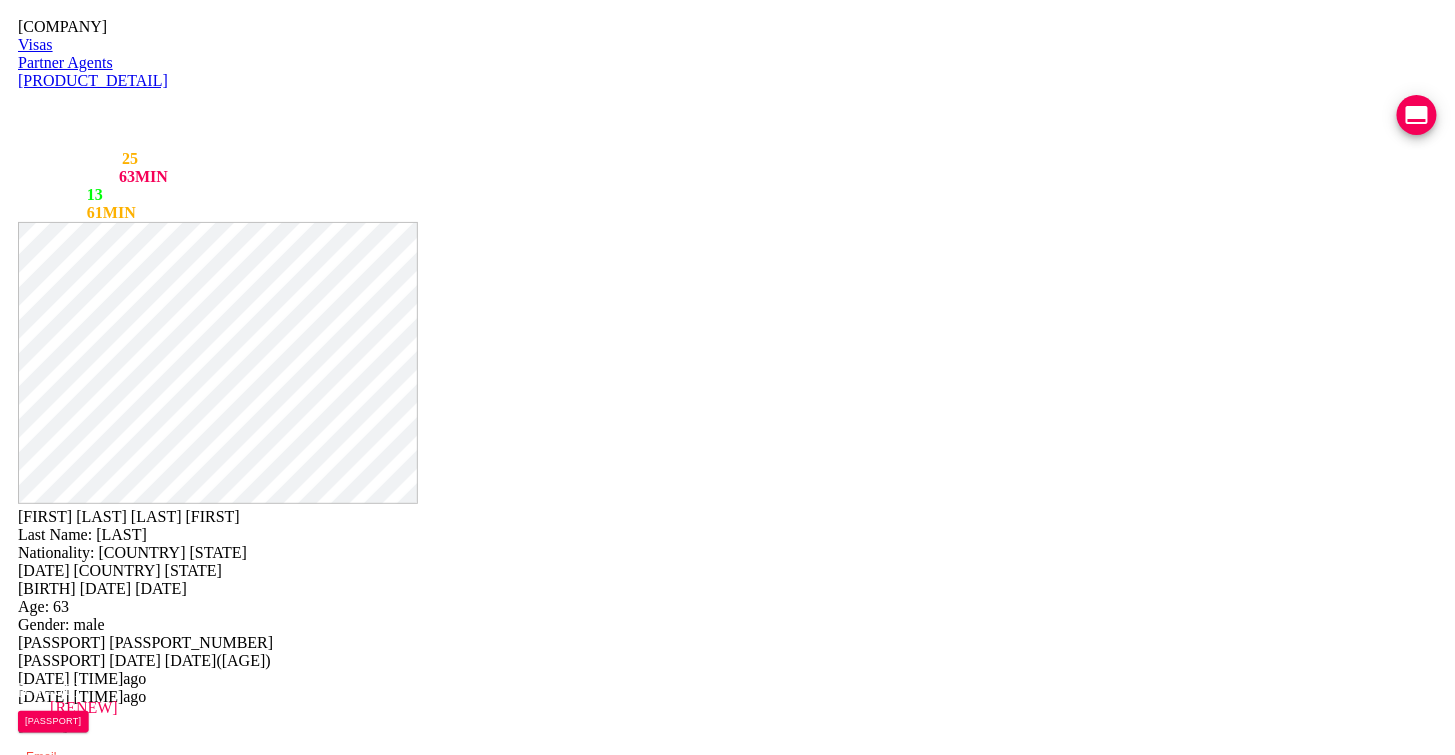 click at bounding box center [252, 782] 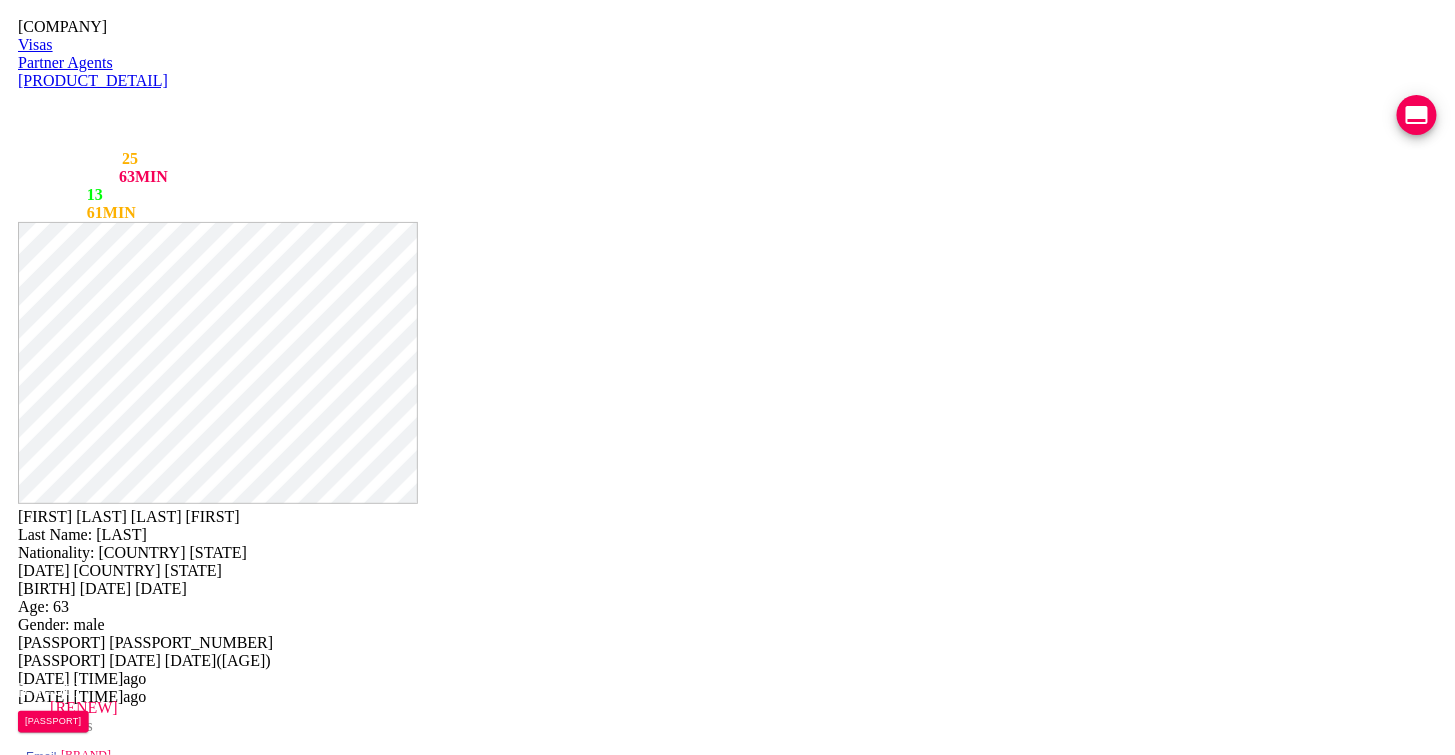 type on "bikerbruce1988@gmail.com" 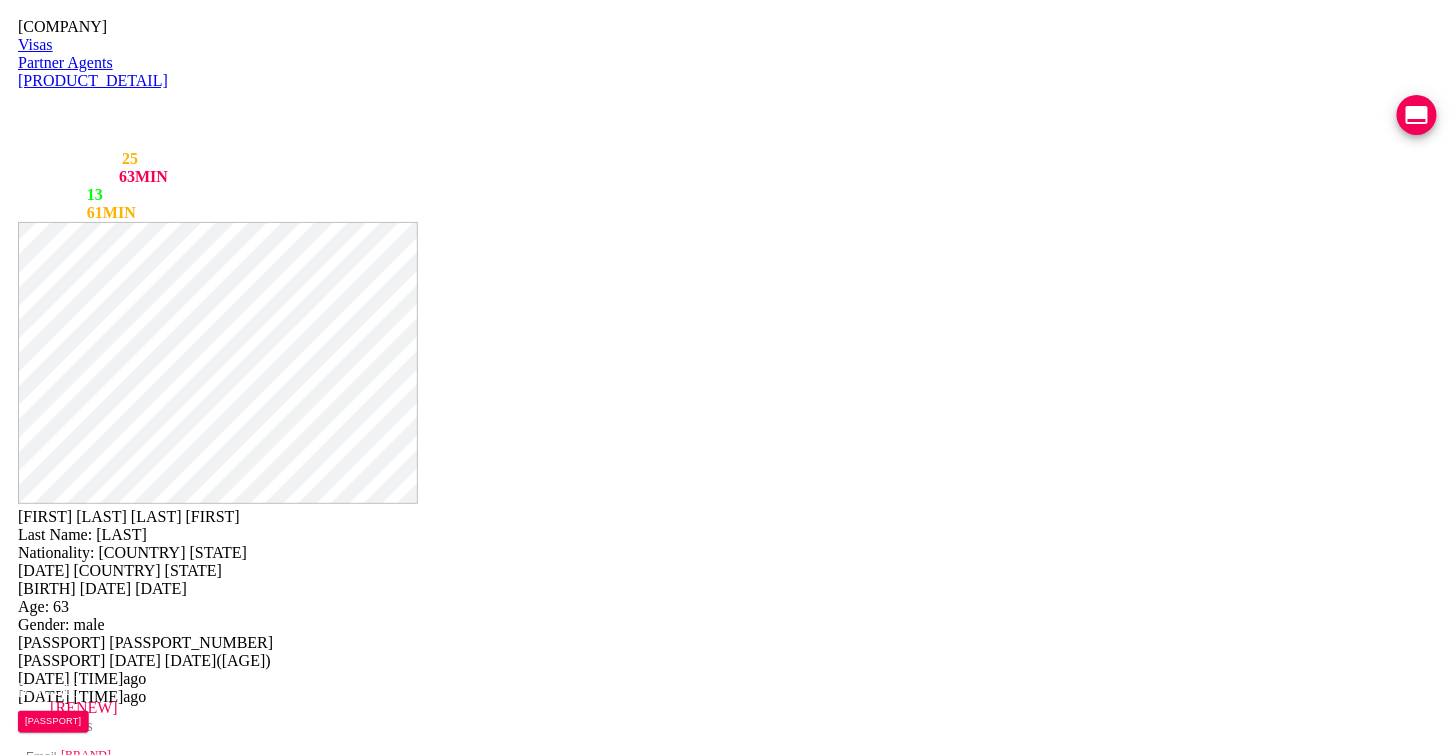 click on "Save Changes" at bounding box center [1202, 1029] 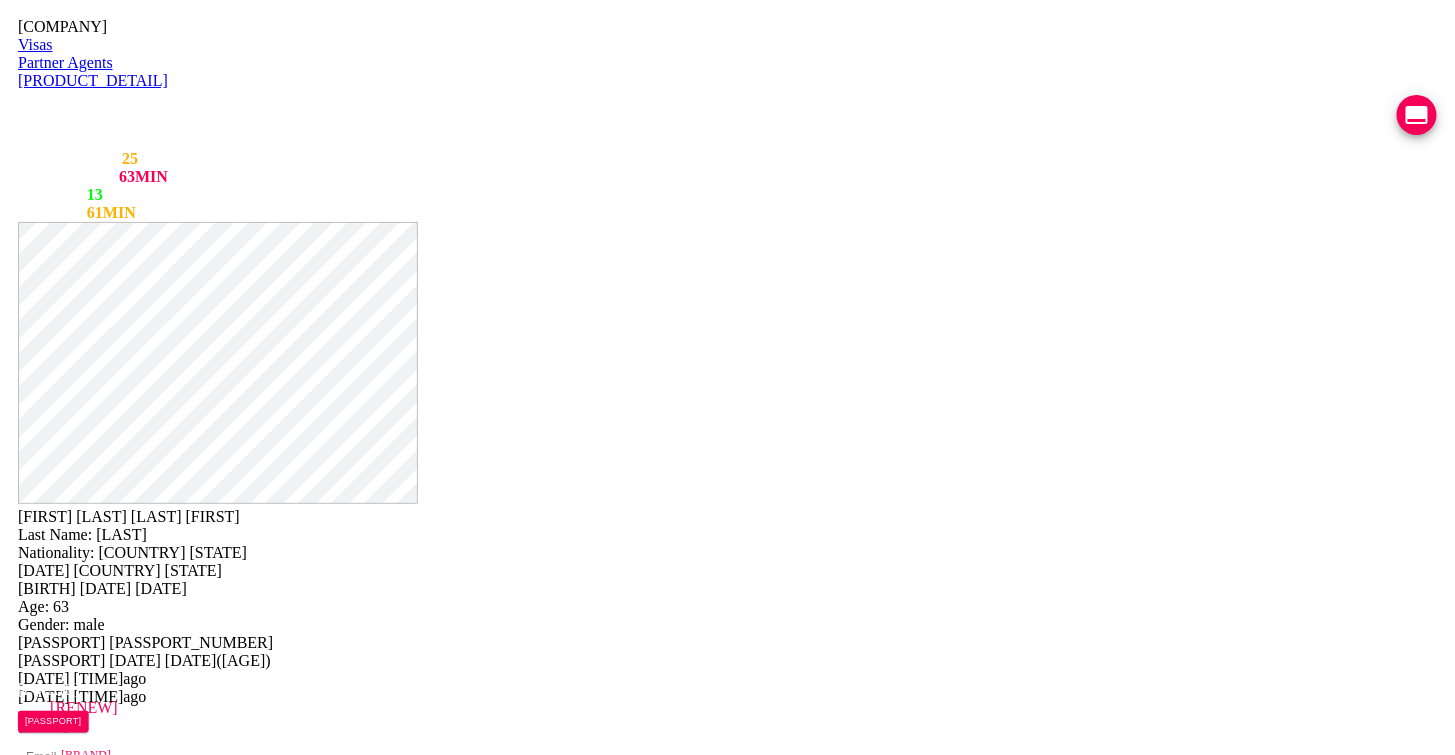 click on "- search close.io" at bounding box center (293, 755) 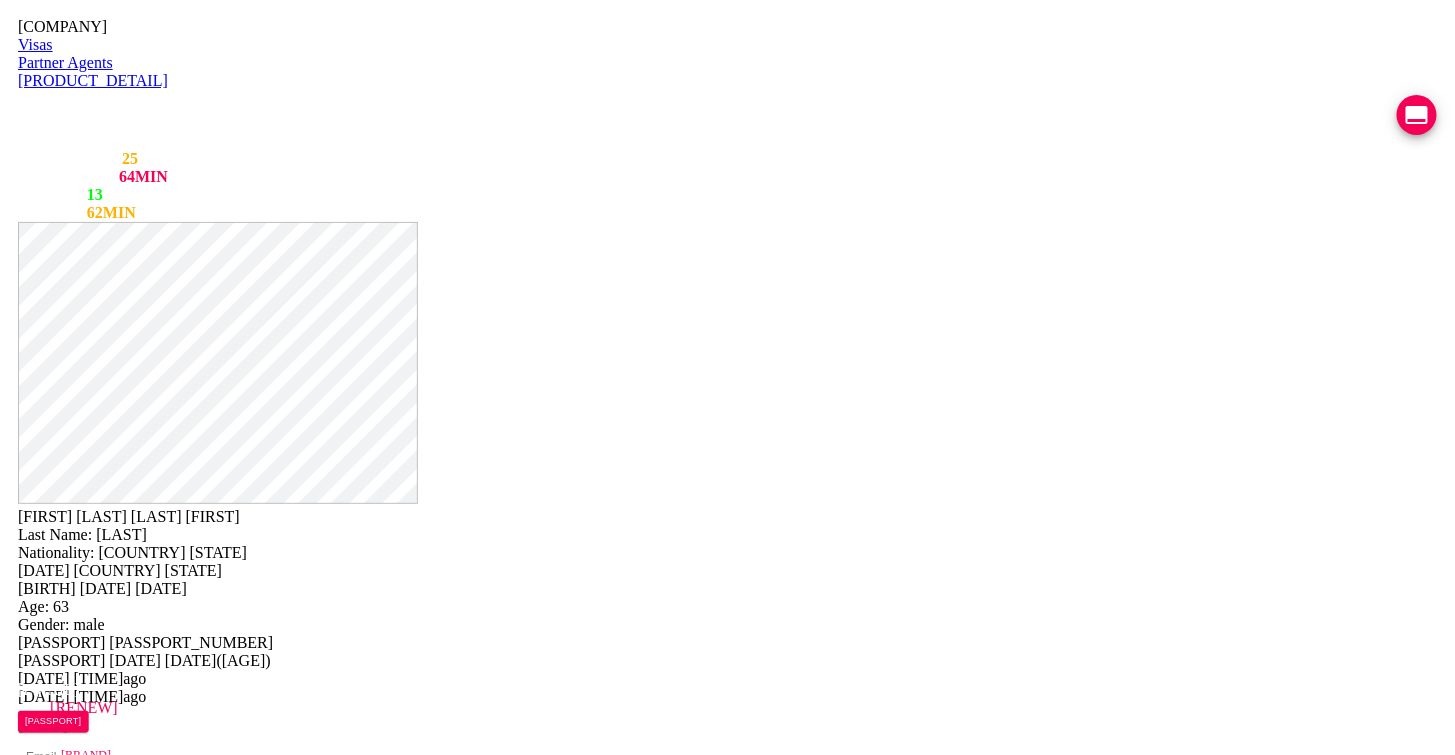 click on "Thai Visa Centre Admin Visas Partner Agents 90 Day Reporting LINE QUEUE   25 LINE DELAY   64  MIN EMAIL QUEUE   13 EMAIL DELAY   62  MIN bwithjune@hotmail.com staff   (logout / renew) 2h 27m 31s" at bounding box center [727, 120] 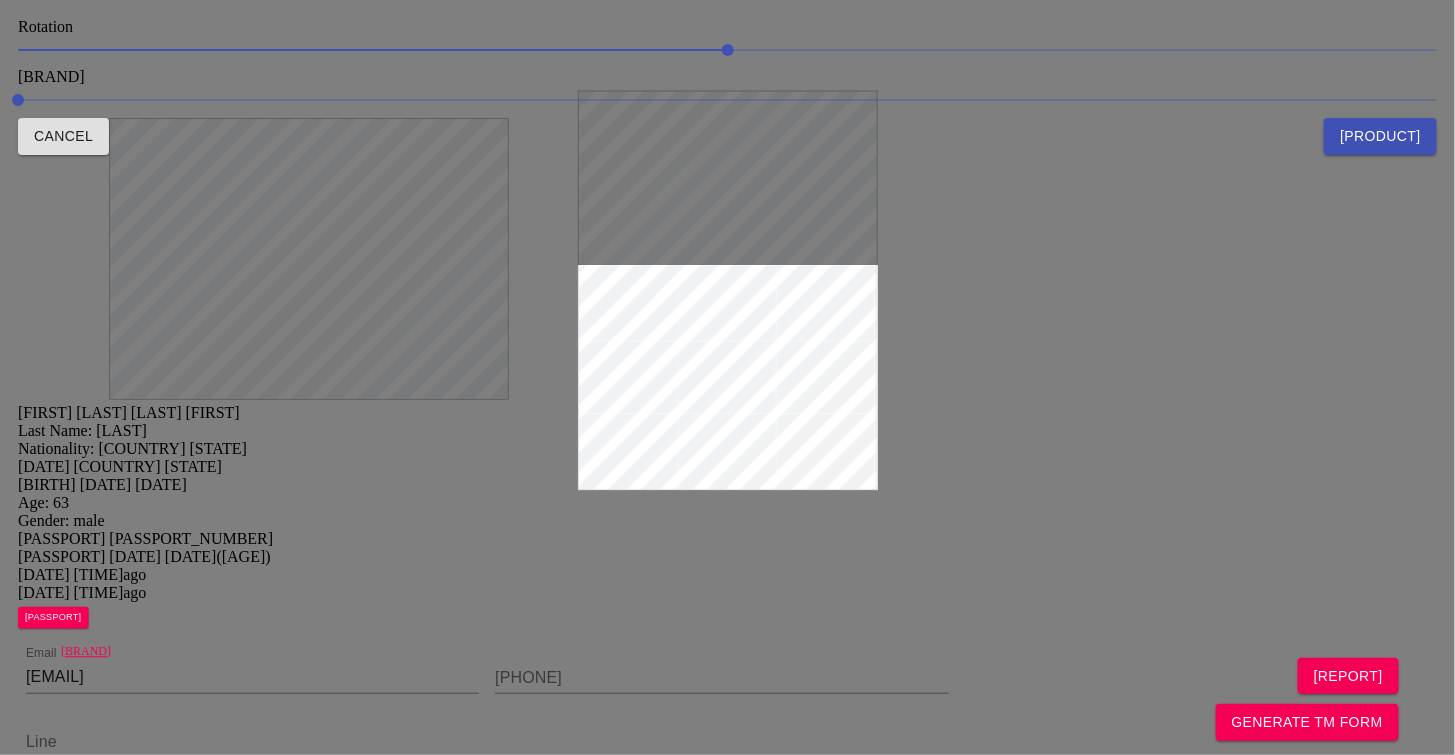 drag, startPoint x: 680, startPoint y: 306, endPoint x: 706, endPoint y: 204, distance: 105.26158 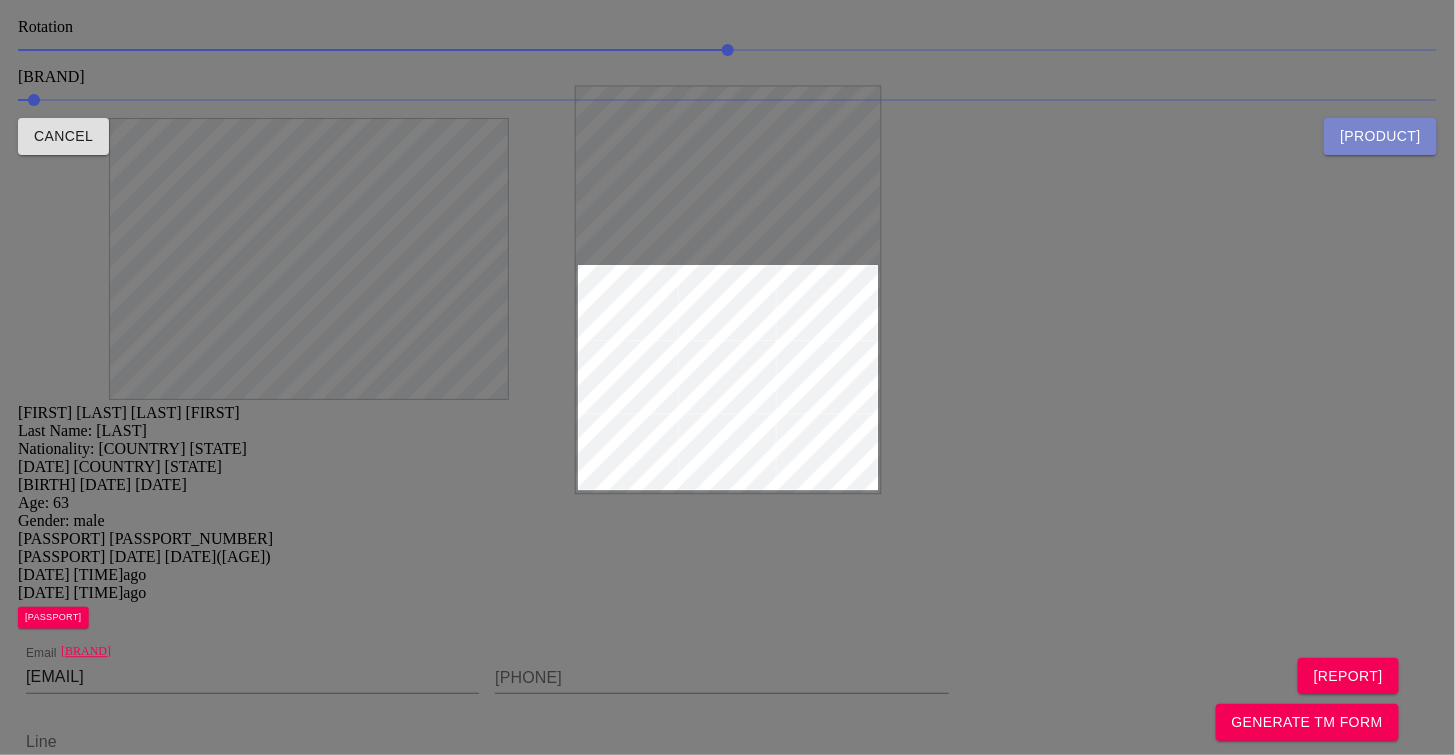 click on "Crop Passport" at bounding box center [1380, 136] 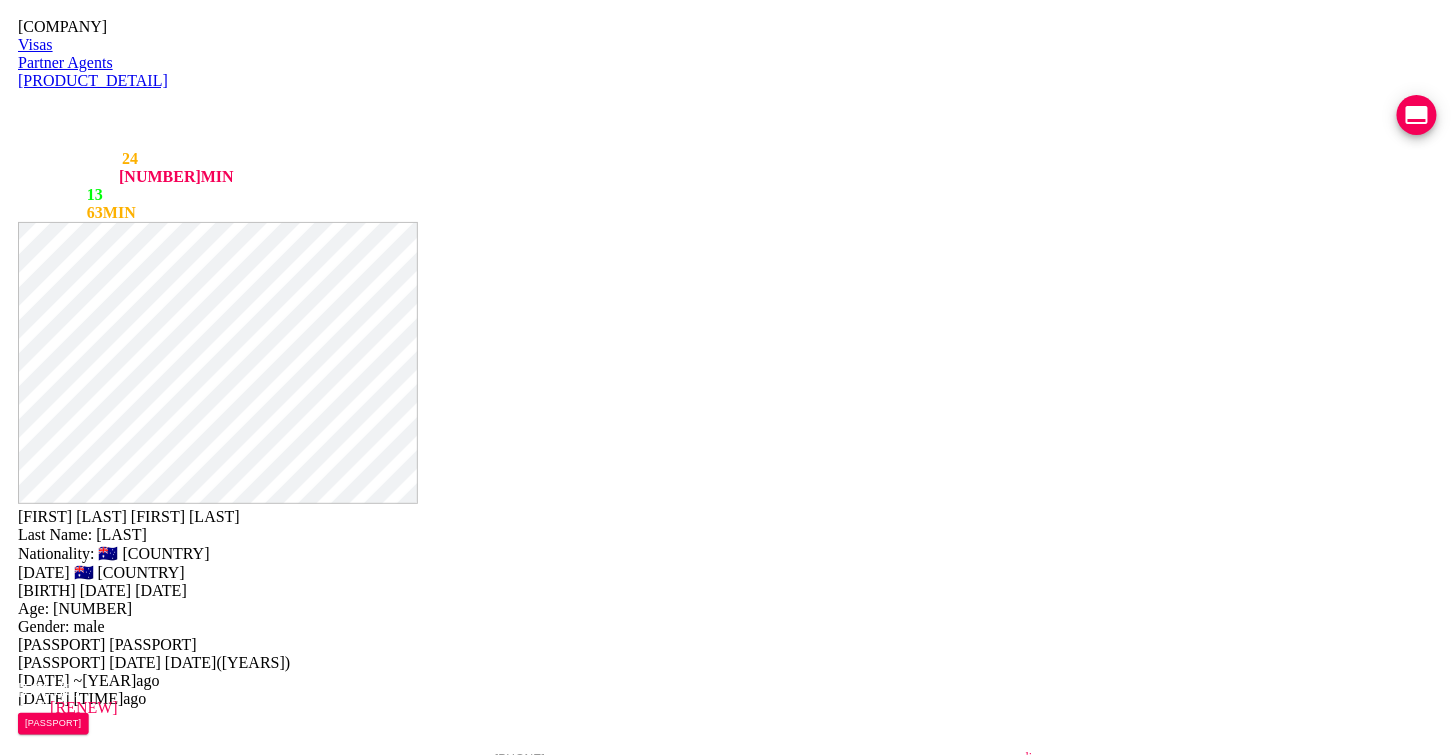 click on "- open line" at bounding box center [1225, 757] 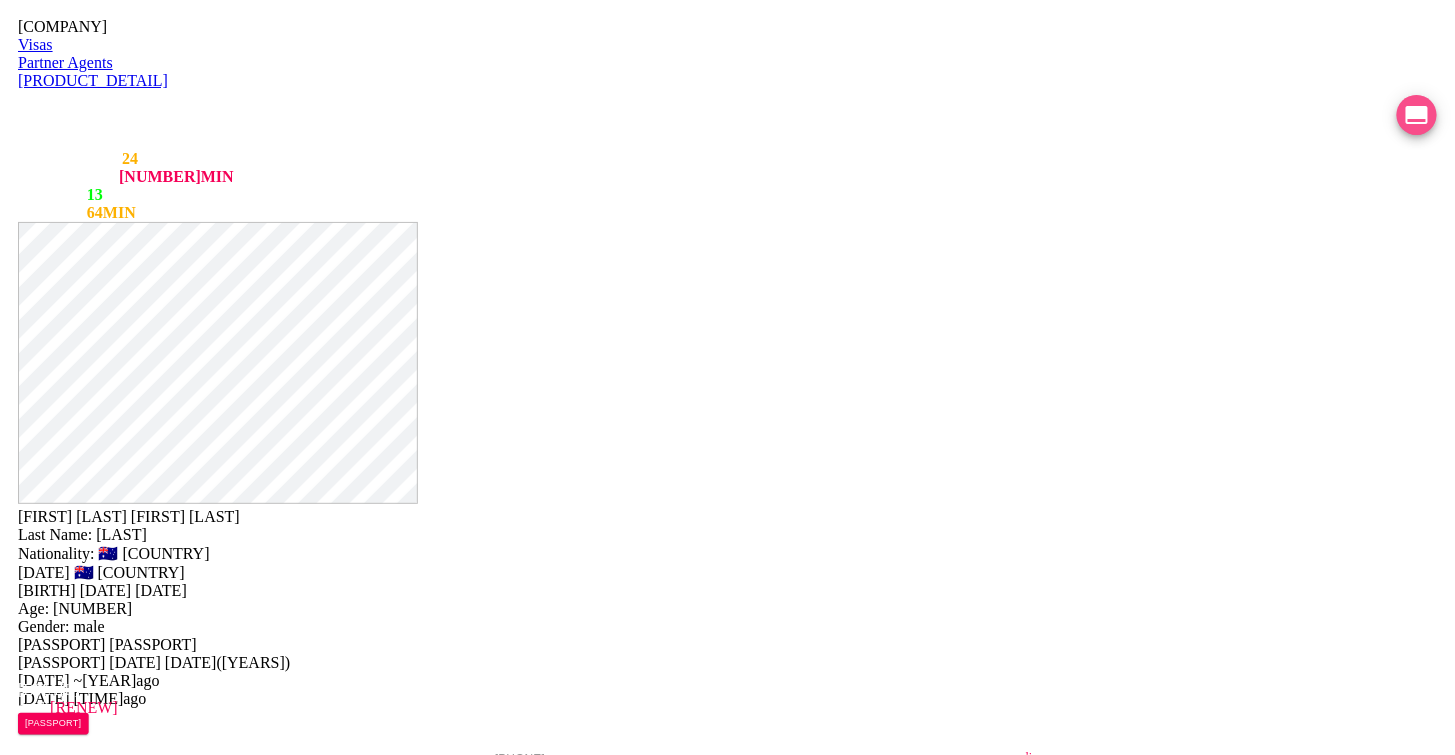 click at bounding box center [1417, 115] 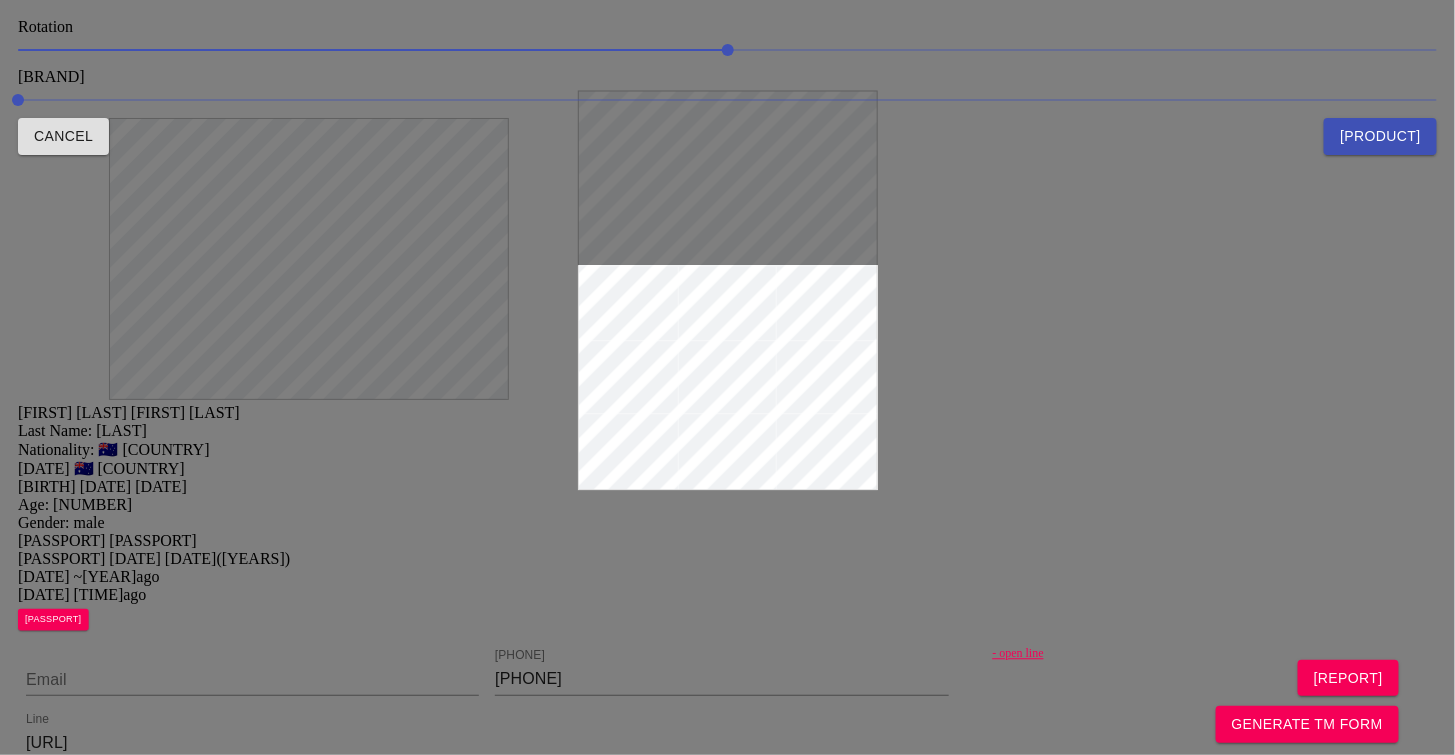 drag, startPoint x: 739, startPoint y: 336, endPoint x: 743, endPoint y: 256, distance: 80.09994 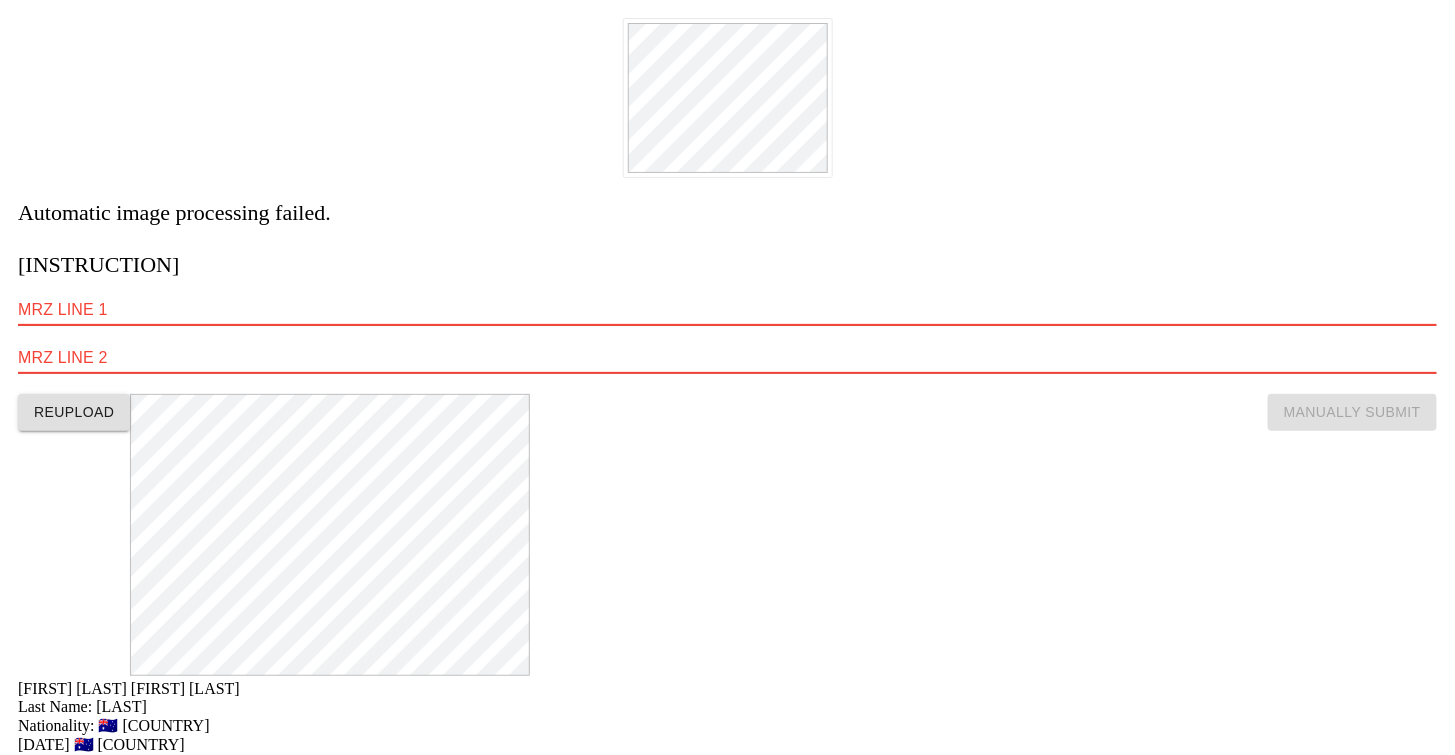 click on "REUPLOAD" at bounding box center [74, 412] 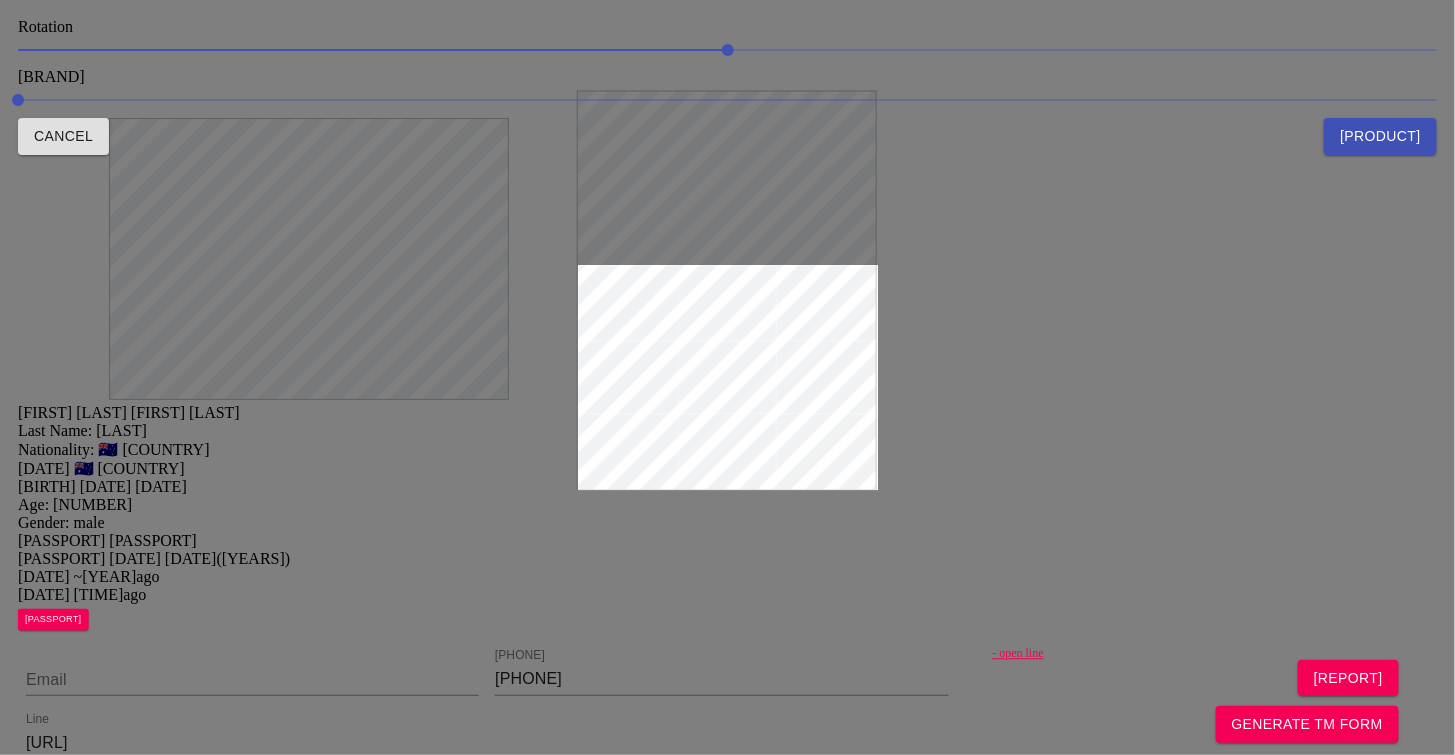 drag, startPoint x: 825, startPoint y: 293, endPoint x: 839, endPoint y: 187, distance: 106.92053 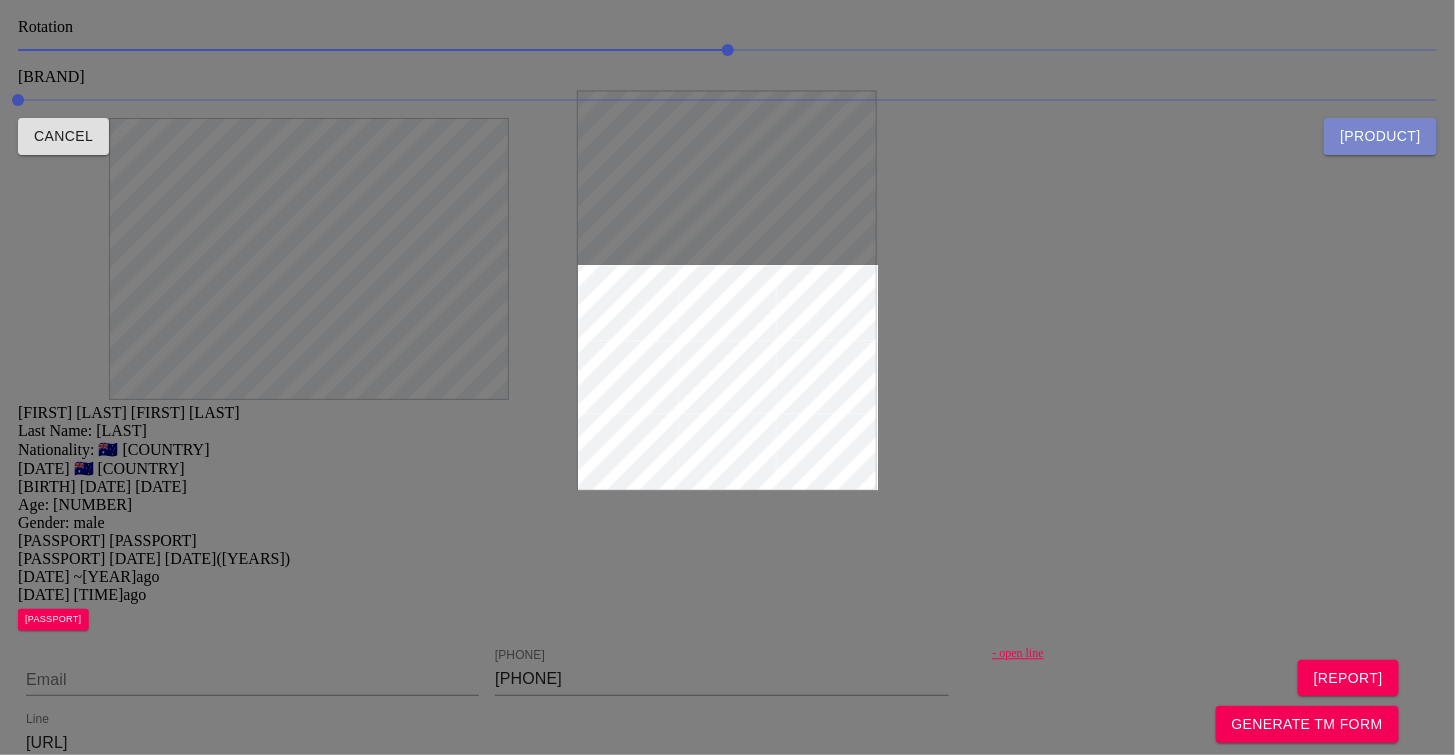 click on "Crop Passport" at bounding box center (1380, 136) 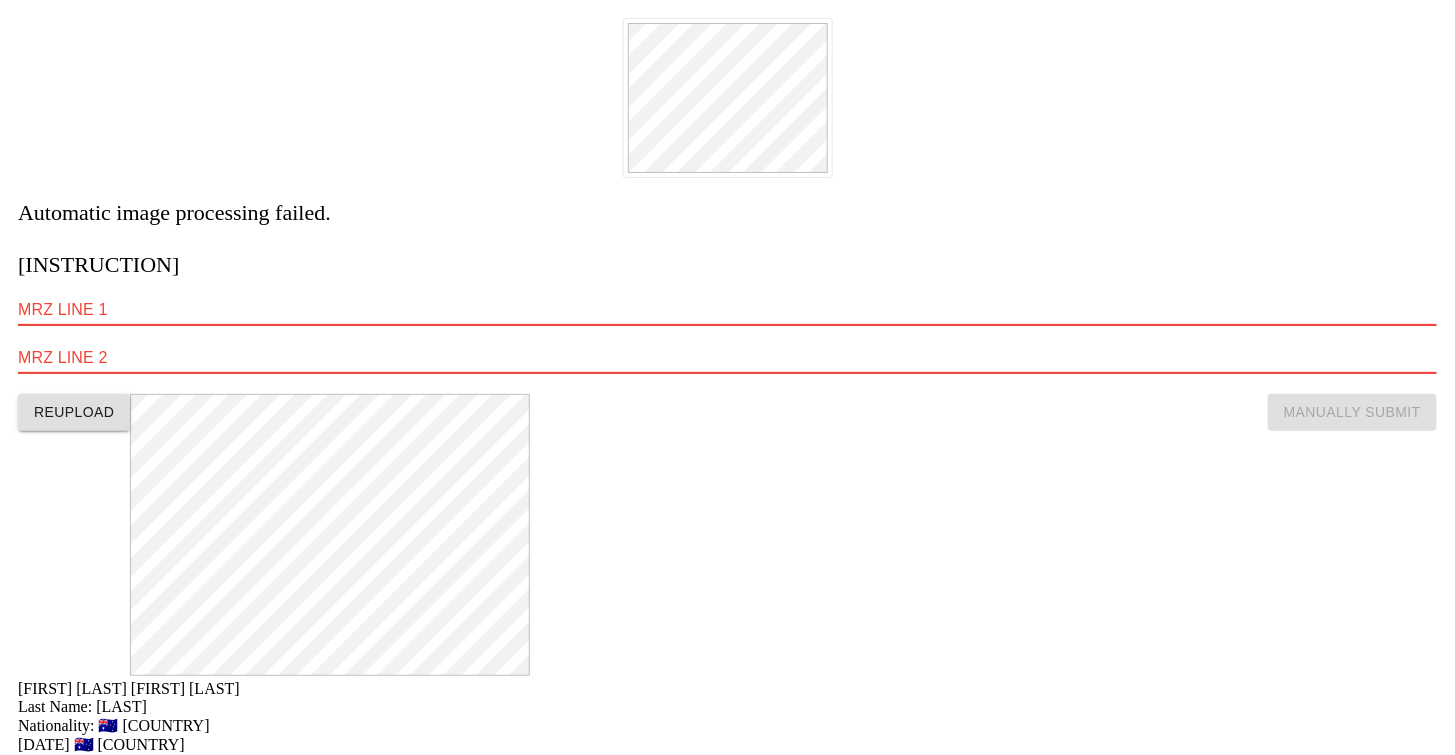 click on "REUPLOAD" at bounding box center [74, 412] 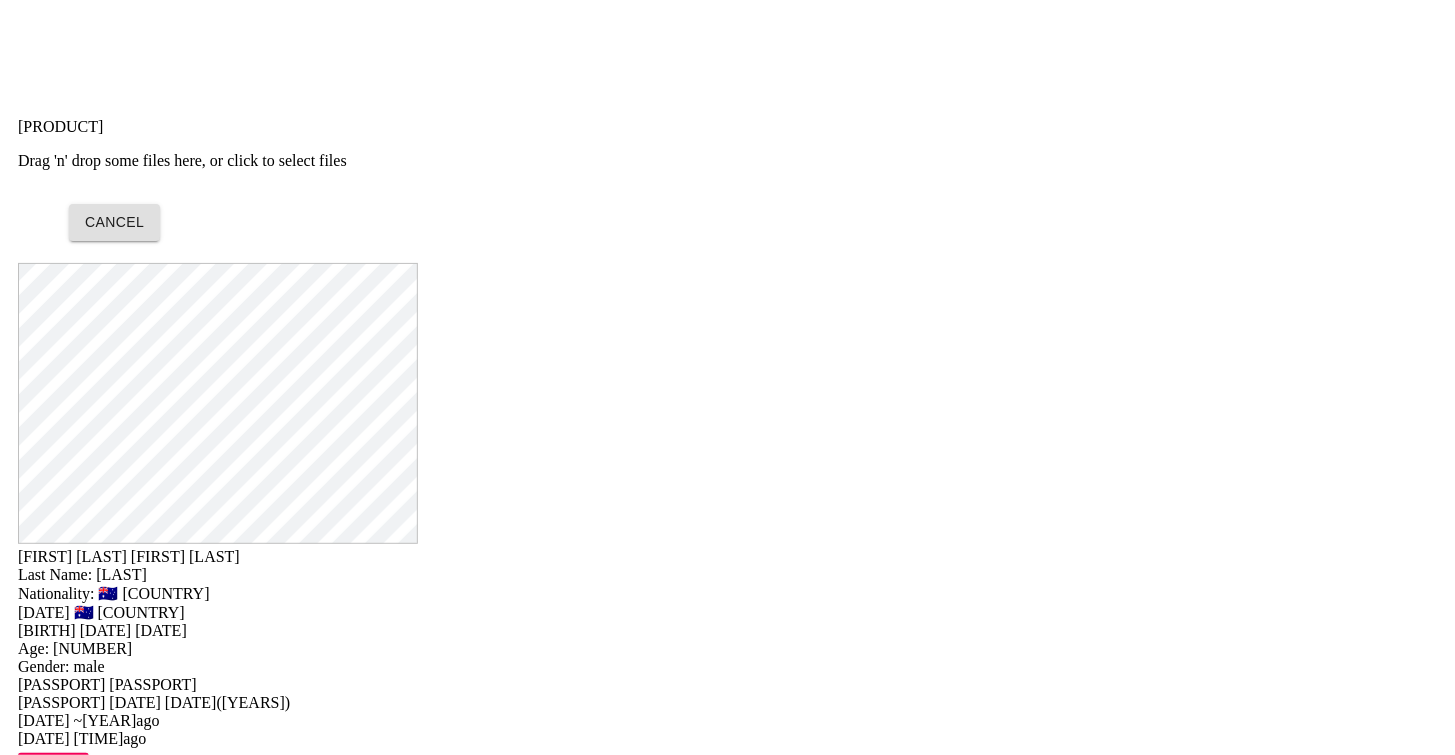 drag, startPoint x: 157, startPoint y: 325, endPoint x: 126, endPoint y: 327, distance: 31.06445 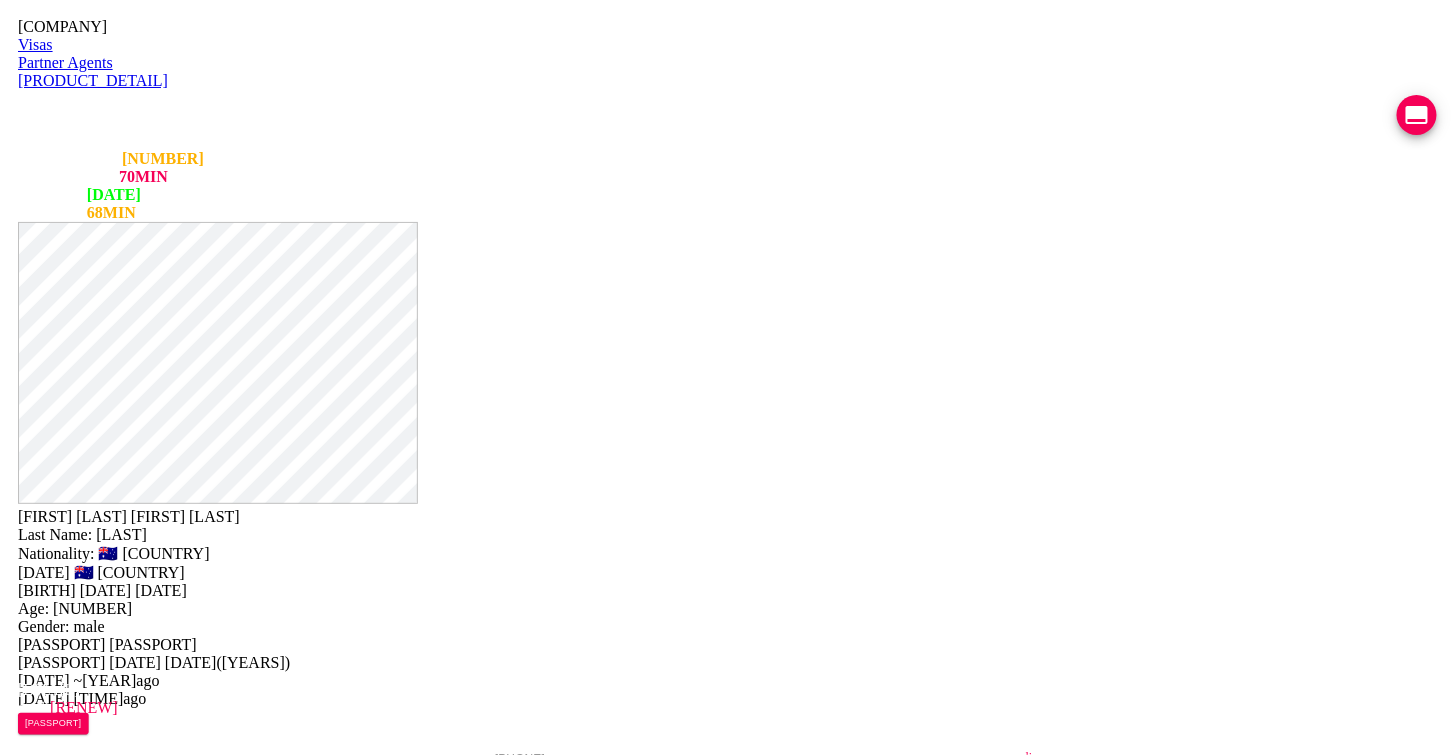 click on "Visas" at bounding box center (727, 45) 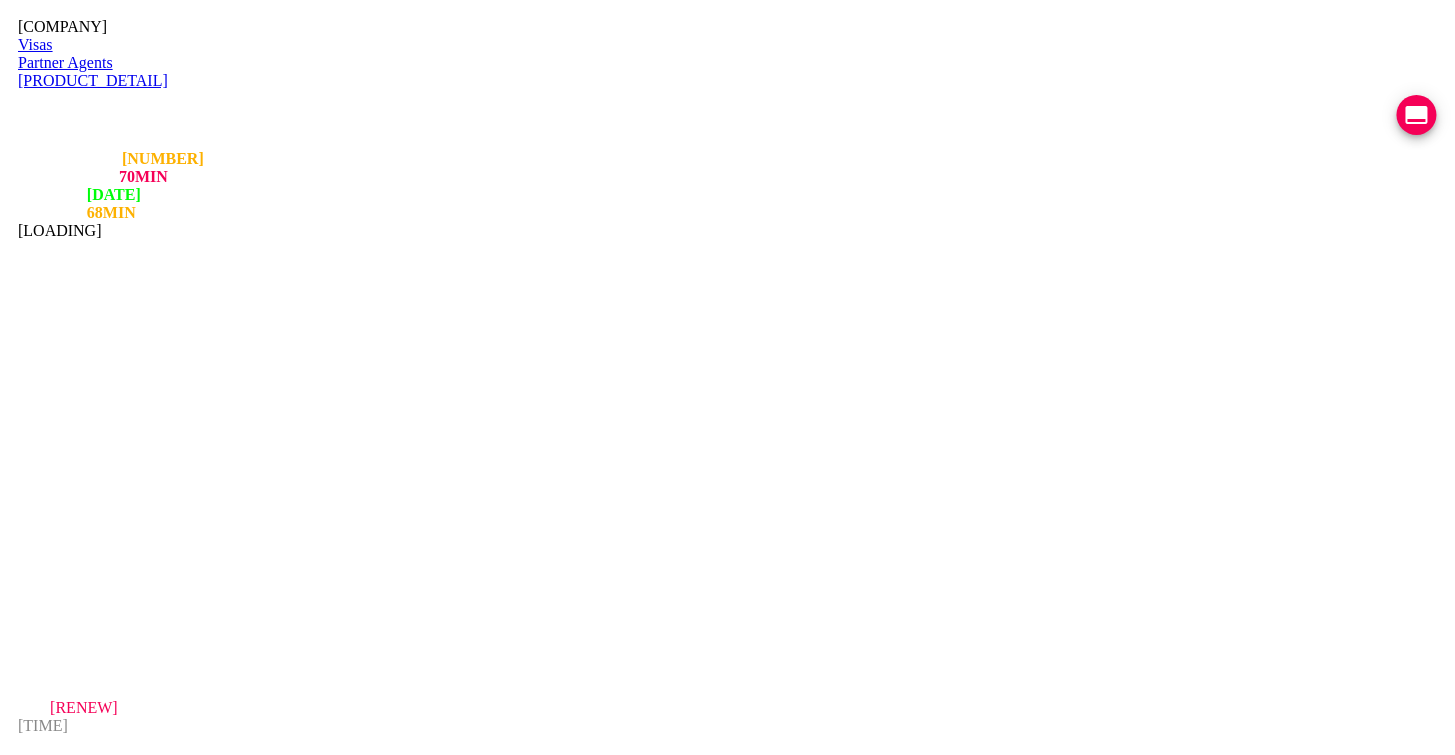 click at bounding box center (1417, 115) 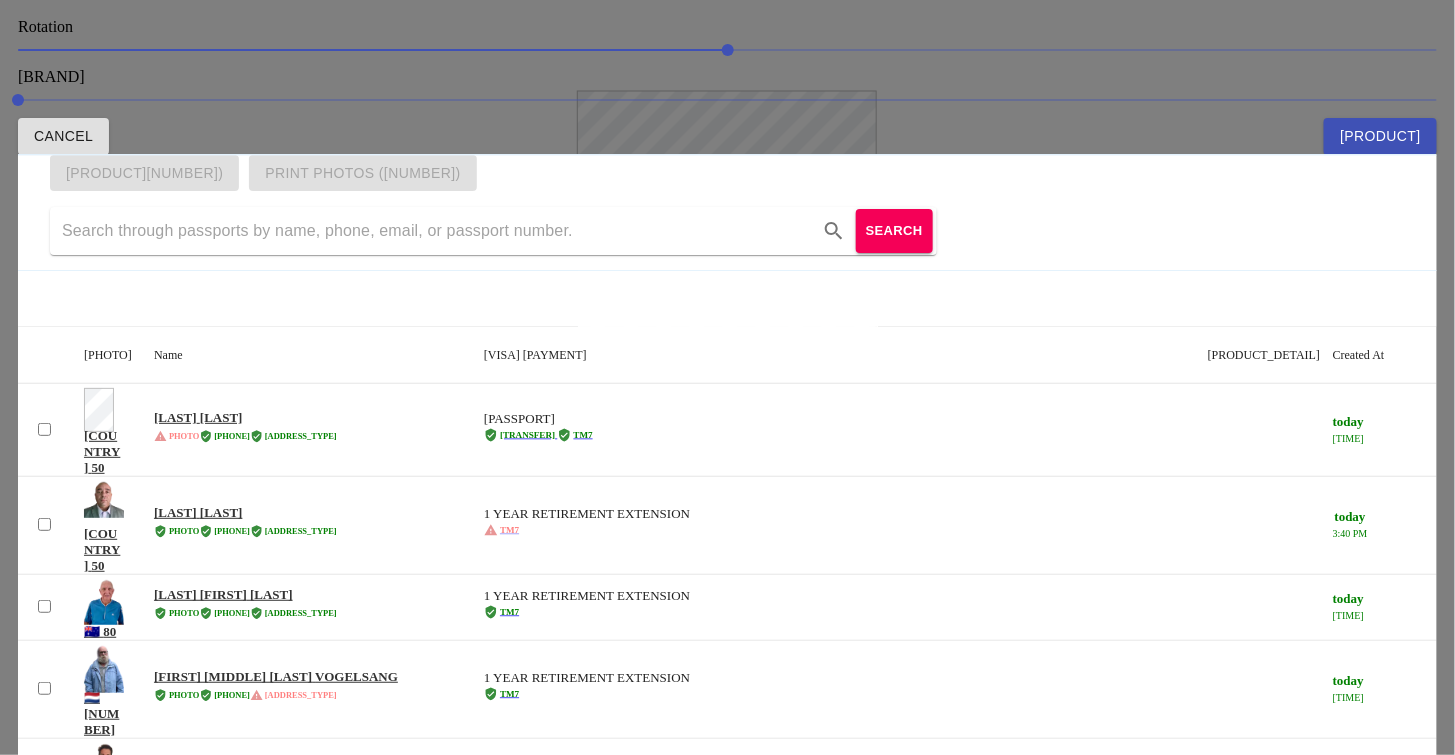 drag, startPoint x: 774, startPoint y: 277, endPoint x: 787, endPoint y: 213, distance: 65.30697 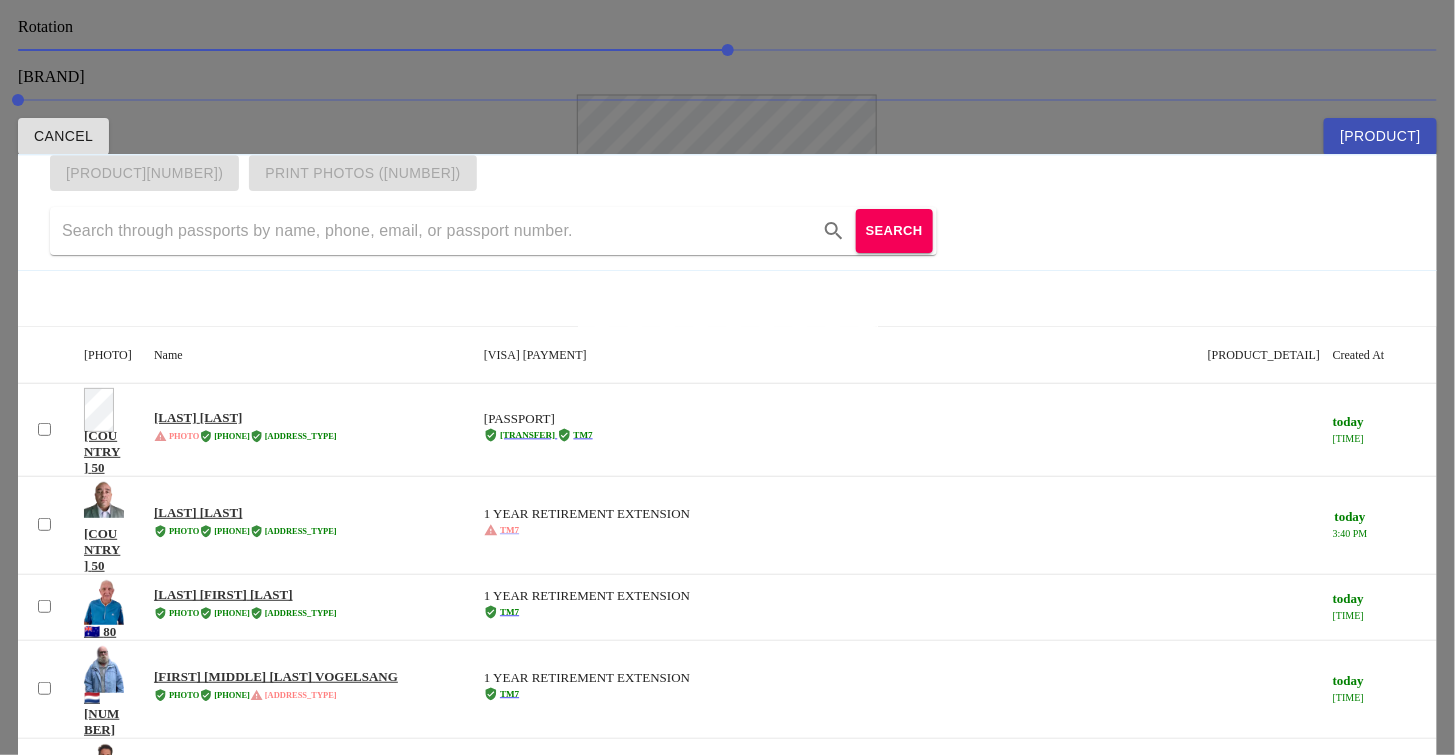 click at bounding box center (728, 377) 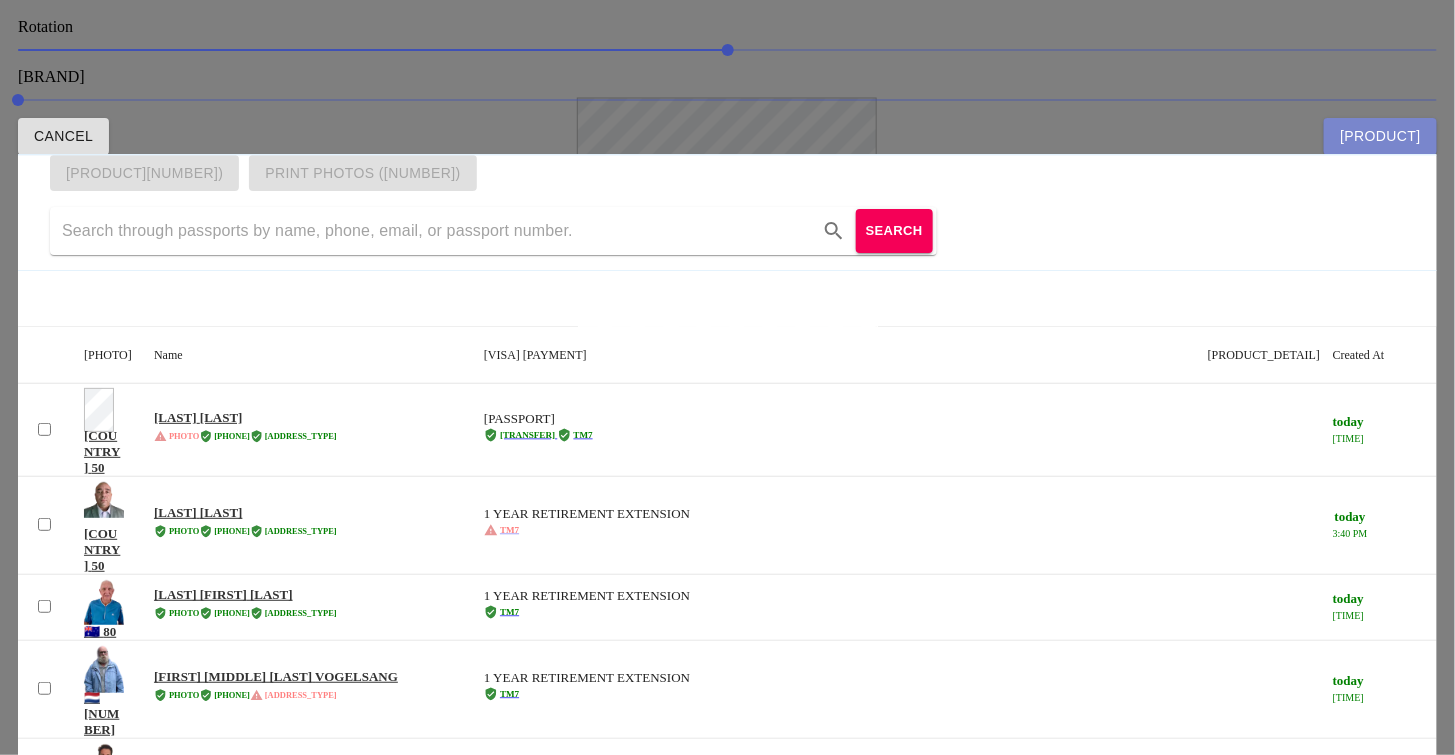 click on "Crop Passport" at bounding box center [1380, 136] 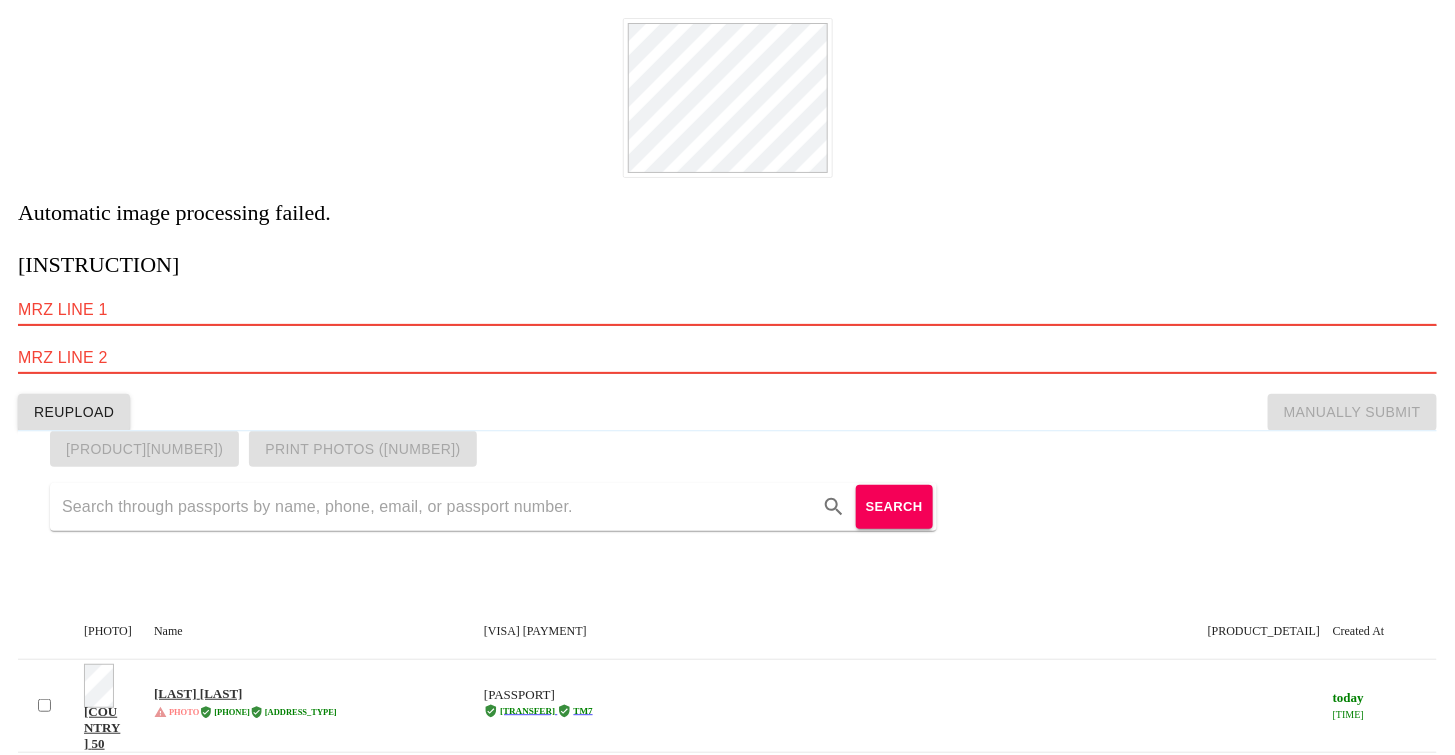 click on "Automatic image processing failed.  Please try uploading a new photo, or manually enter in the MRZ lines. MRZ LINE 1 MRZ LINE 2 REUPLOAD MANUALLY SUBMIT" at bounding box center (727, 196) 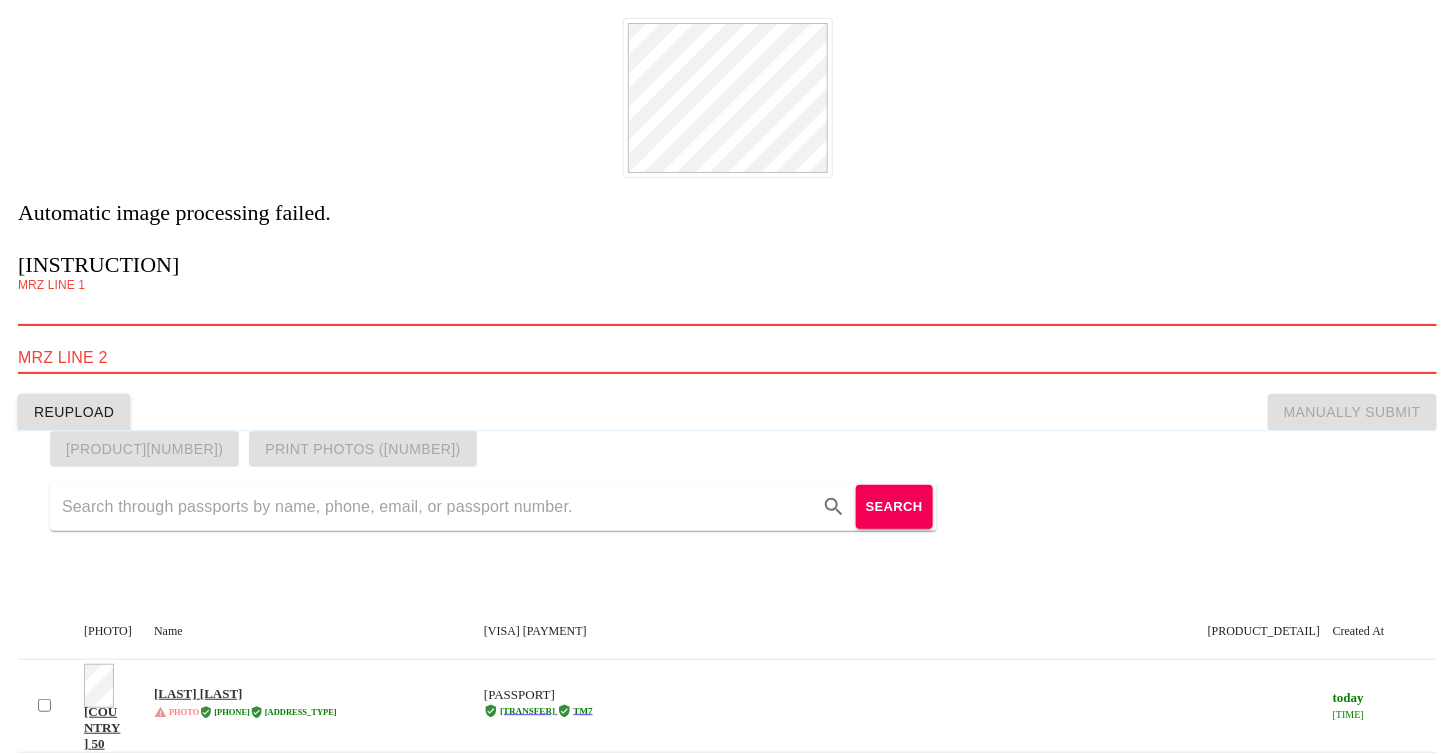 click at bounding box center (727, 310) 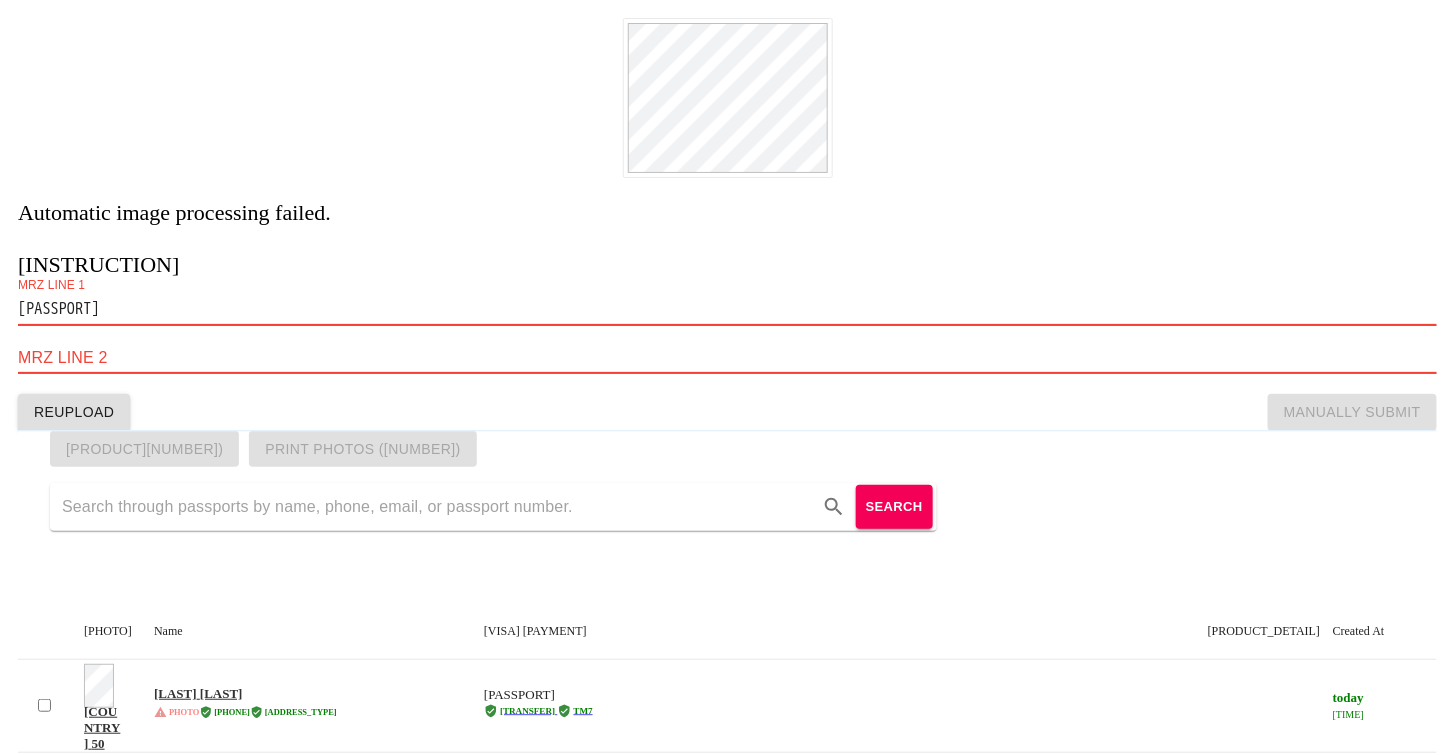 click on "P<D< < RUST<<HANS<JOACHIM<BERTHOLD<GUENTER<<" at bounding box center [727, 310] 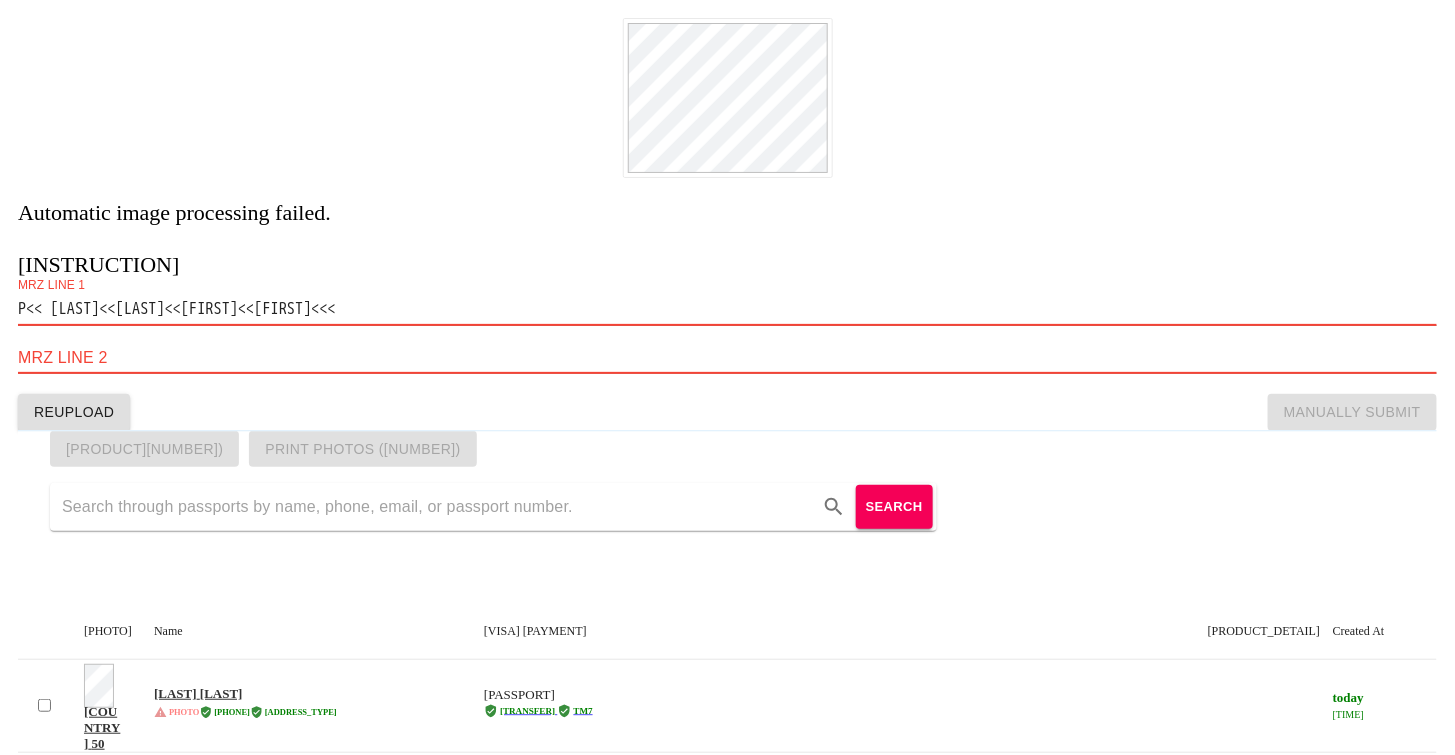 click on "P<D<< RUST<<HANS<JOACHIM<BERTHOLD<GUENTER<<" at bounding box center (727, 310) 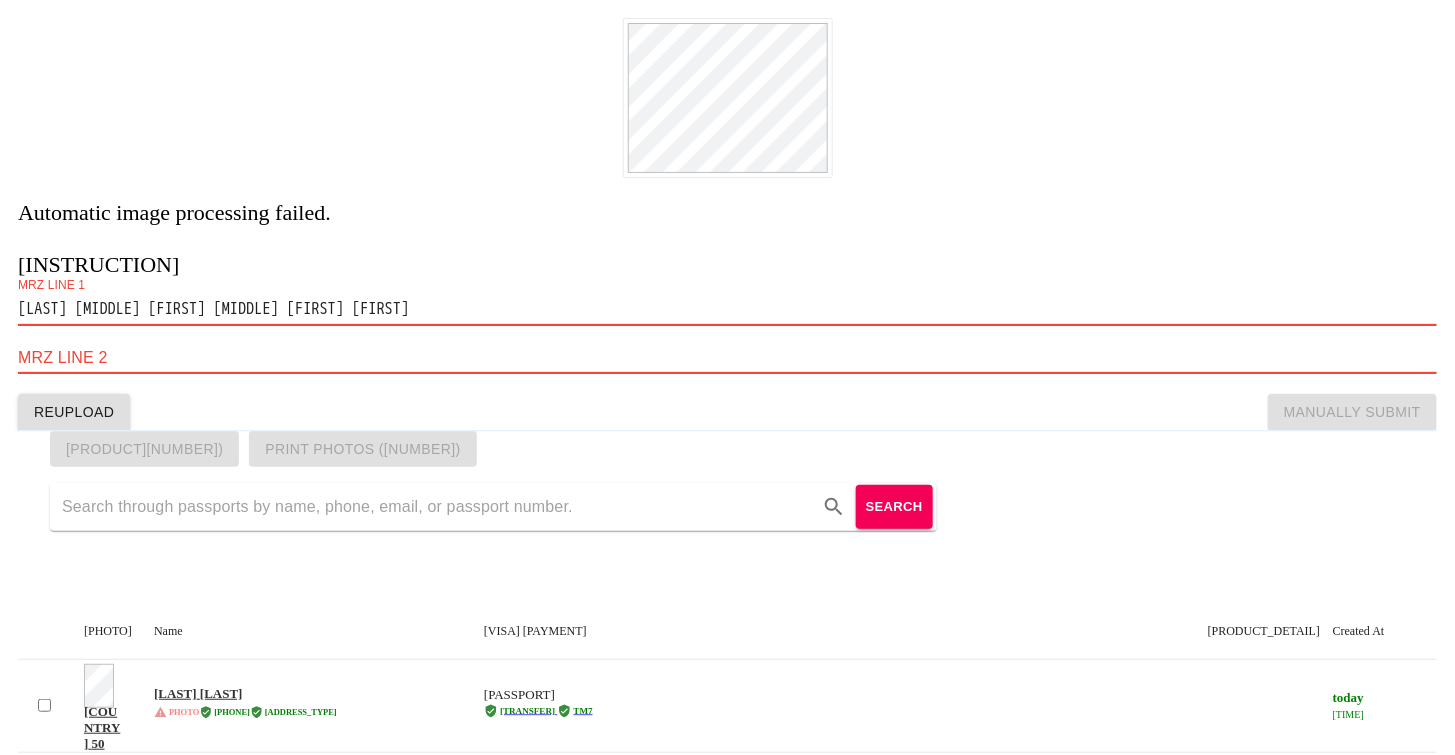 drag, startPoint x: 489, startPoint y: 386, endPoint x: 469, endPoint y: 382, distance: 20.396078 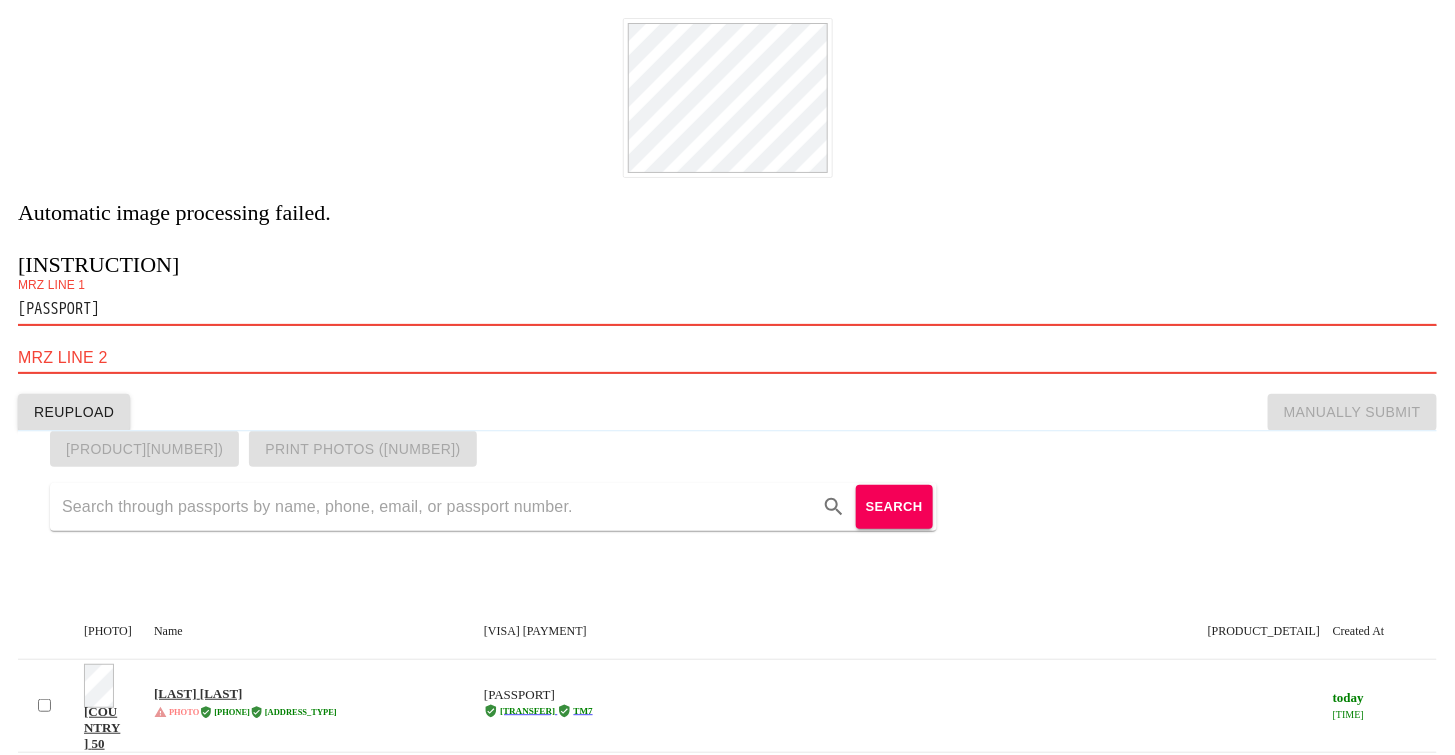 paste 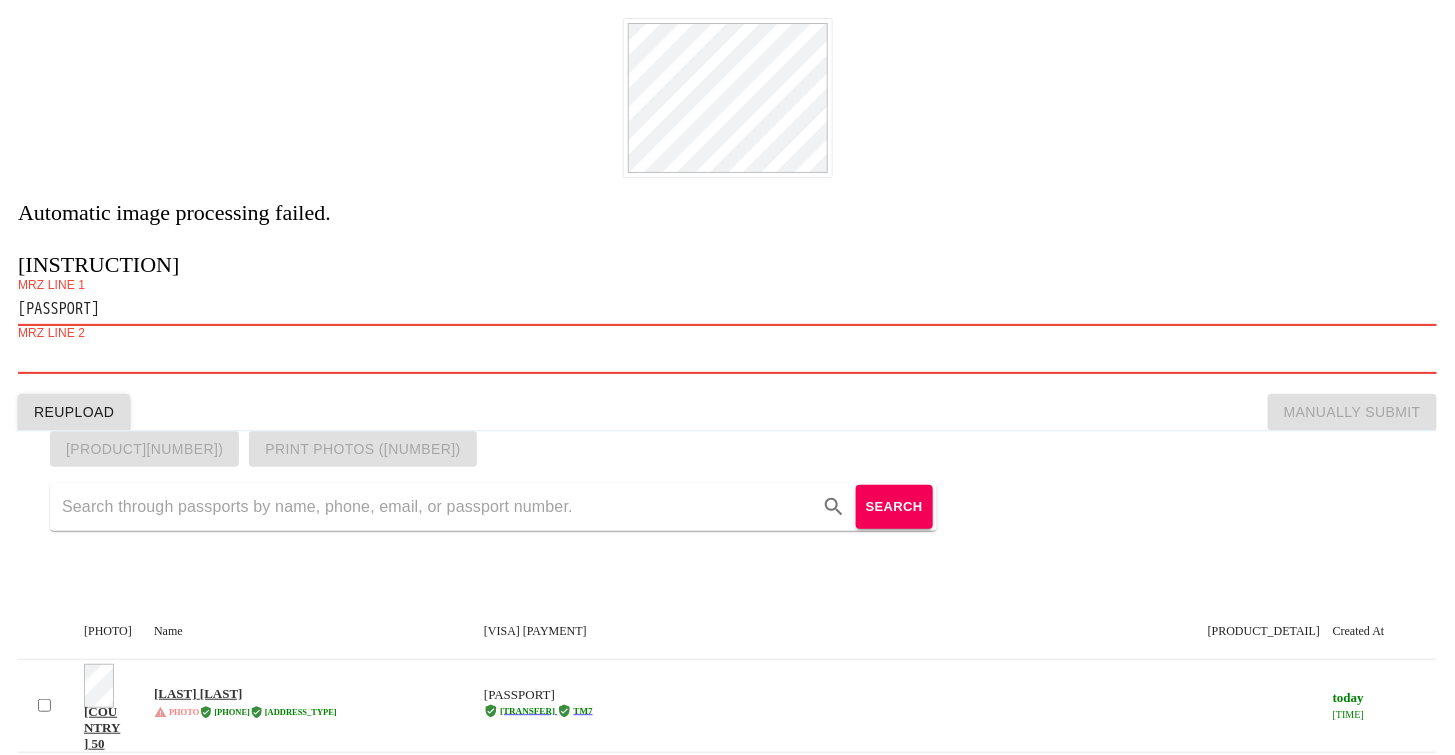 paste on "COG1G3MN67D<<4310145M2811110<<<<<<<<<<<<<<<4" 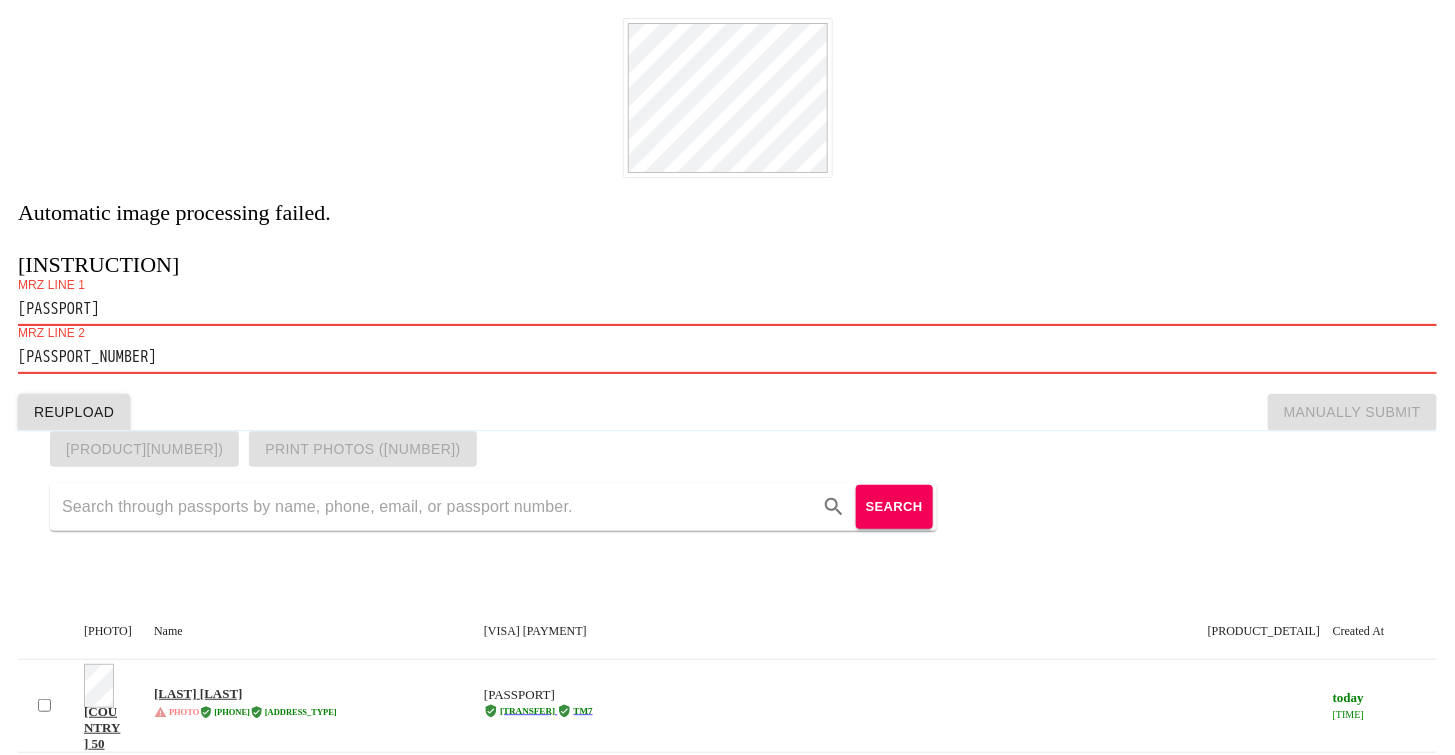 click on "COG1G3MN67D<<4310145M2811110<<<<<<<<<<<<<<<4" at bounding box center (727, 358) 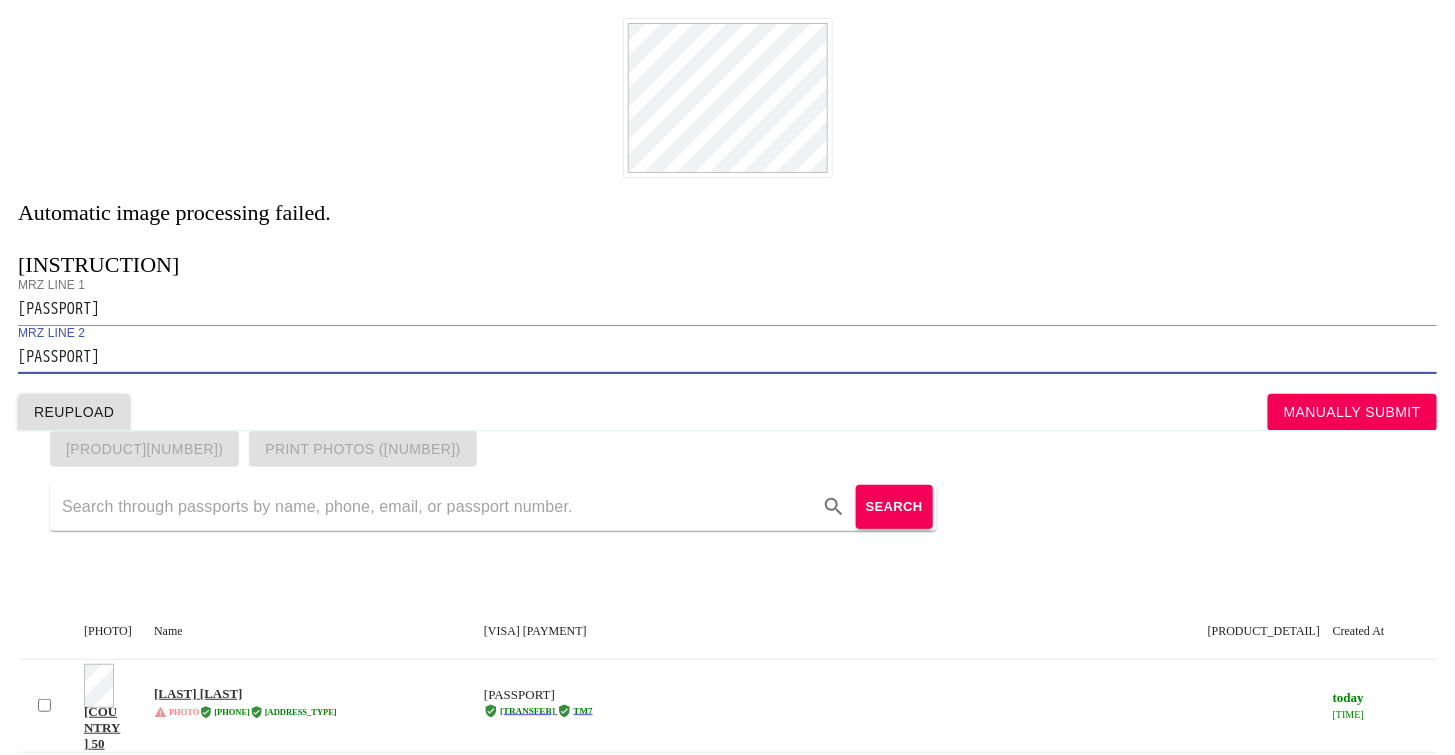 type on "C0G1G3MN67D<<4310145M2811110<<<<<<<<<<<<<<<4" 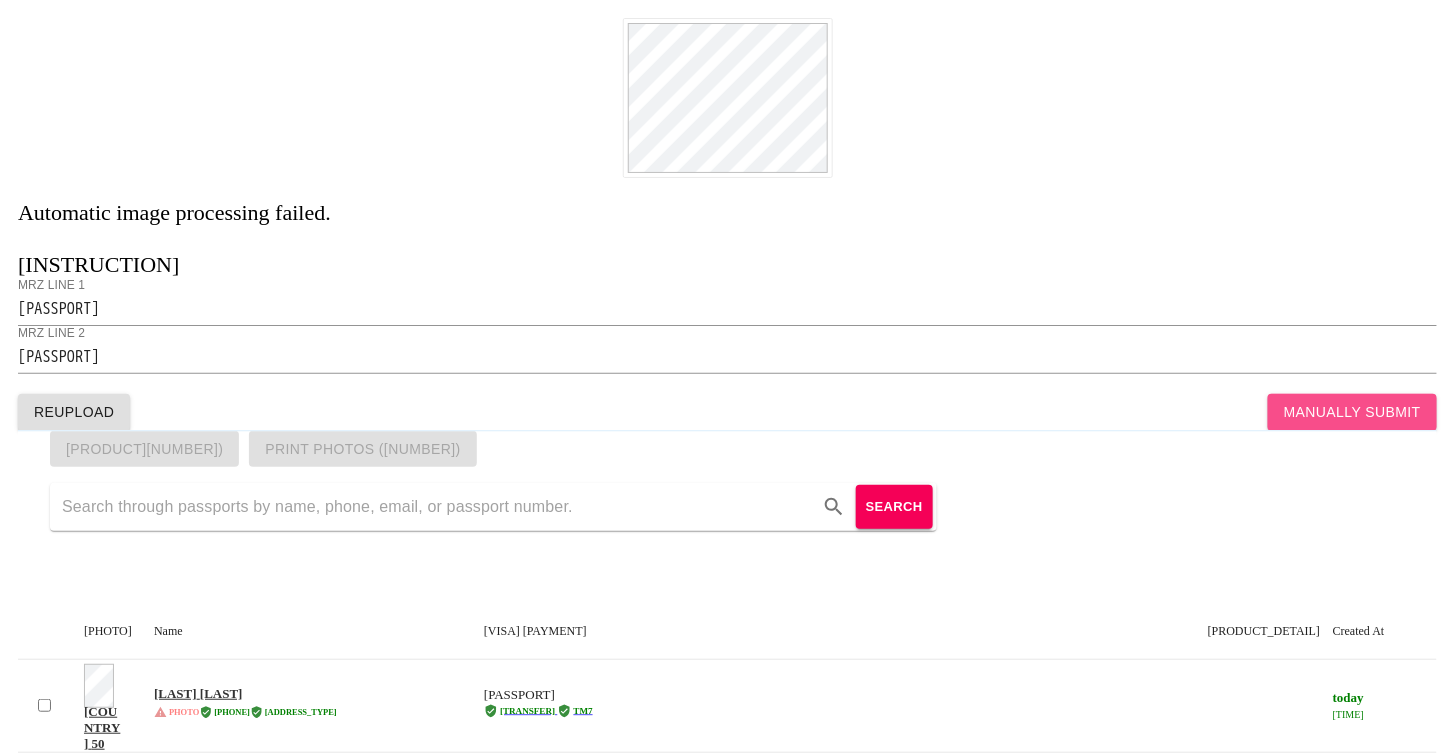 click on "MANUALLY SUBMIT" at bounding box center (1352, 412) 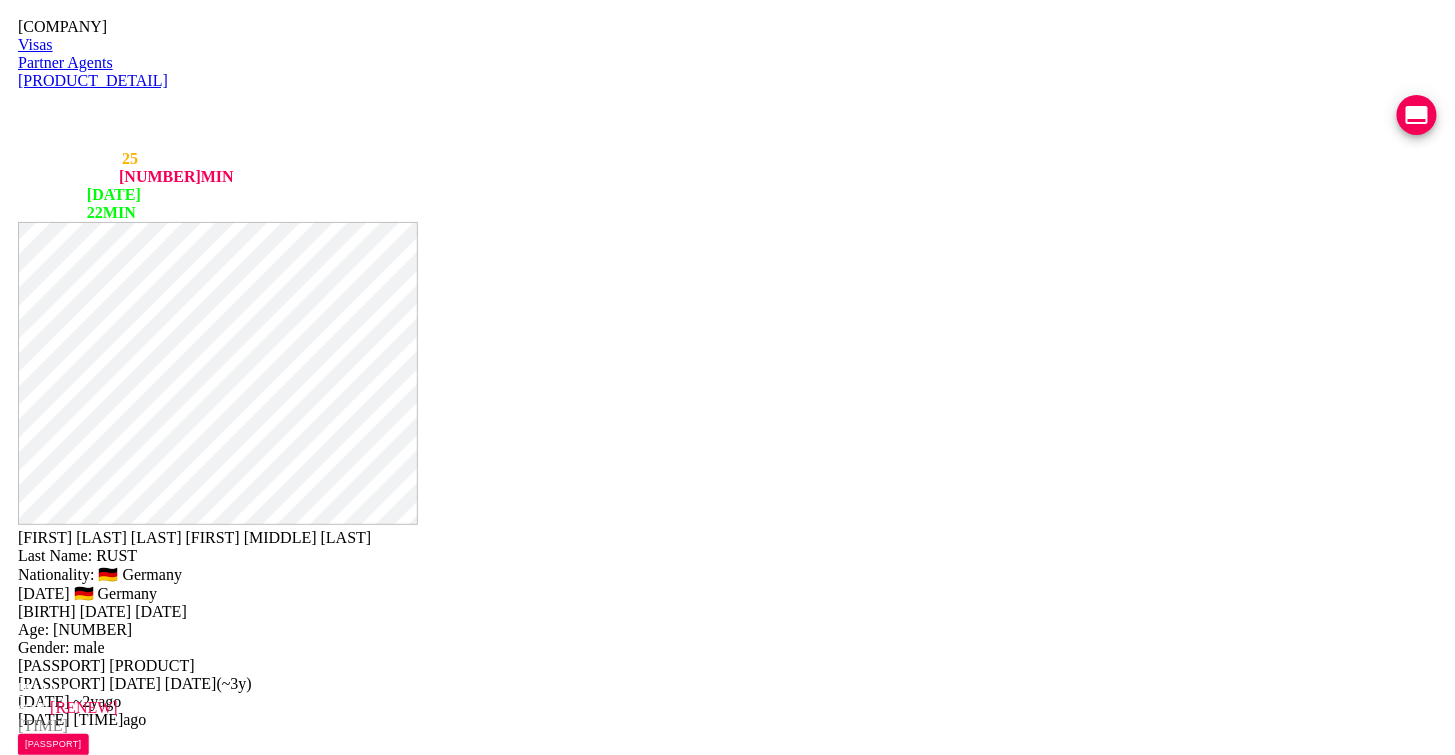 click on "- open line" at bounding box center [1225, 778] 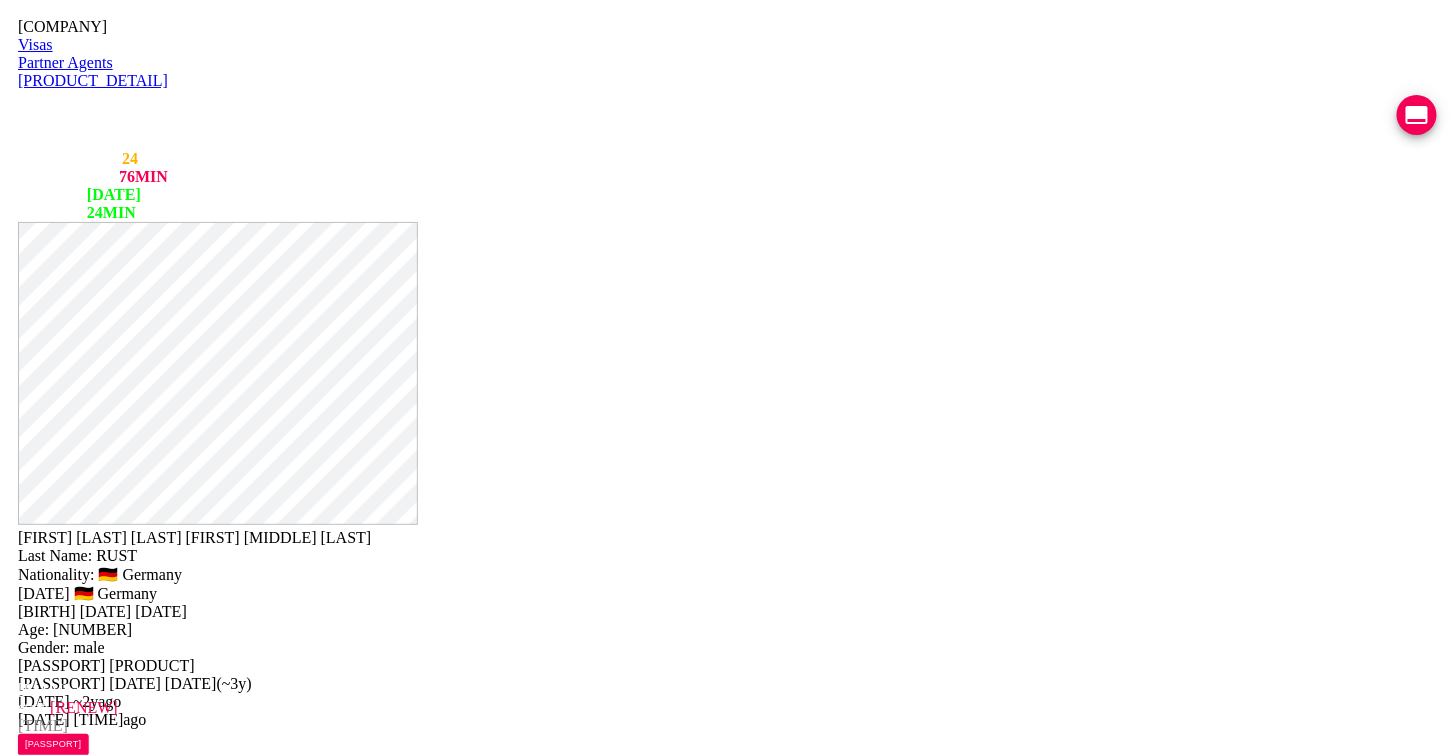 scroll, scrollTop: 838, scrollLeft: 0, axis: vertical 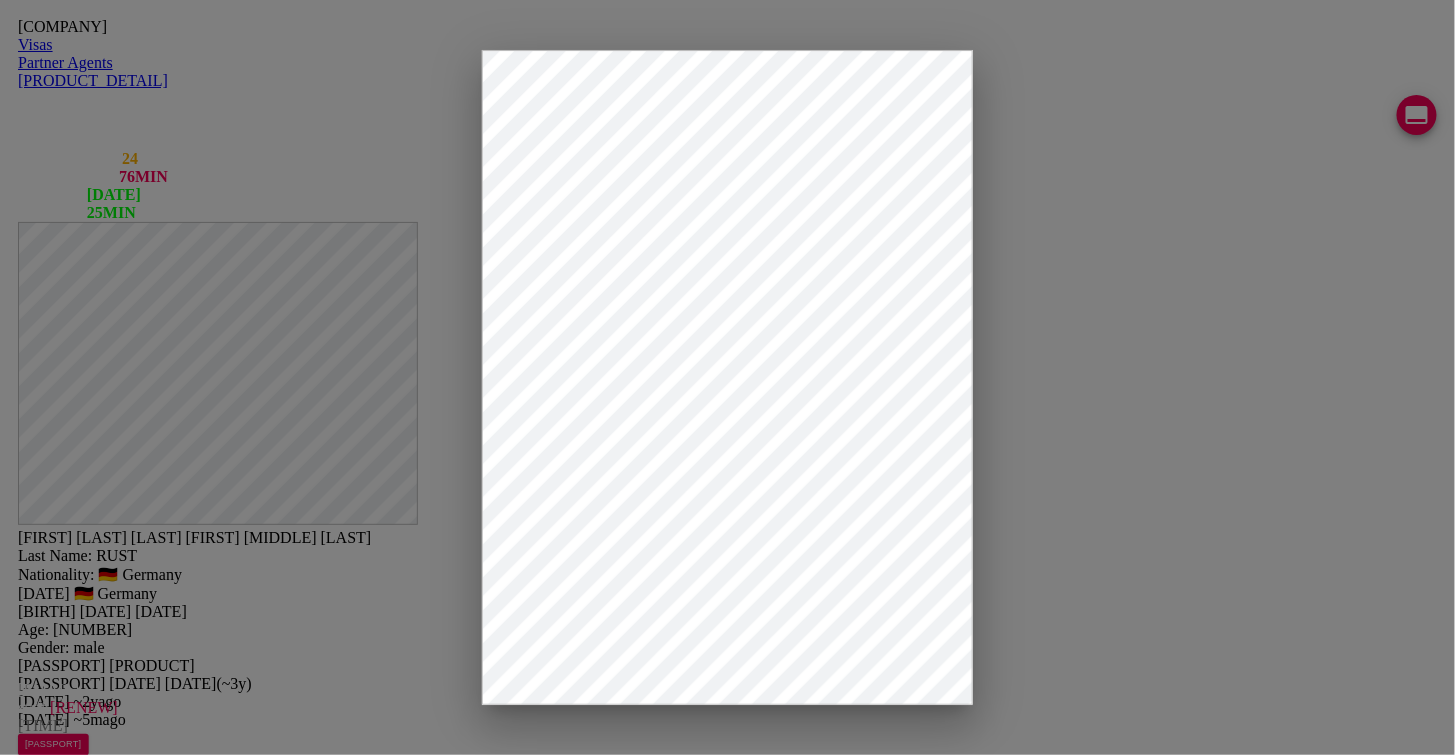 drag, startPoint x: 1024, startPoint y: 338, endPoint x: 935, endPoint y: 336, distance: 89.02247 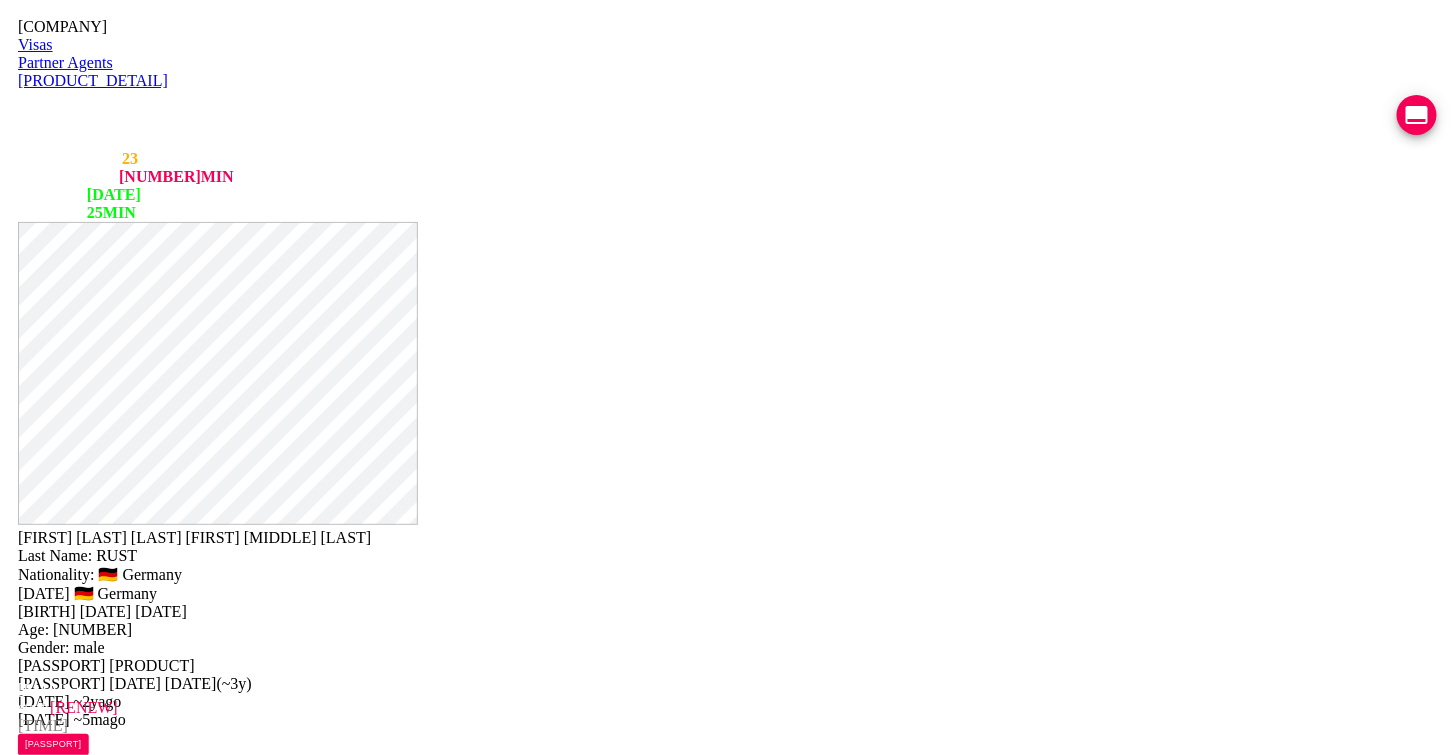 click at bounding box center [1417, 115] 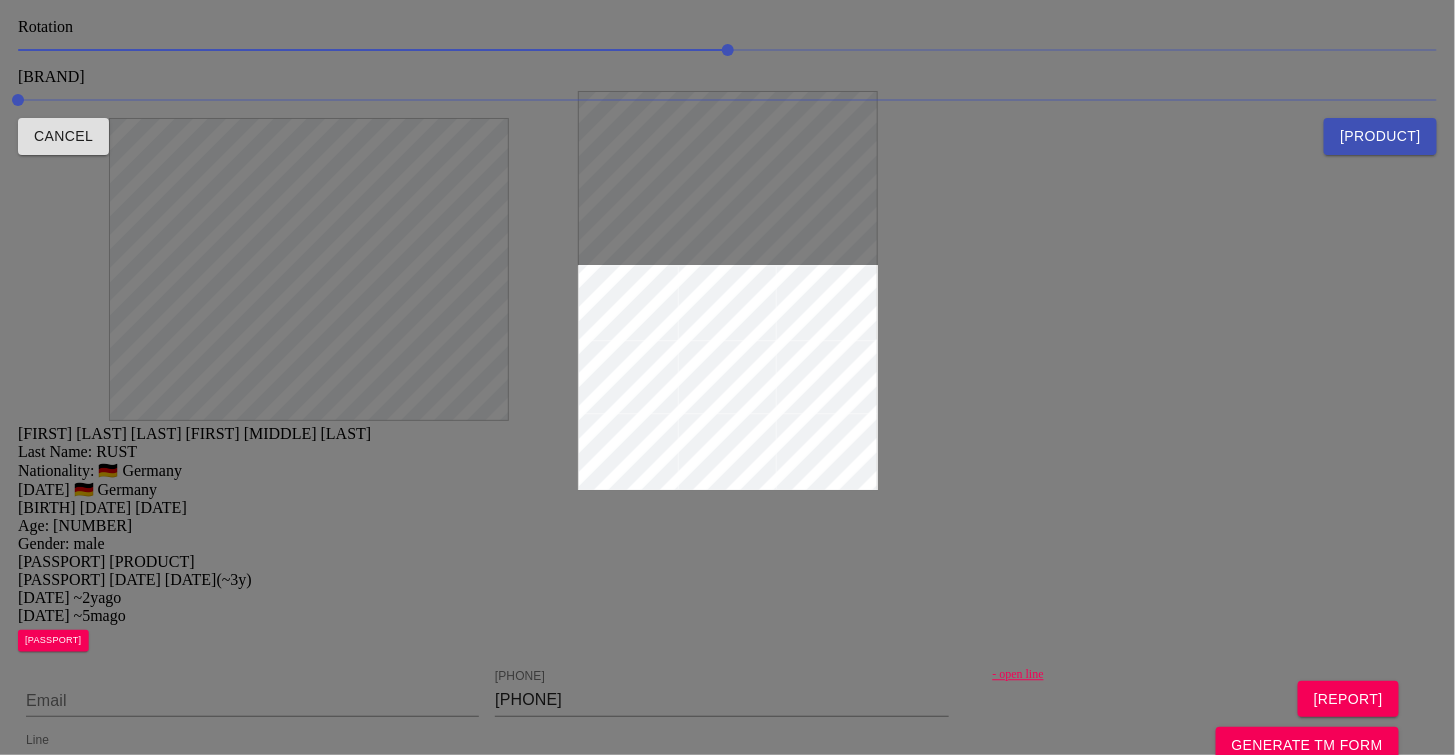 drag, startPoint x: 787, startPoint y: 252, endPoint x: 961, endPoint y: 403, distance: 230.38446 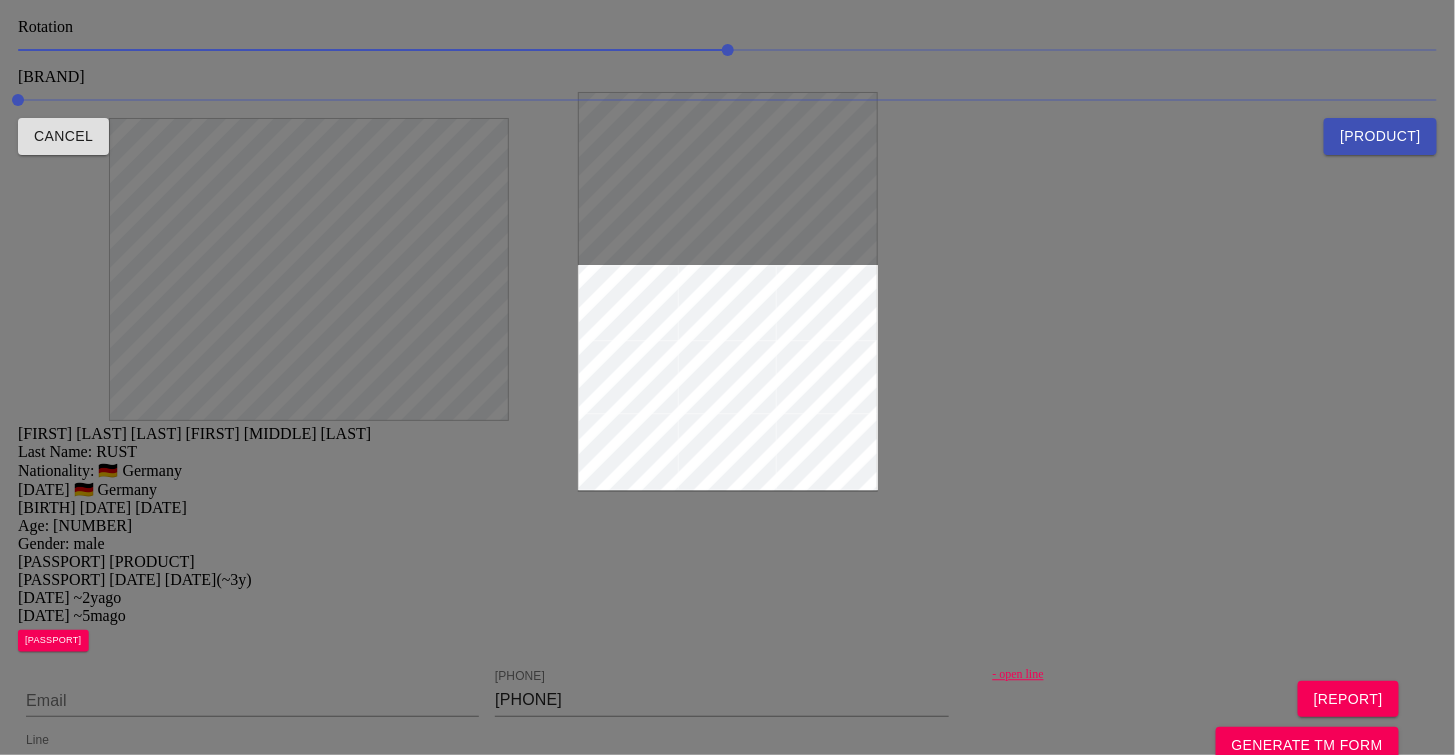 click on "Crop Passport" at bounding box center [1380, 136] 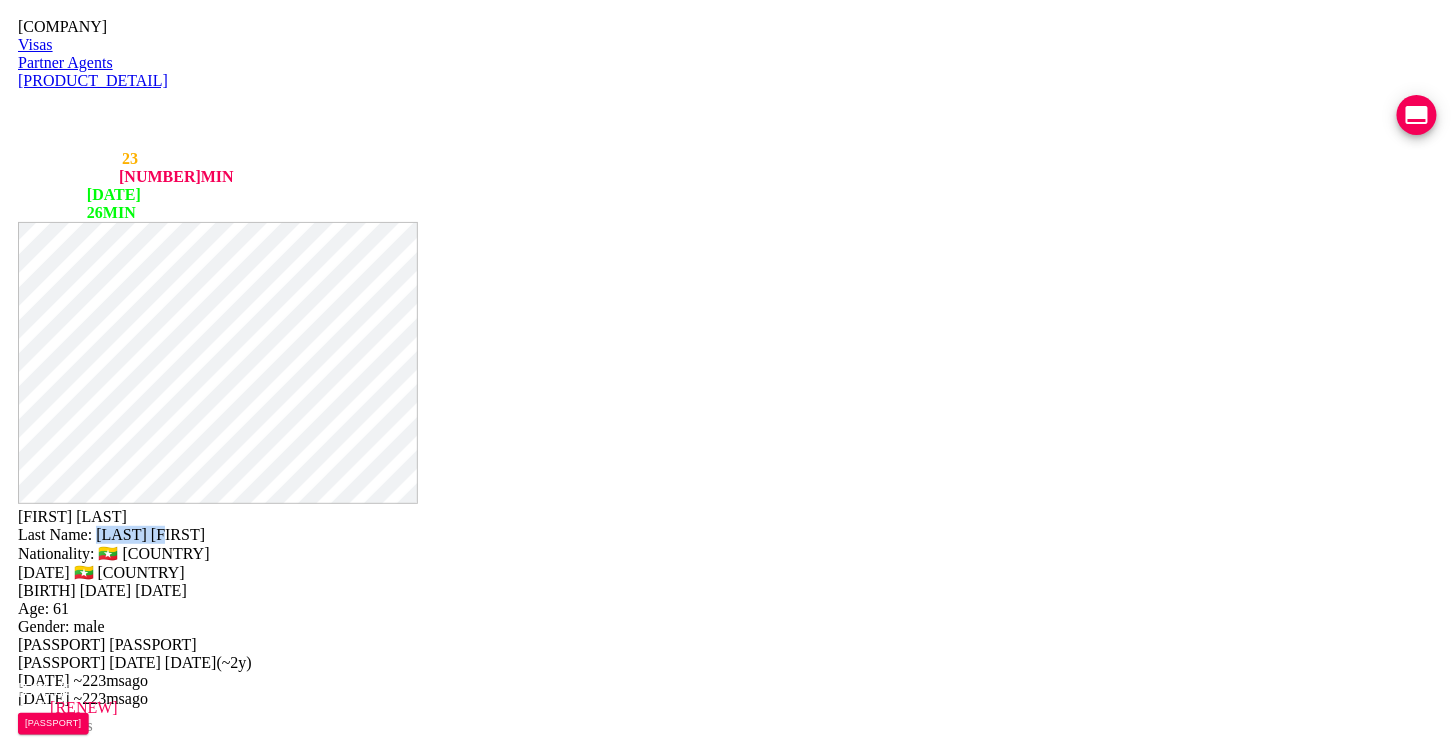 drag, startPoint x: 876, startPoint y: 75, endPoint x: 1017, endPoint y: 46, distance: 143.95139 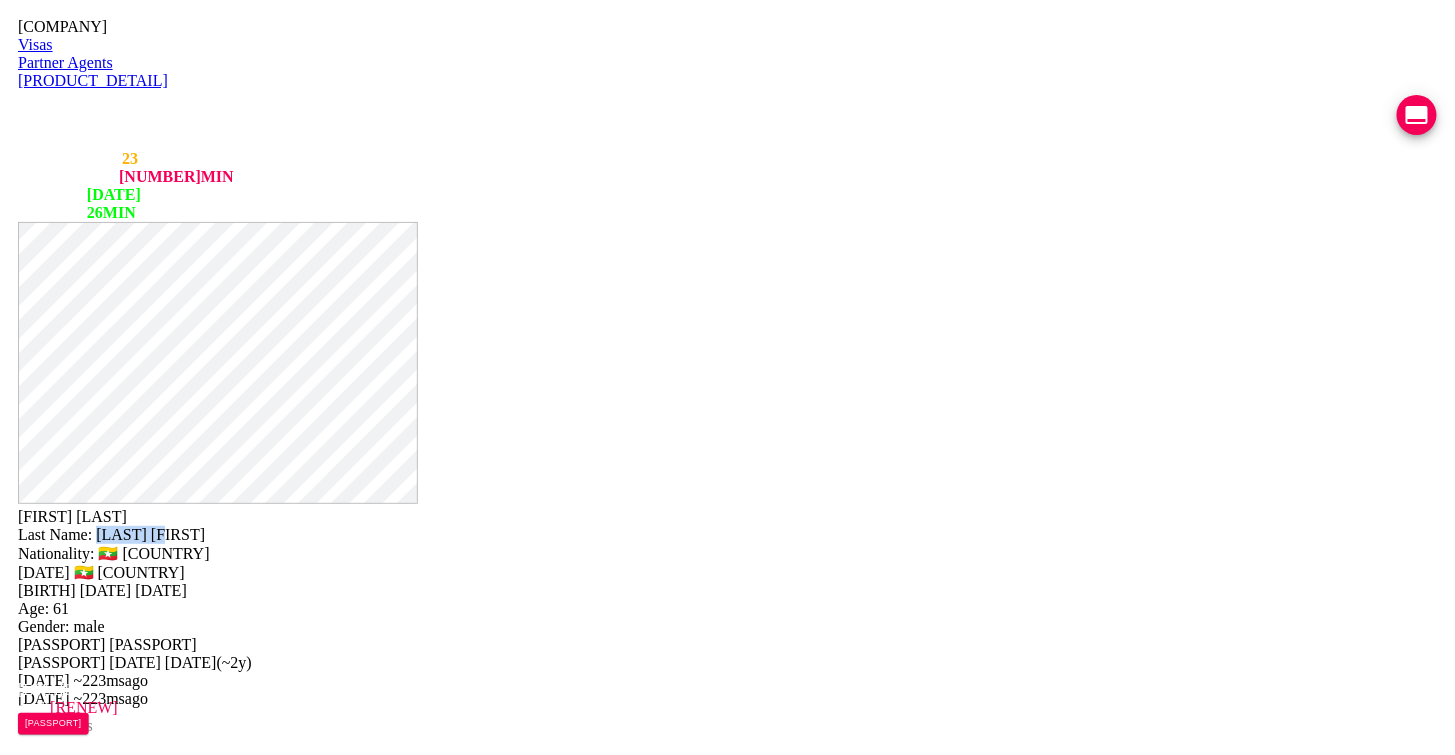 copy on "SOE MYINT" 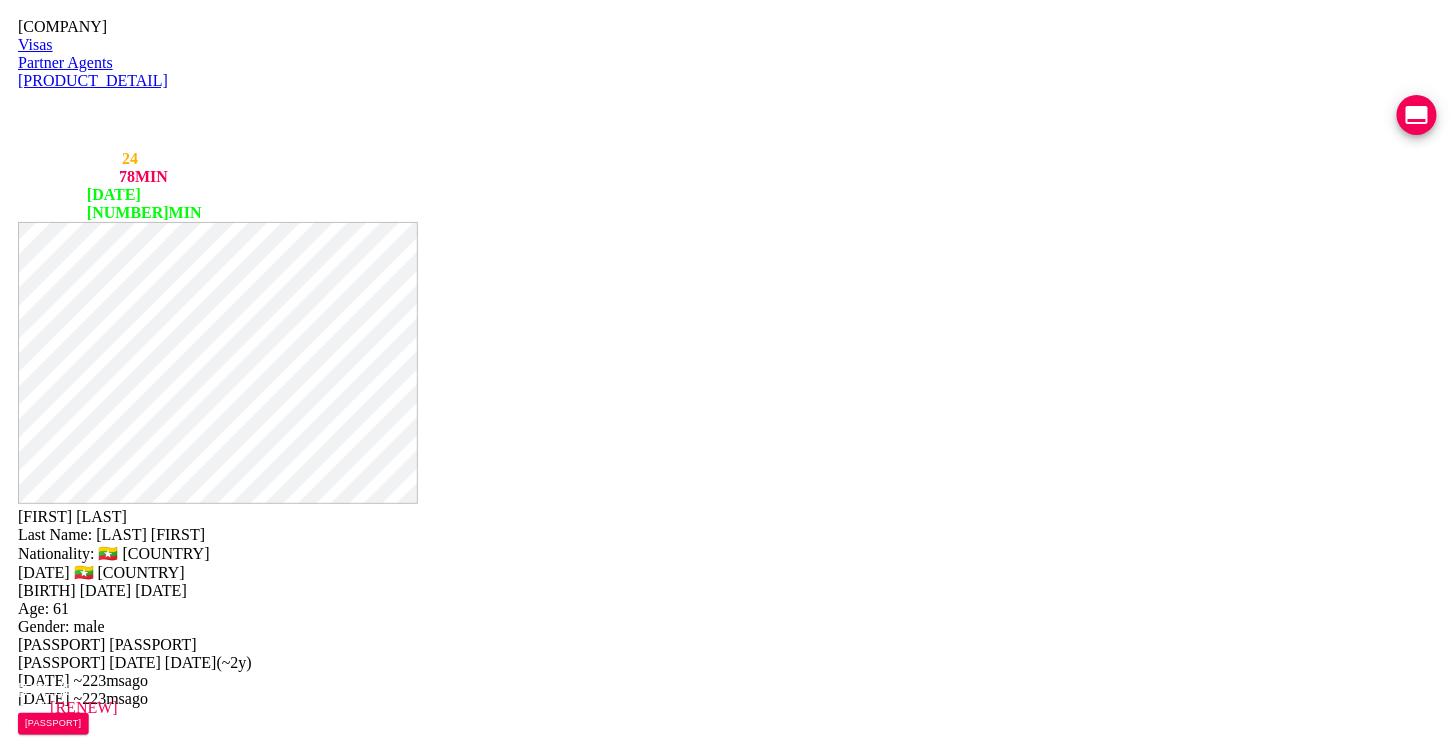 click at bounding box center (252, 784) 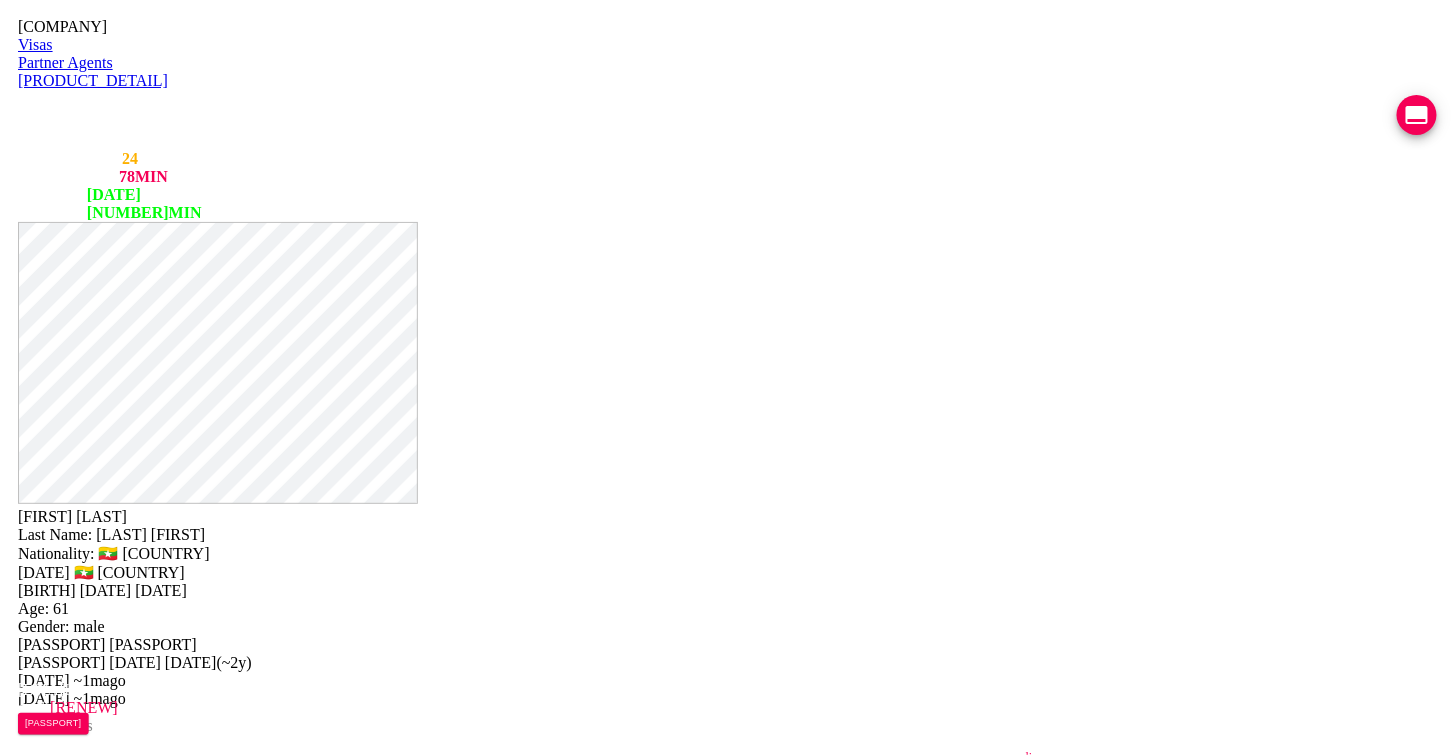 scroll, scrollTop: 0, scrollLeft: 396, axis: horizontal 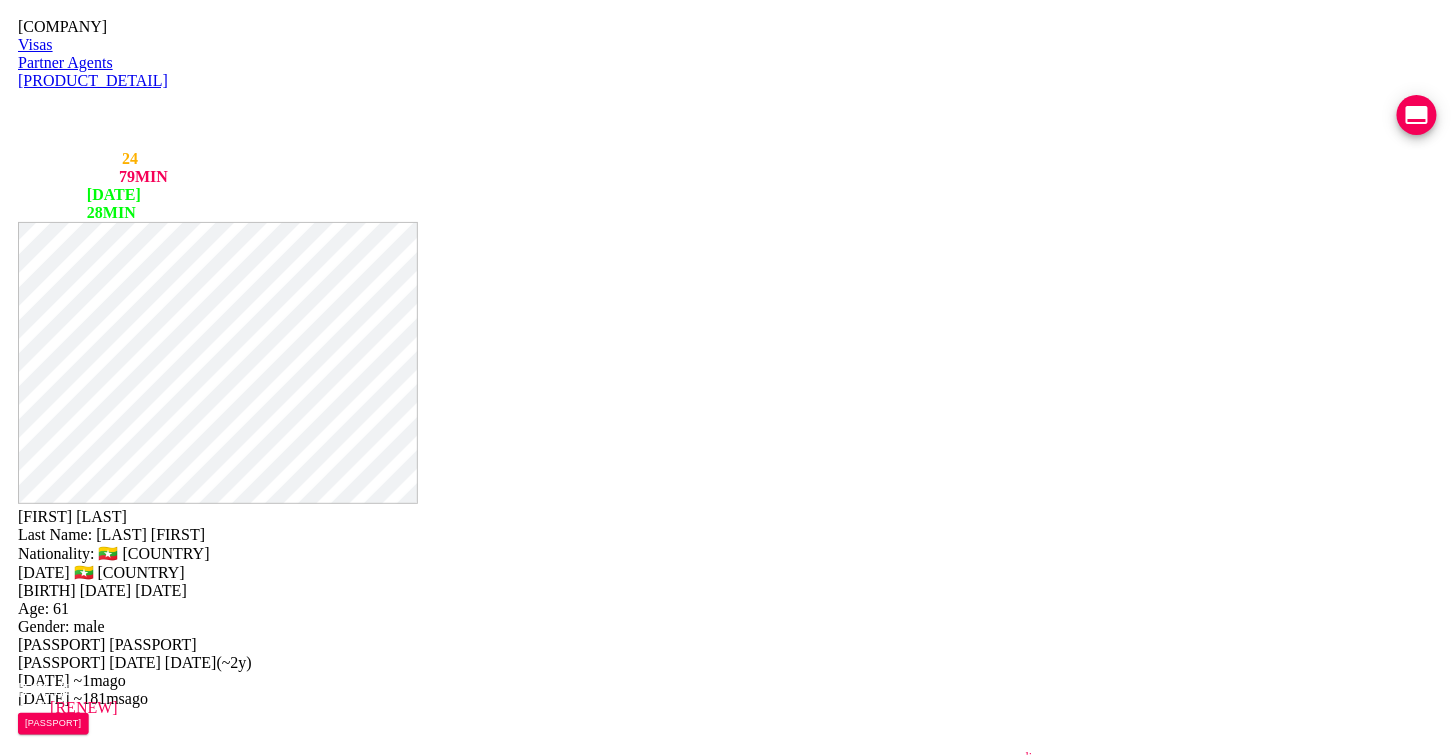 click at bounding box center (1417, 115) 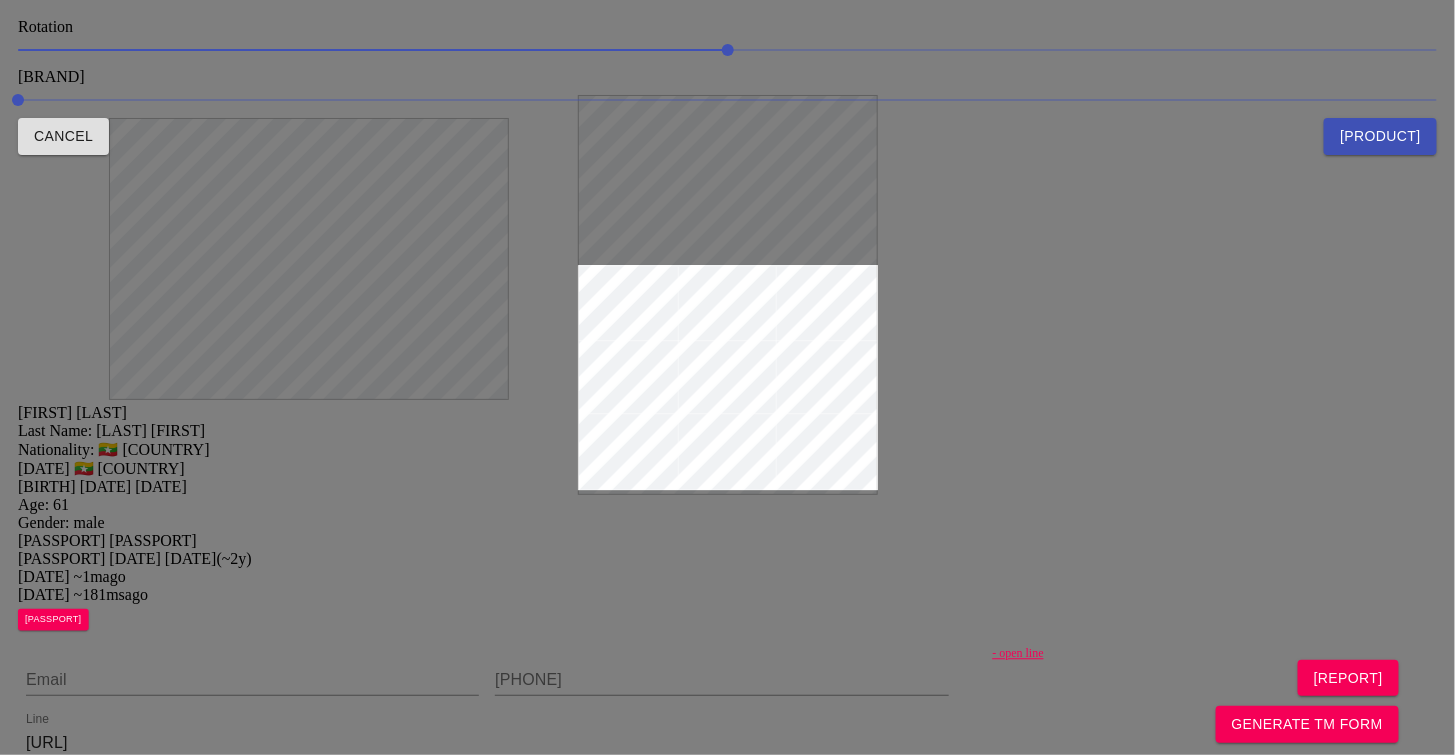 click at bounding box center [727, 377] 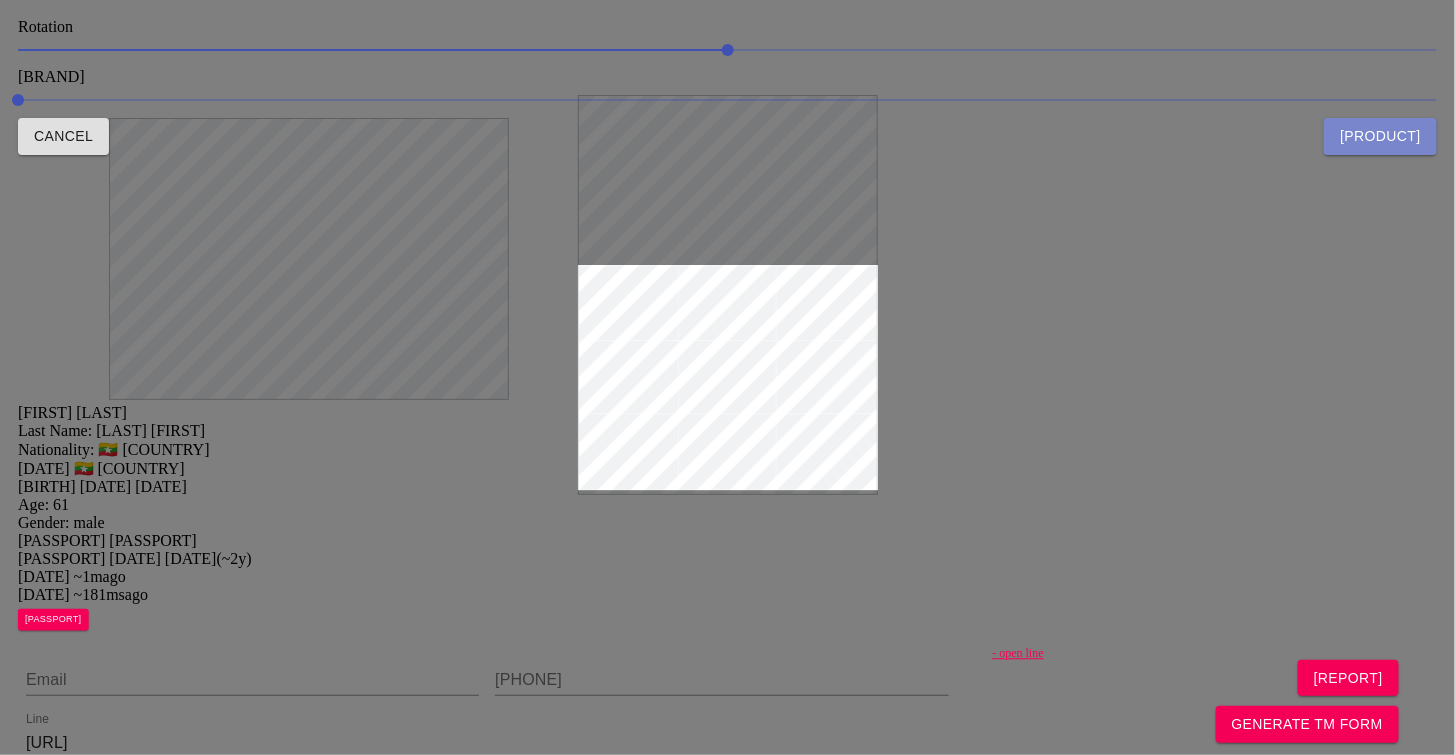 click on "Crop Passport" at bounding box center [1380, 136] 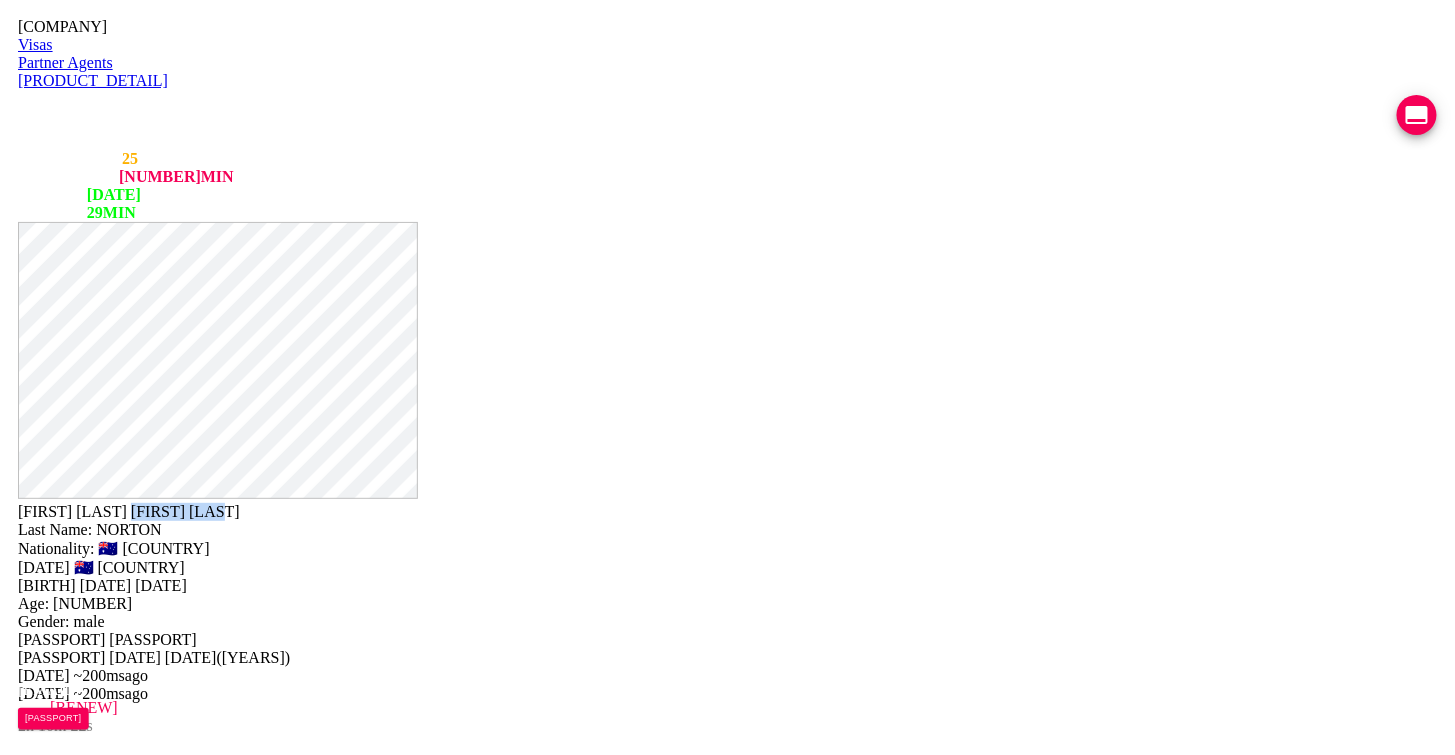 drag, startPoint x: 920, startPoint y: 56, endPoint x: 783, endPoint y: 47, distance: 137.2953 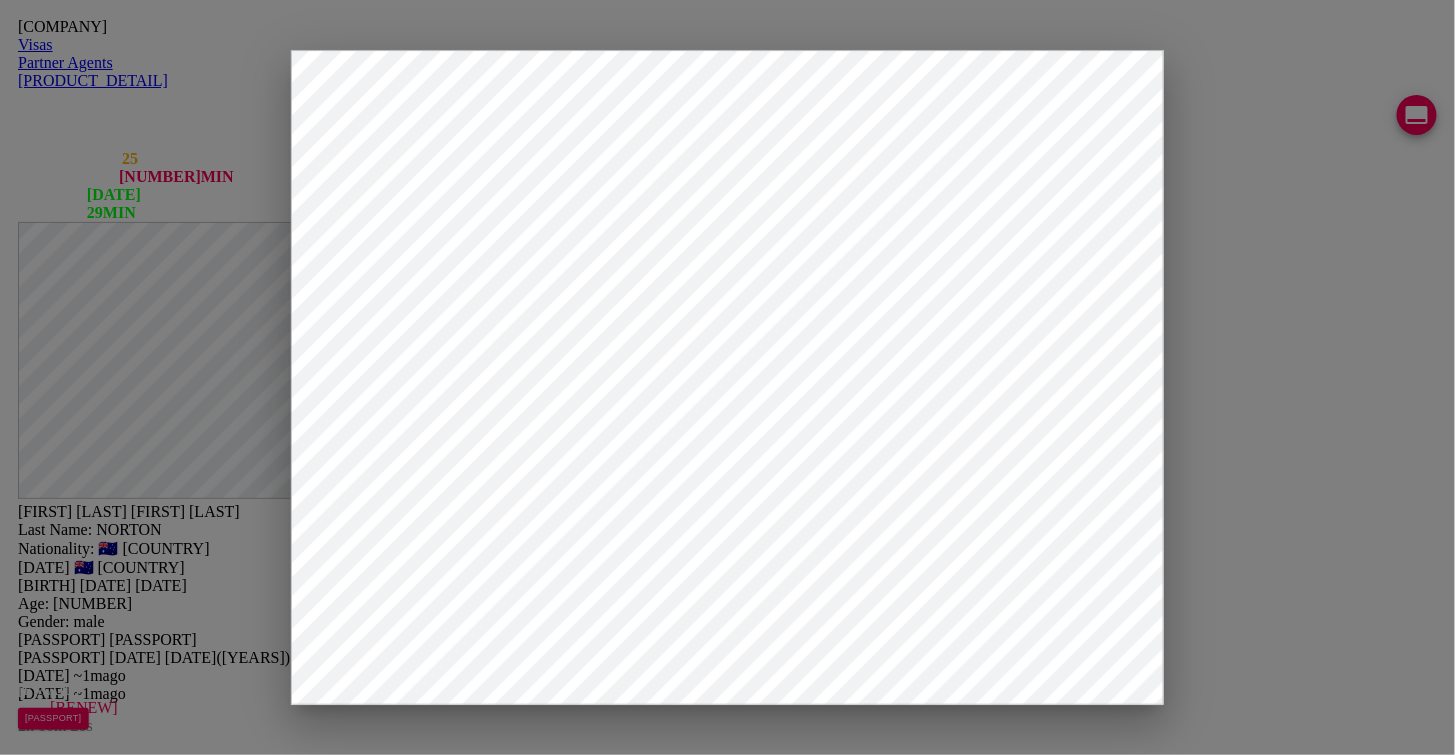 drag, startPoint x: 1268, startPoint y: 332, endPoint x: 1246, endPoint y: 332, distance: 22 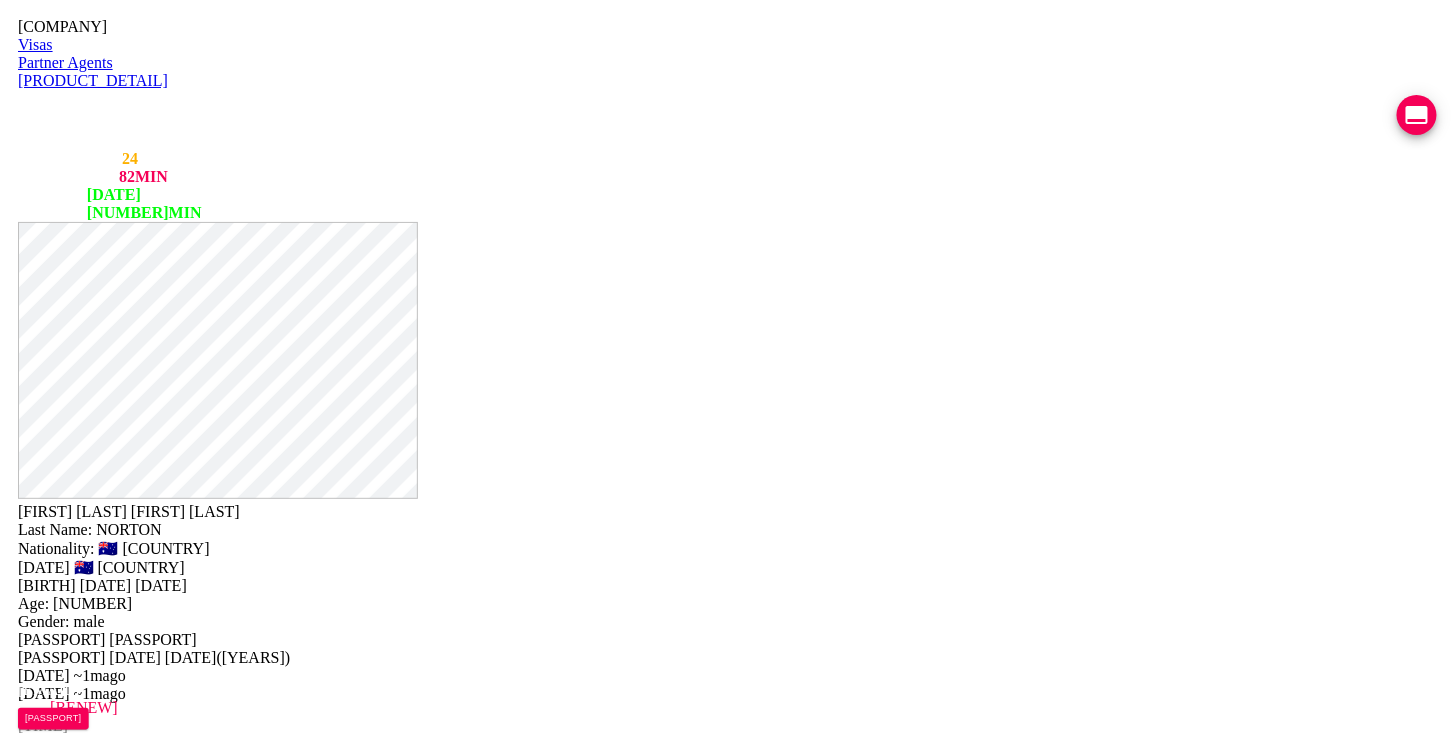 click at bounding box center [252, 843] 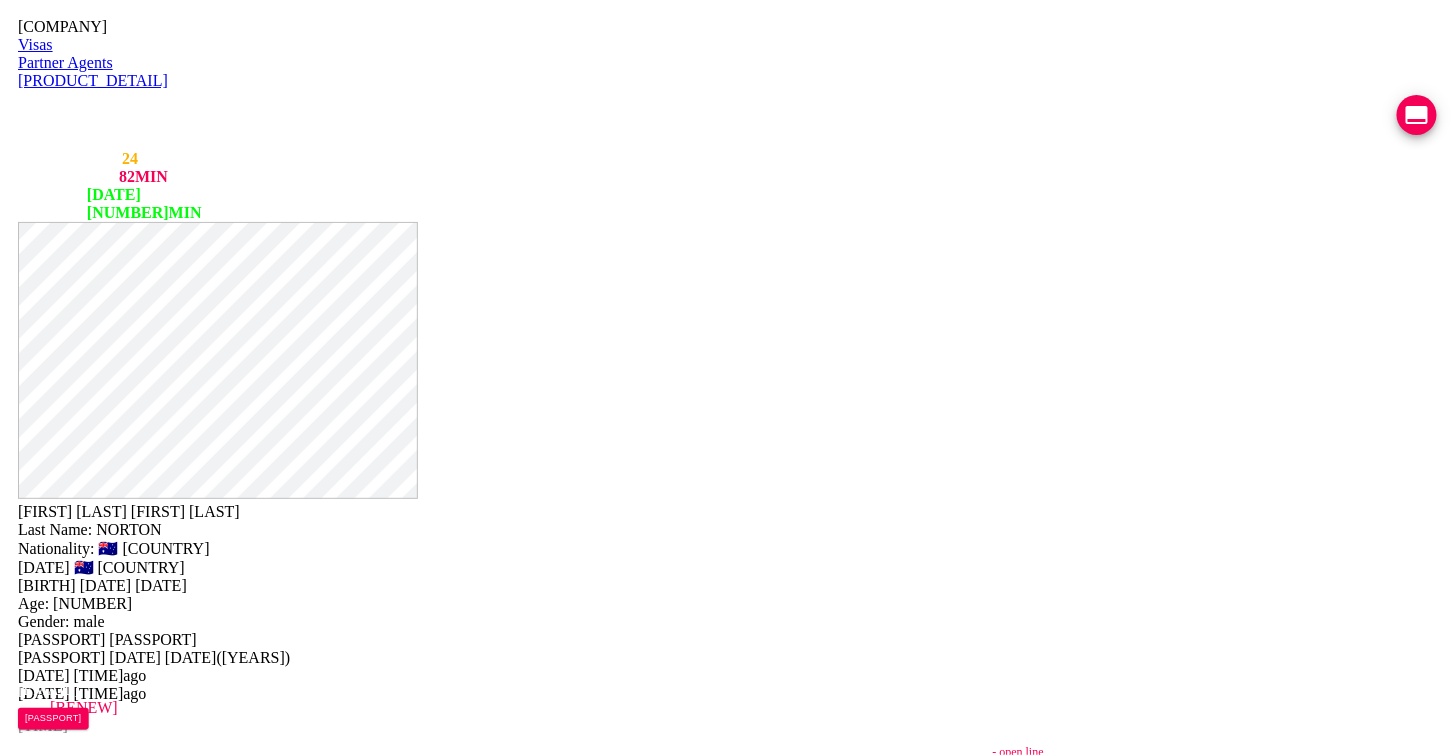 scroll, scrollTop: 0, scrollLeft: 387, axis: horizontal 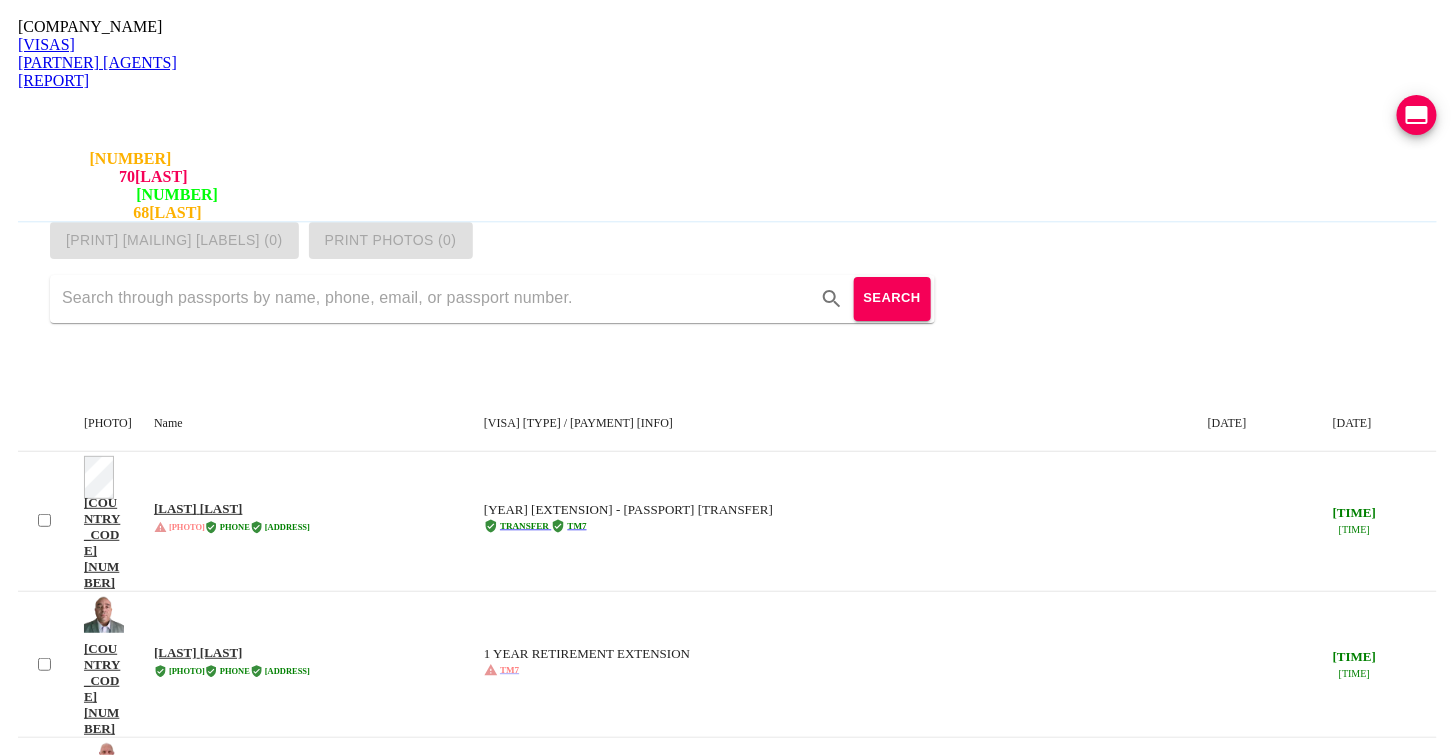 drag, startPoint x: 184, startPoint y: 253, endPoint x: 212, endPoint y: 251, distance: 28.071337 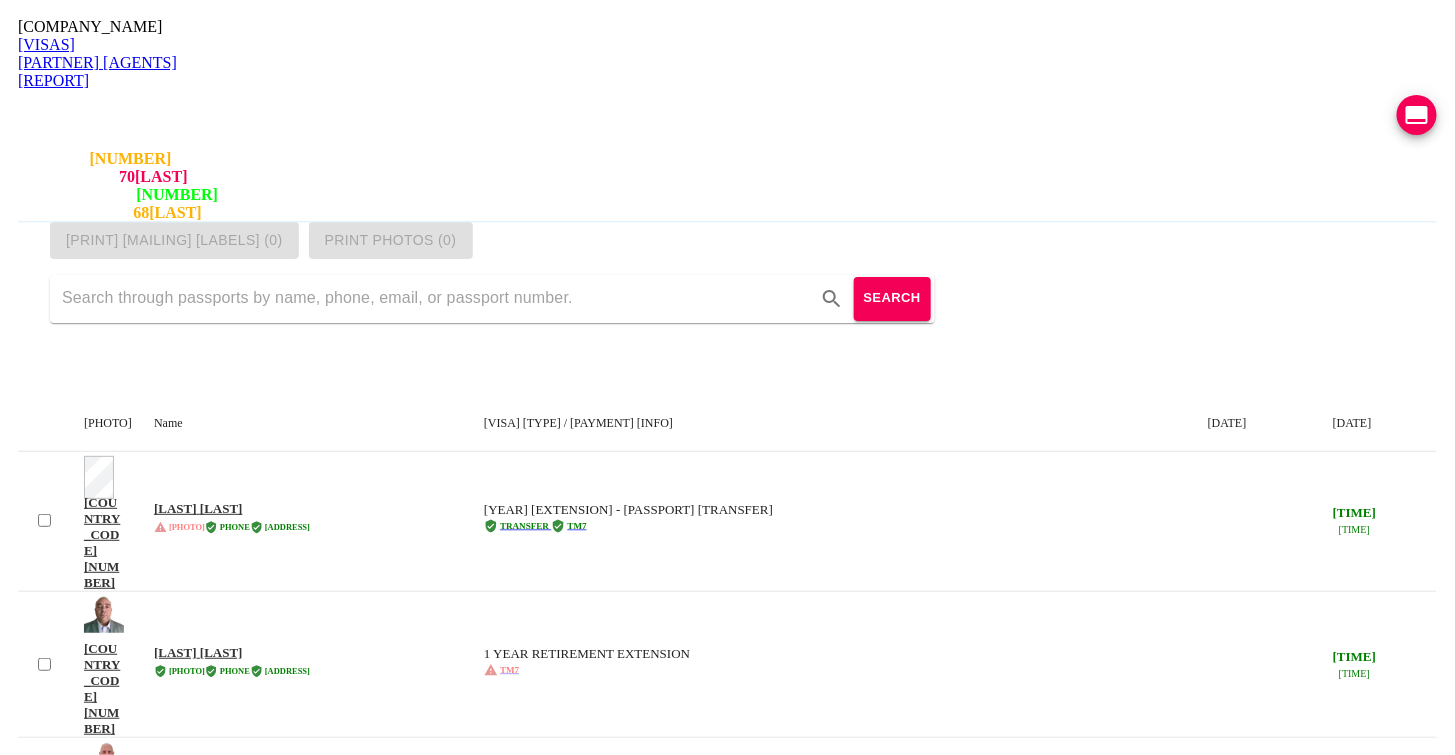 click on "Thai Visa Centre Admin Visas Partner Agents 90 Day Reporting LINE QUEUE   25 LINE DELAY   70  MIN EMAIL QUEUE   14 EMAIL DELAY   68  MIN bwithjune@hotmail.com staff   (logout / renew) 2h 20m 47s" at bounding box center (727, 120) 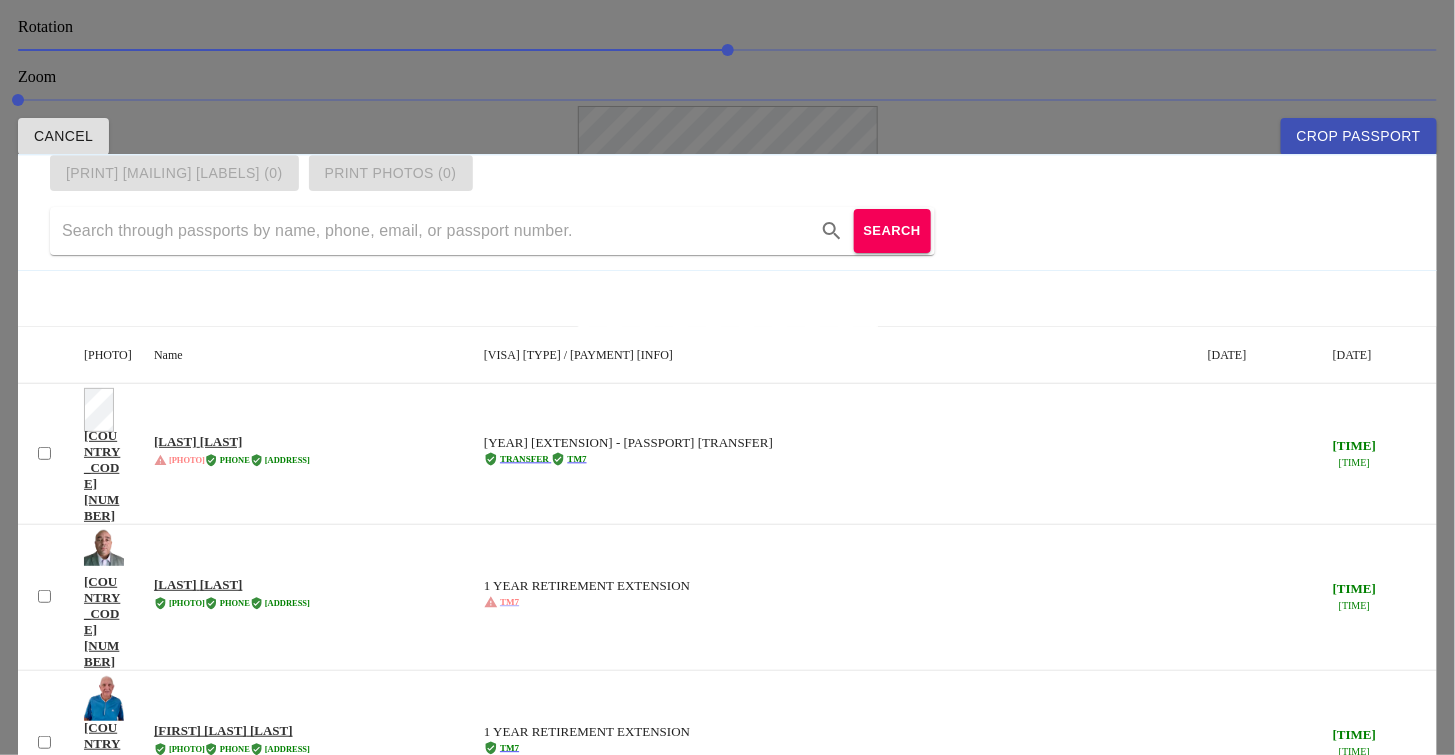 drag, startPoint x: 831, startPoint y: 278, endPoint x: 836, endPoint y: 198, distance: 80.1561 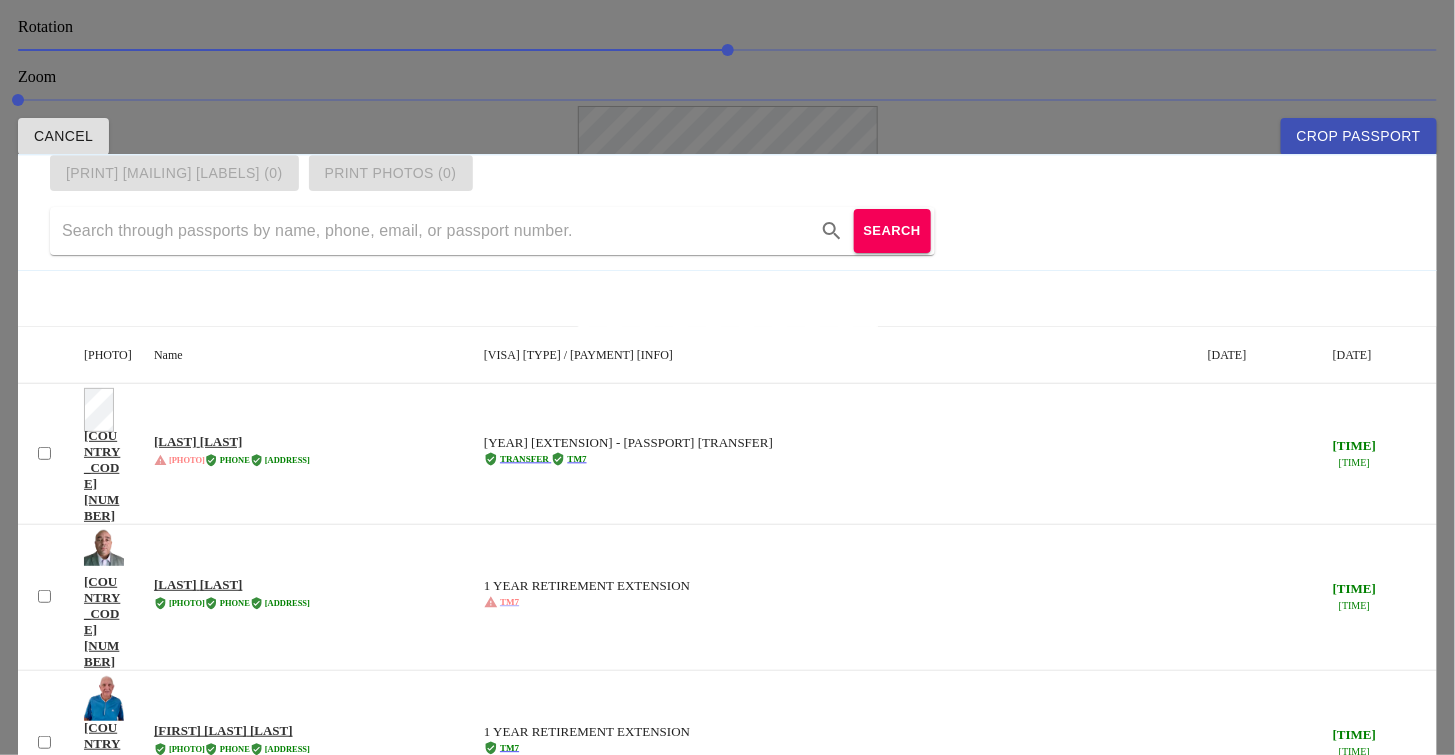 click at bounding box center [728, 377] 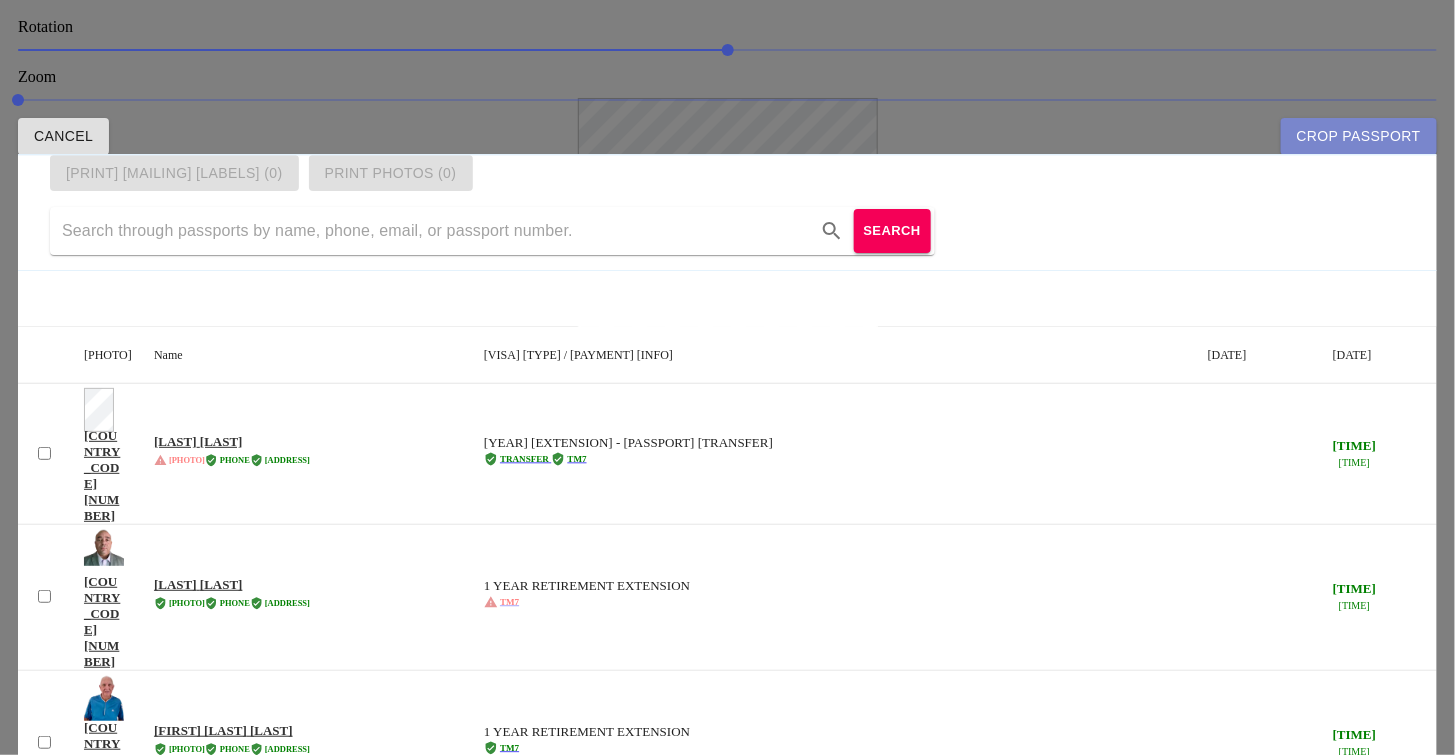click on "Crop Passport" at bounding box center (1359, 136) 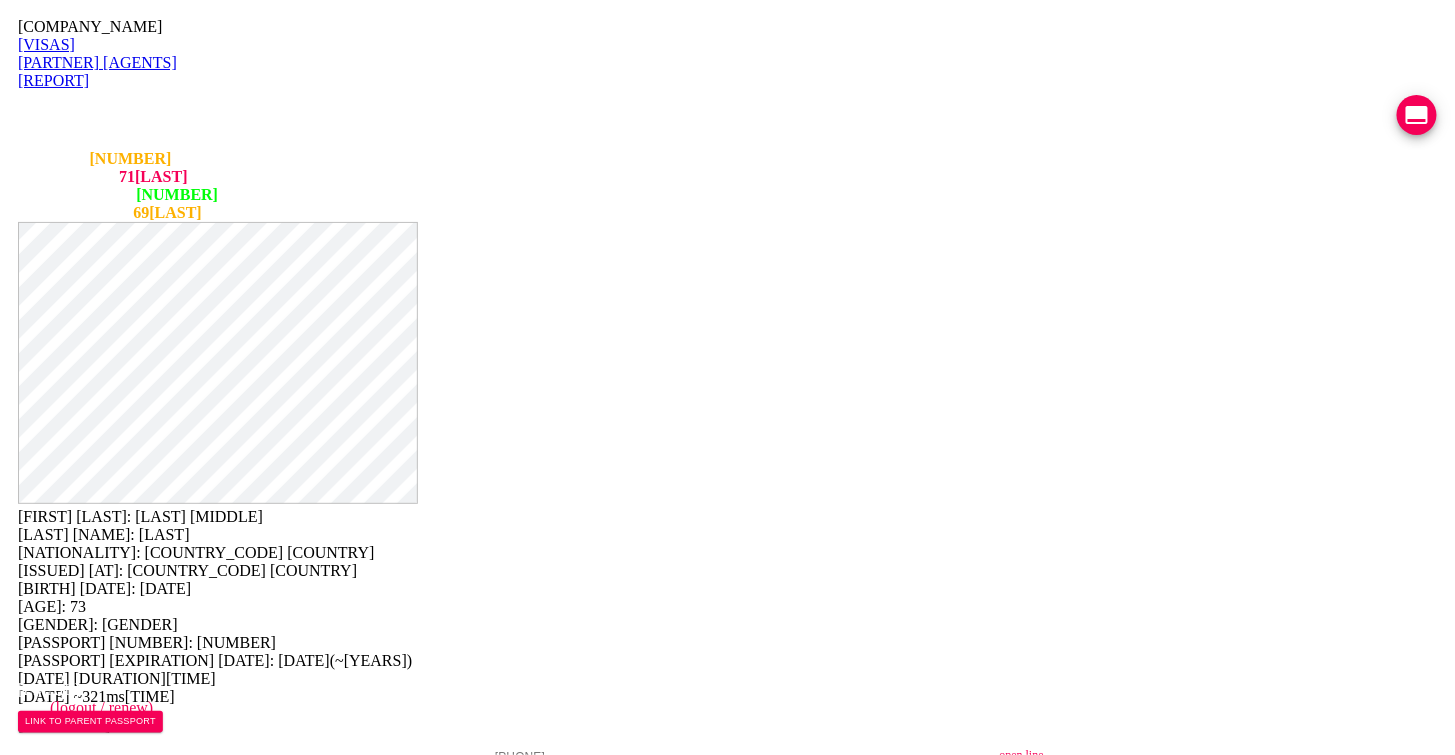 click on "- open line" at bounding box center (1225, 755) 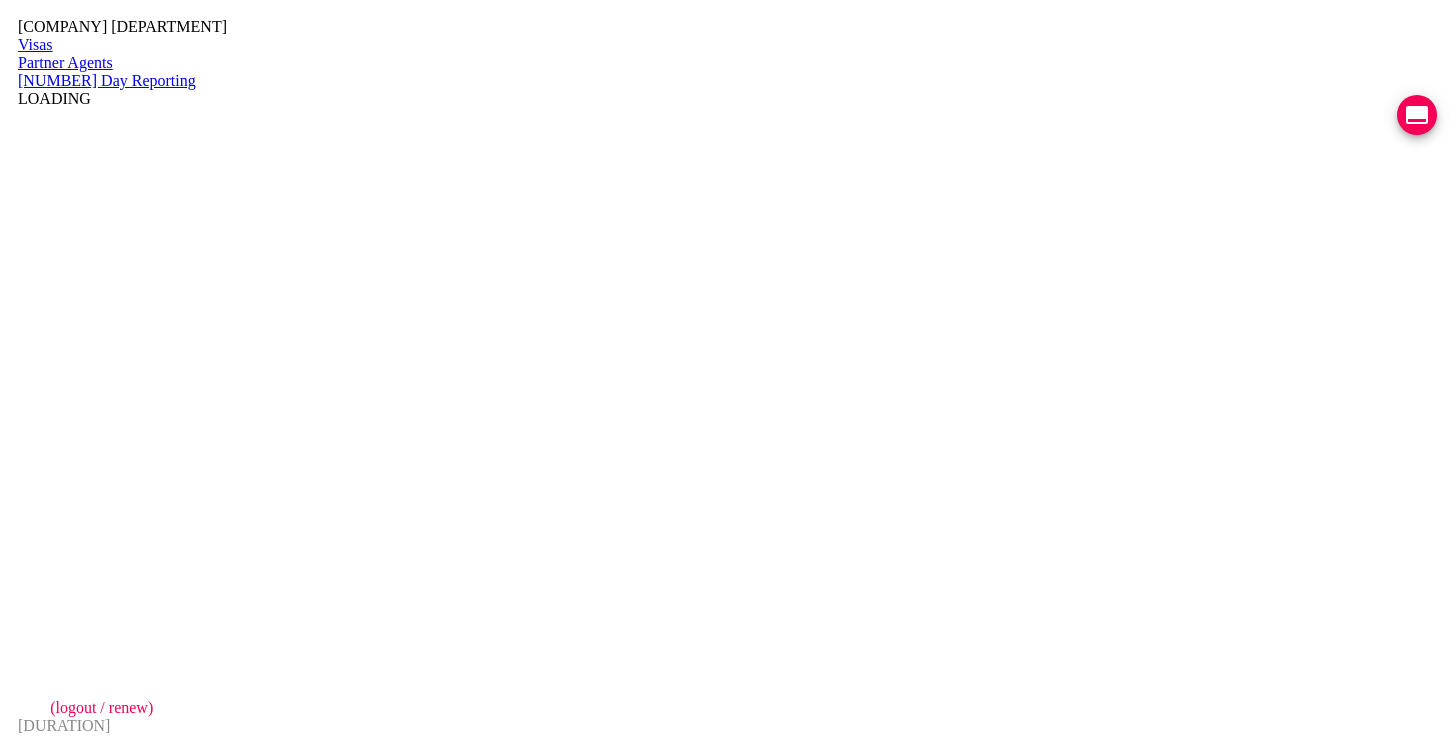 scroll, scrollTop: 0, scrollLeft: 0, axis: both 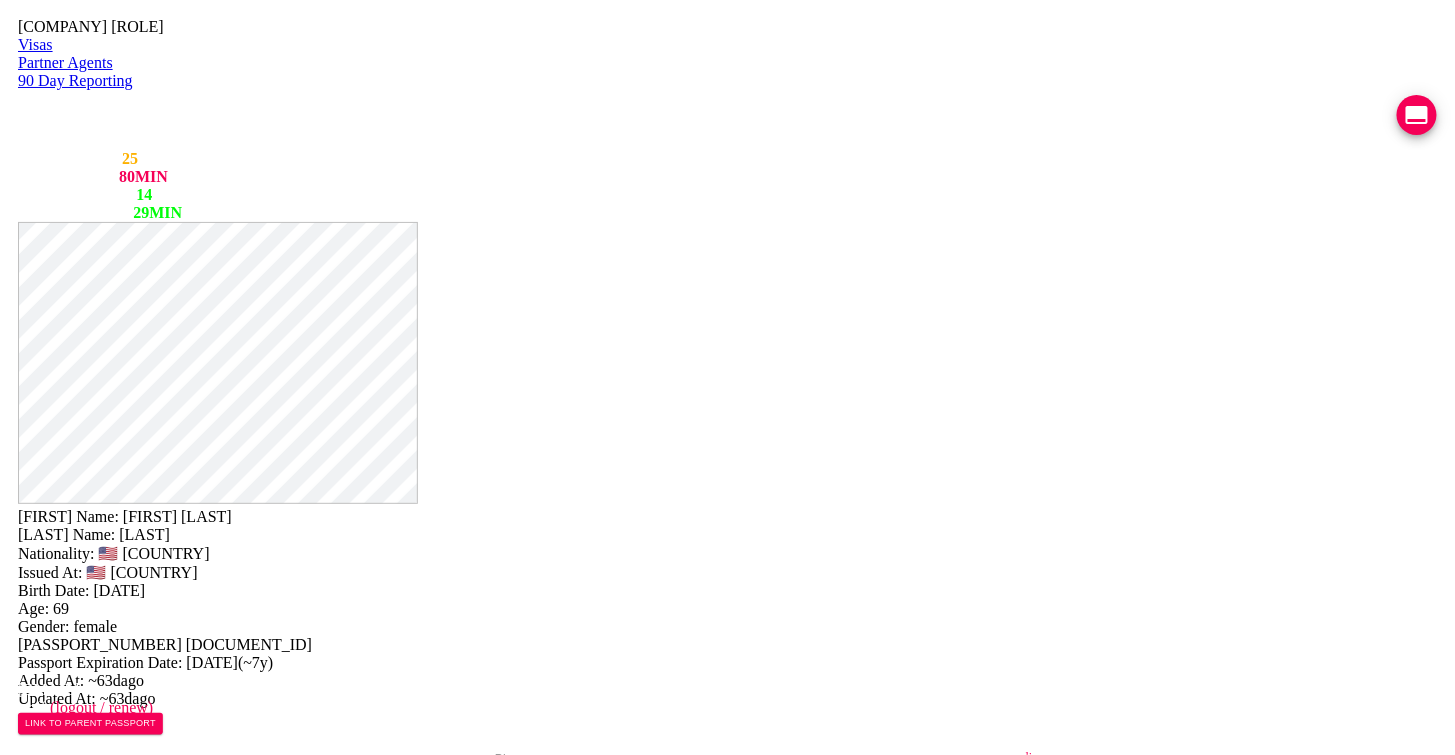 click on "- open line" at bounding box center [1225, 757] 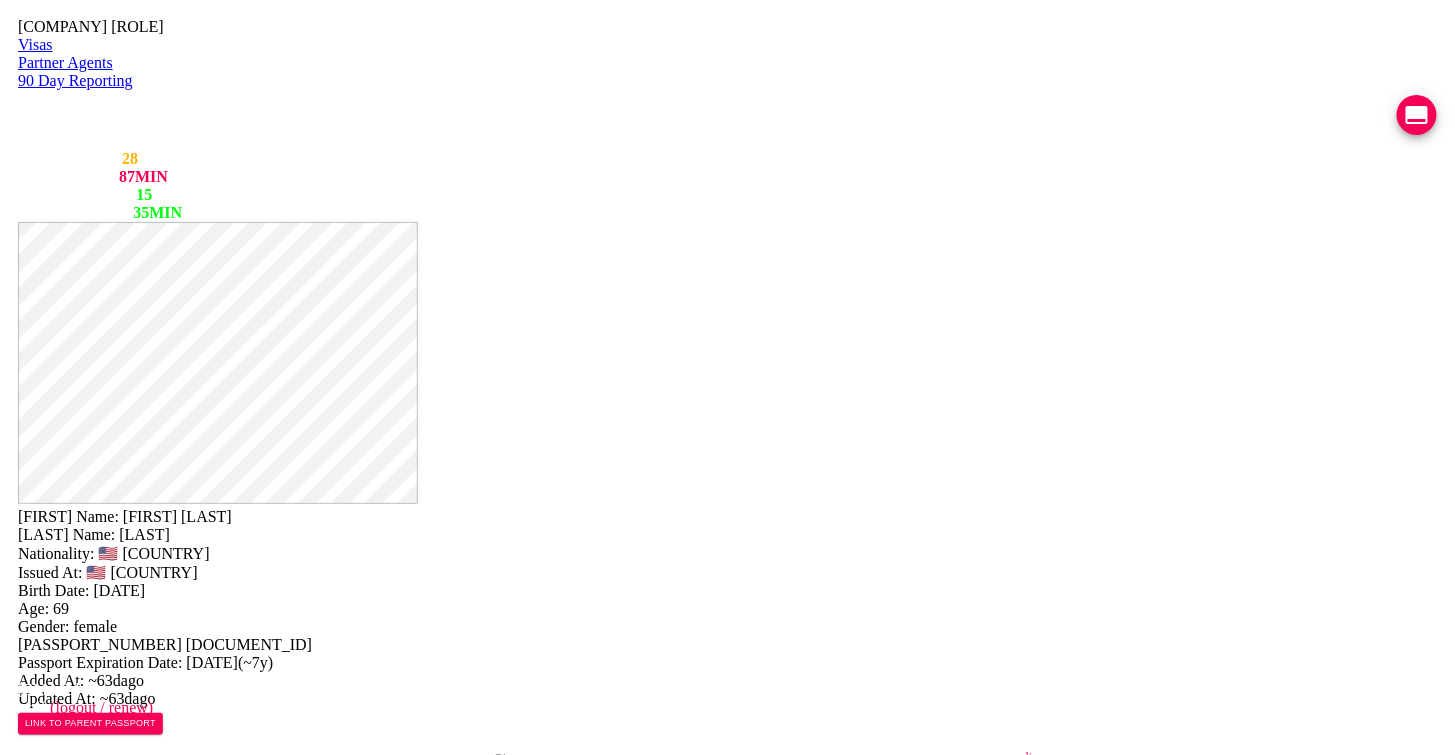 click on "- open line" at bounding box center (1225, 757) 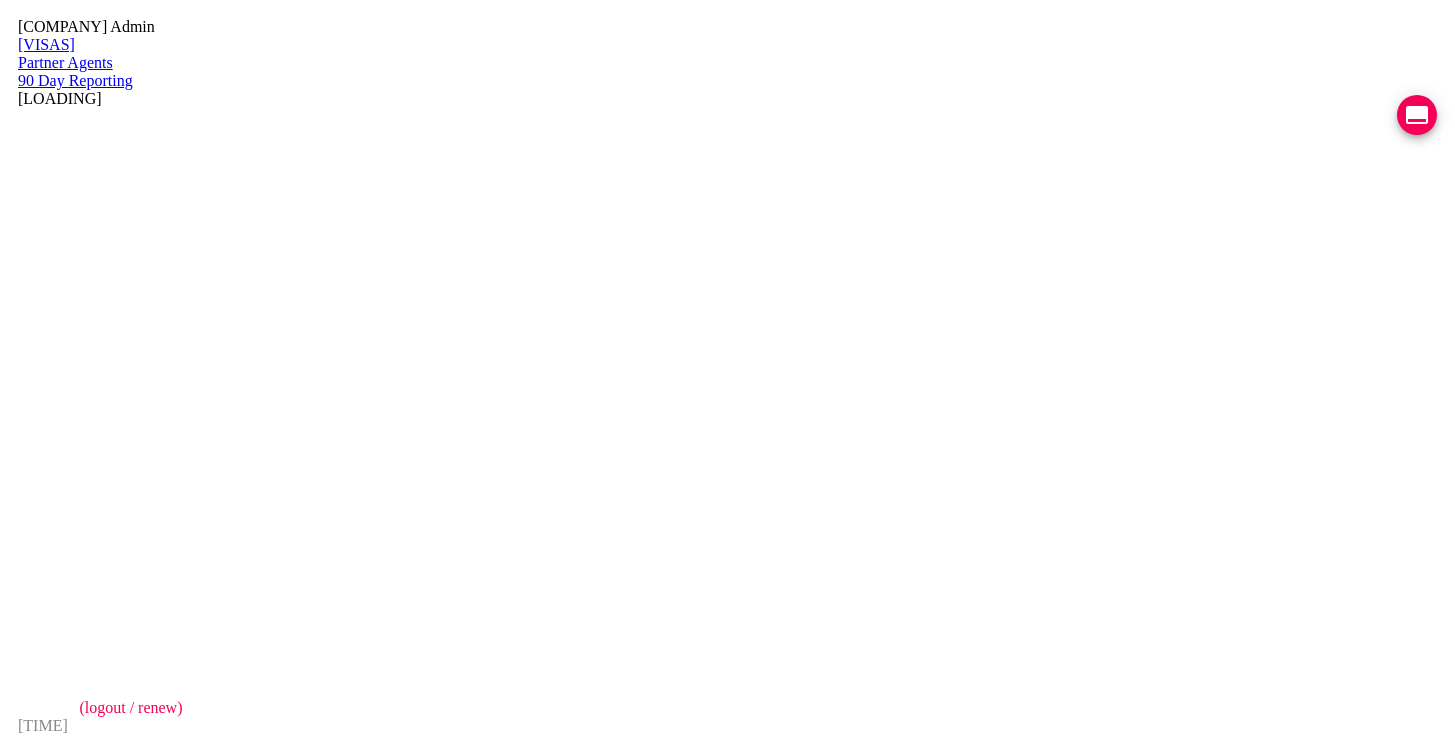 scroll, scrollTop: 0, scrollLeft: 0, axis: both 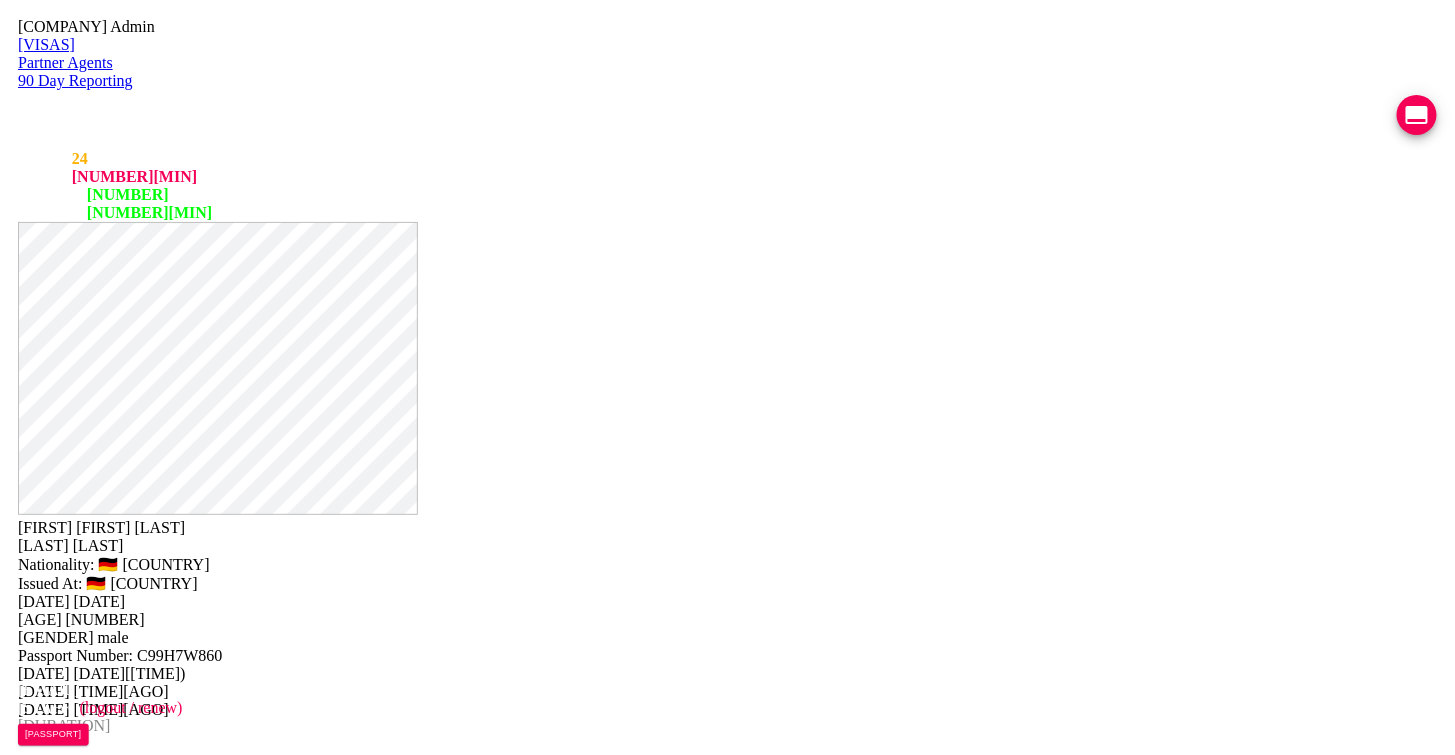 click on "- search close.io" at bounding box center (293, 768) 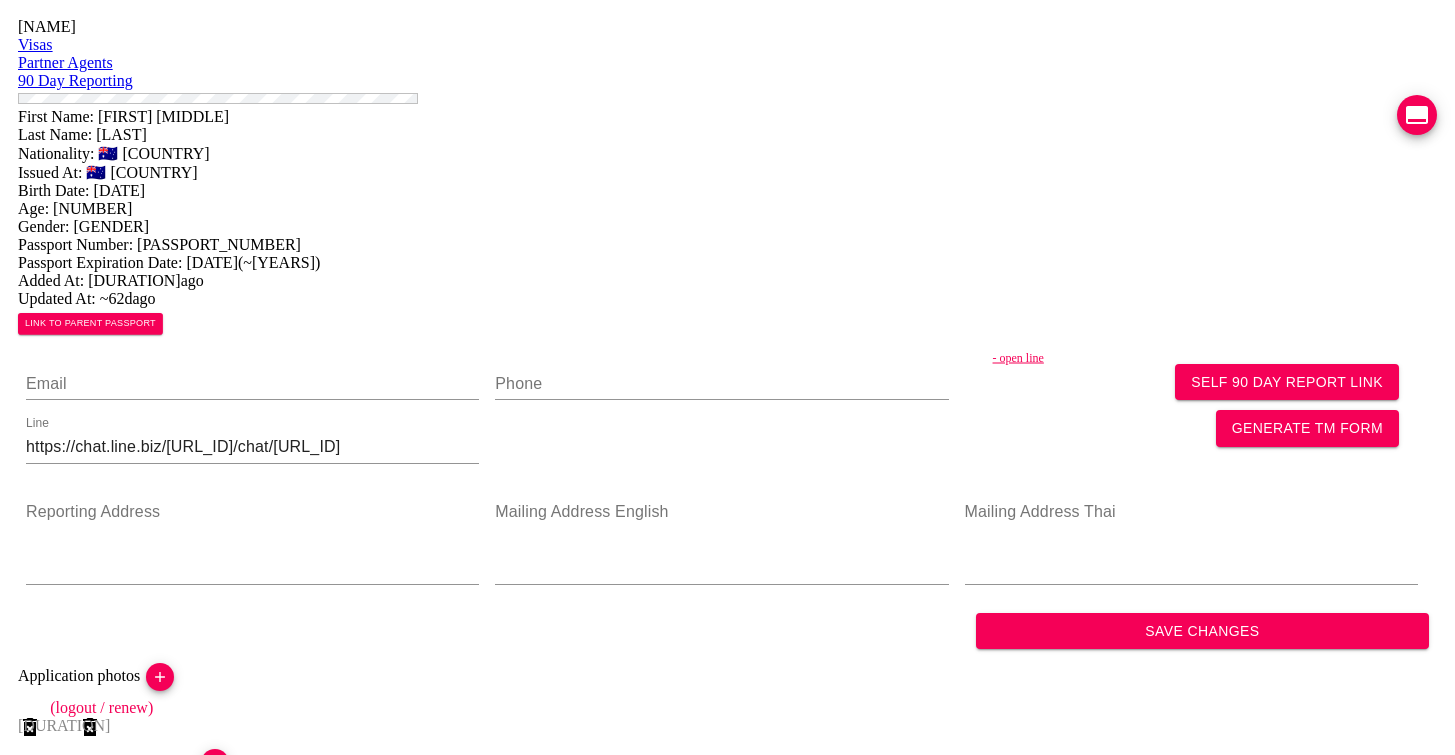 scroll, scrollTop: 0, scrollLeft: 0, axis: both 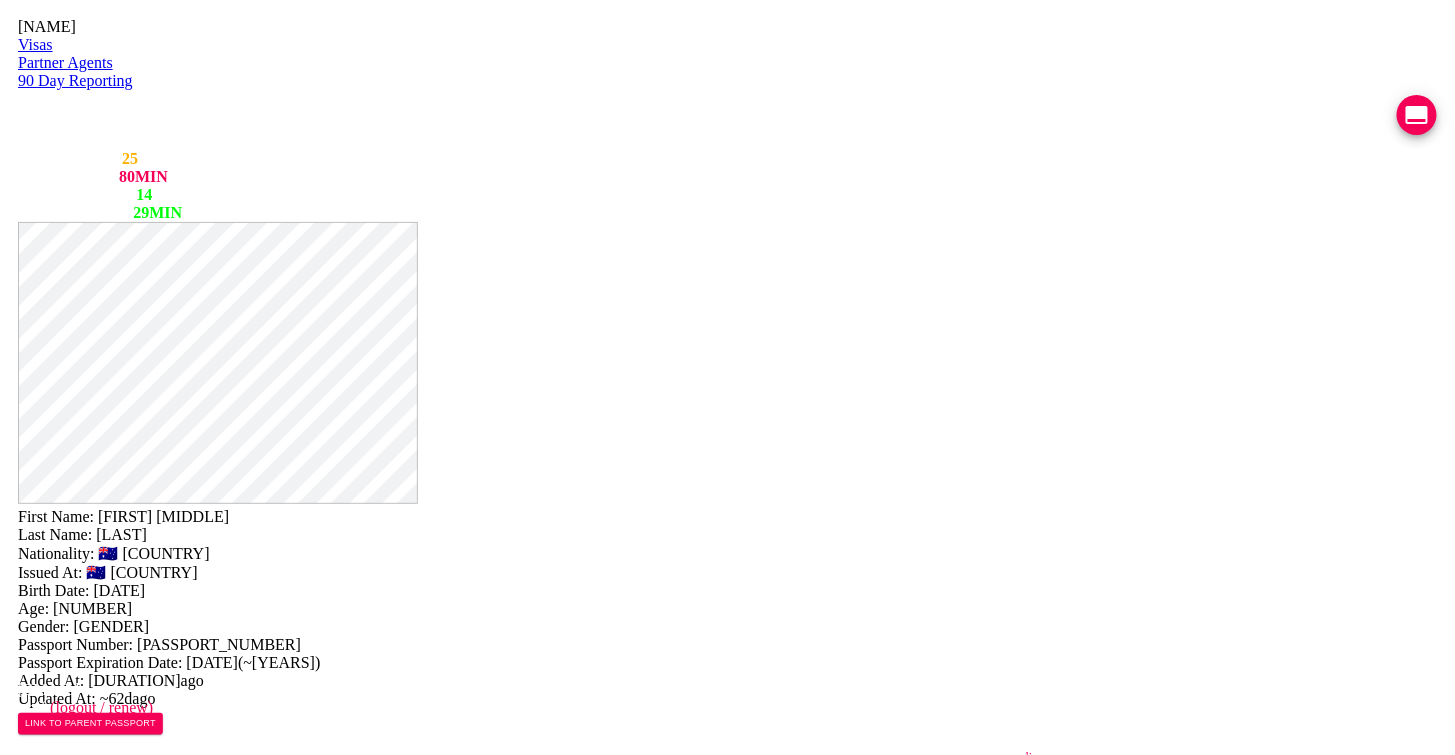 click on "- open line" at bounding box center [1225, 757] 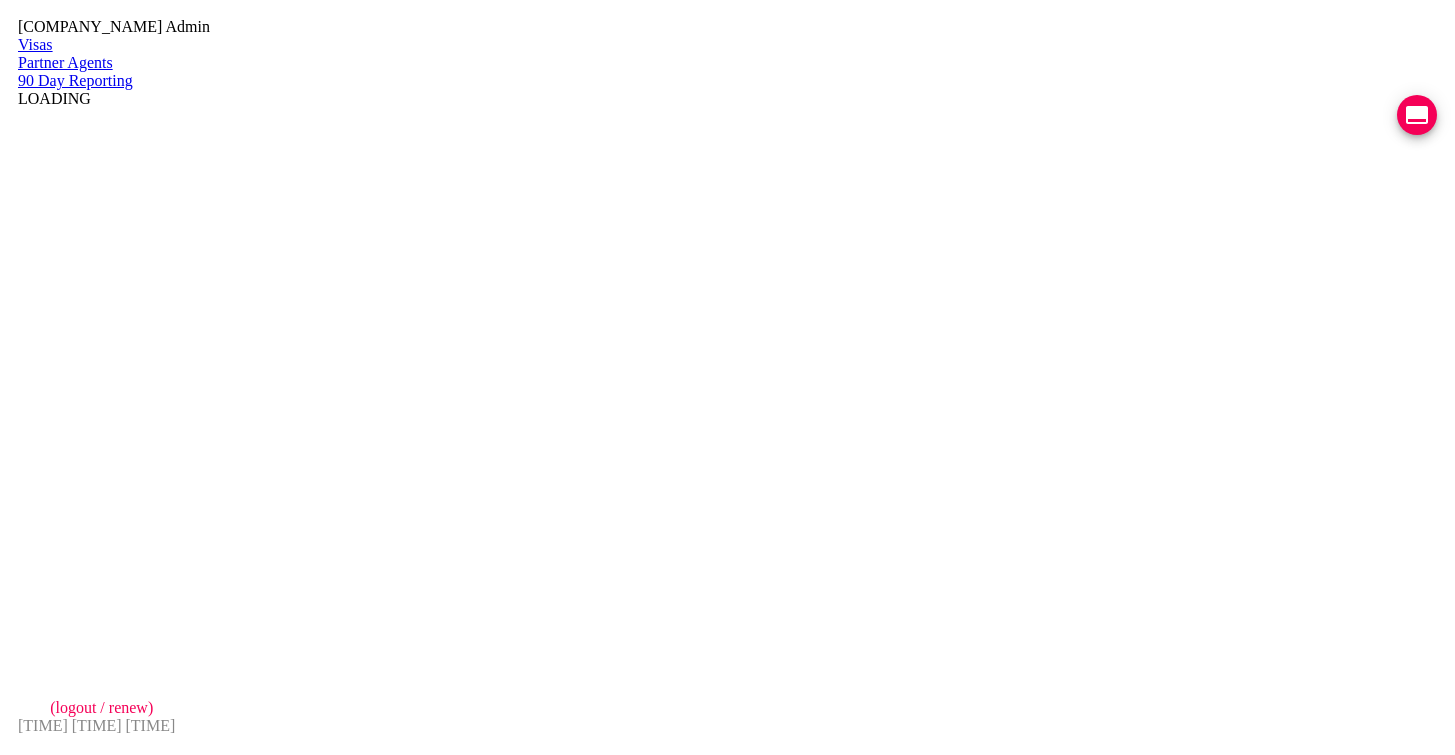 scroll, scrollTop: 0, scrollLeft: 0, axis: both 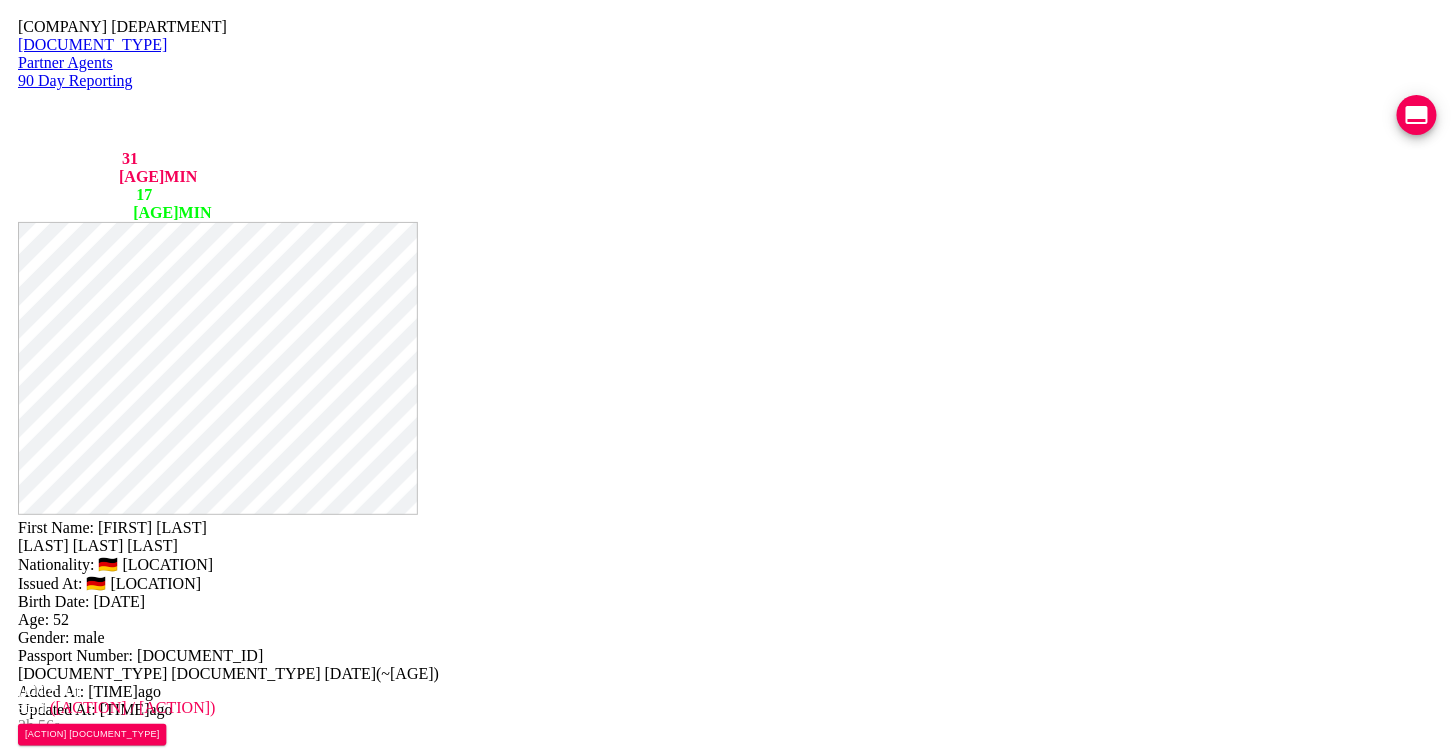 click on "- search close.io" at bounding box center [293, 768] 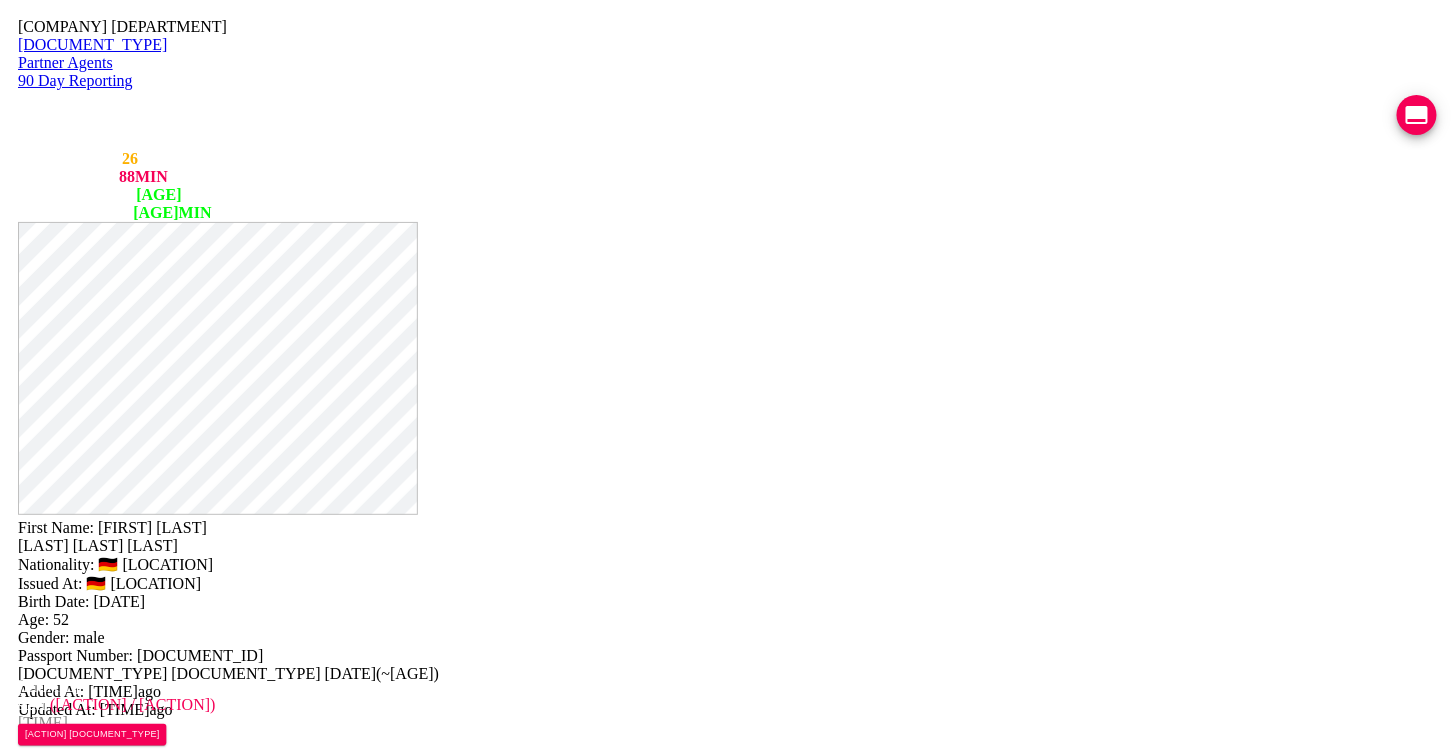 click at bounding box center [1417, 115] 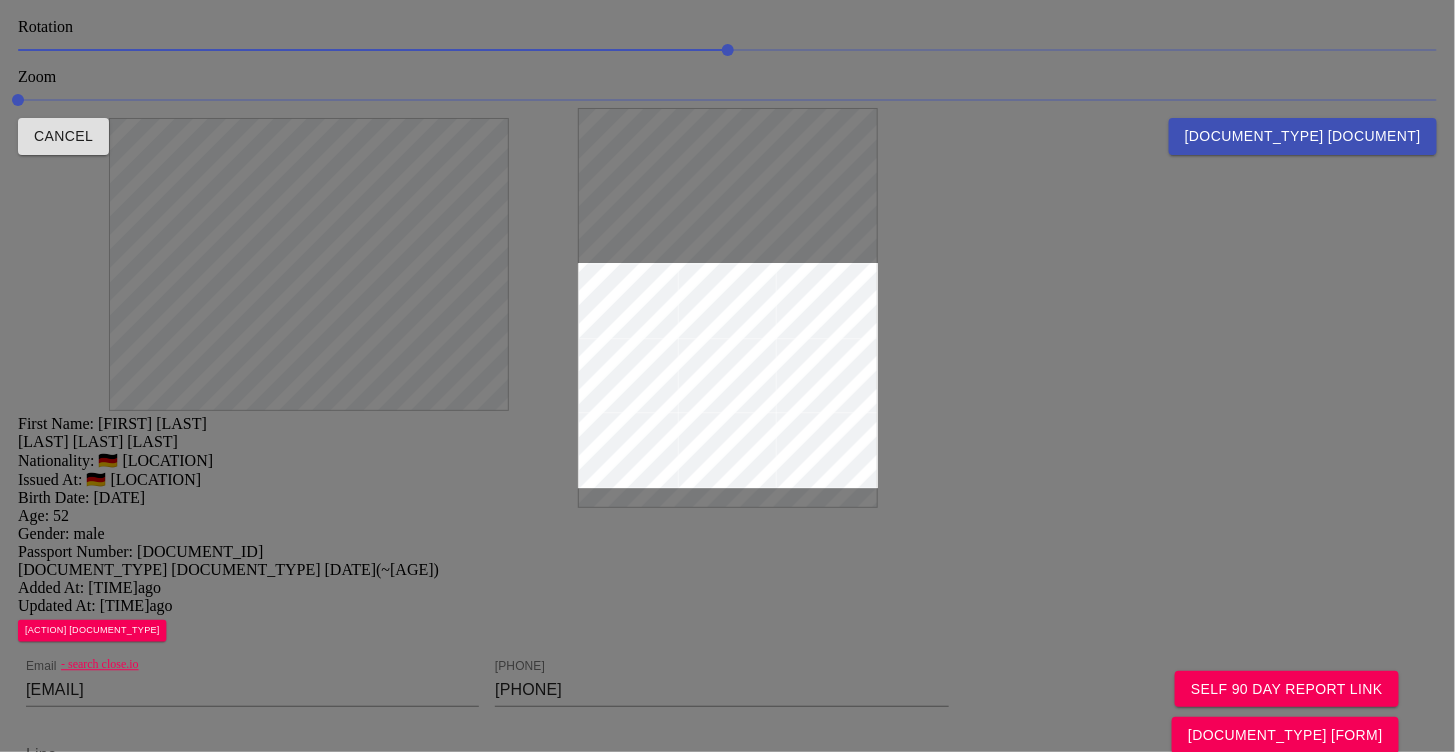 drag, startPoint x: 692, startPoint y: 296, endPoint x: 757, endPoint y: 256, distance: 76.321686 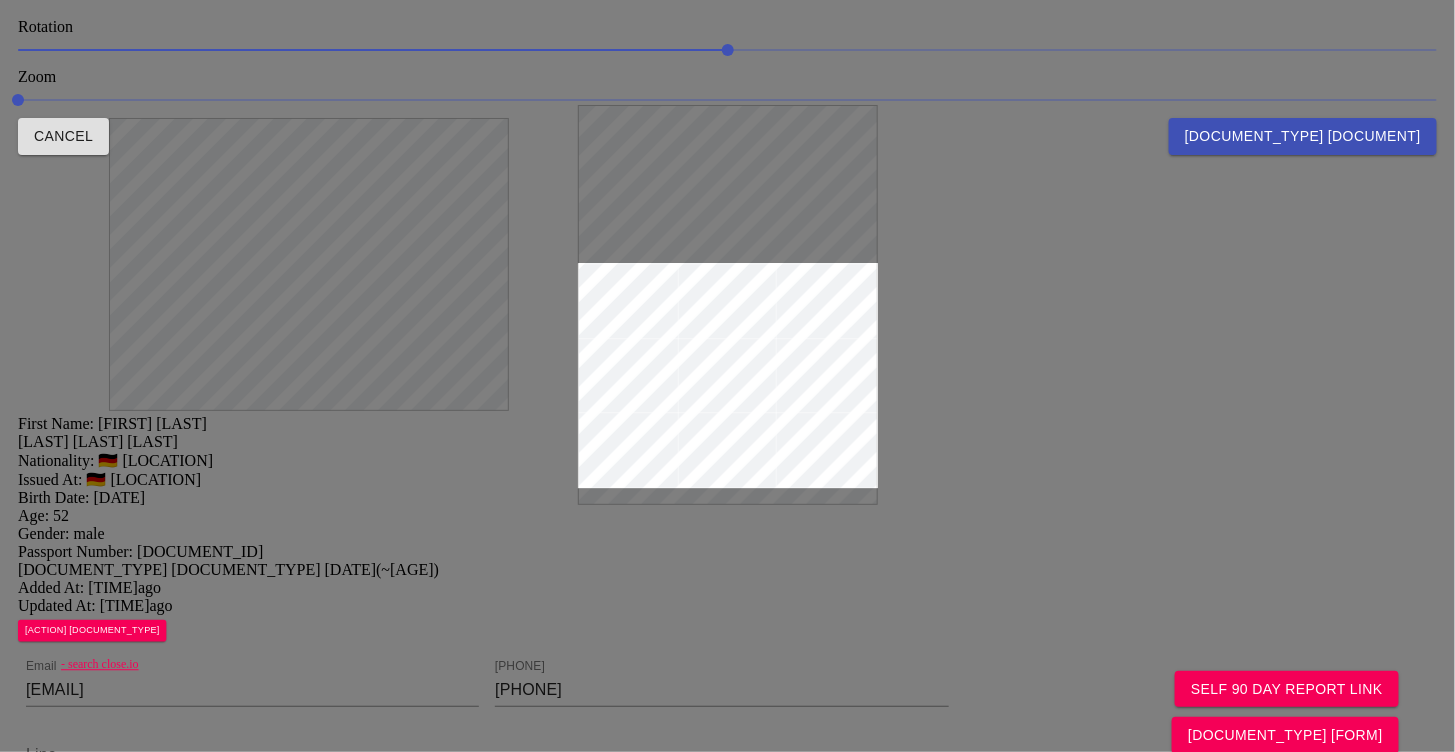click on "Crop Passport" at bounding box center [1303, 136] 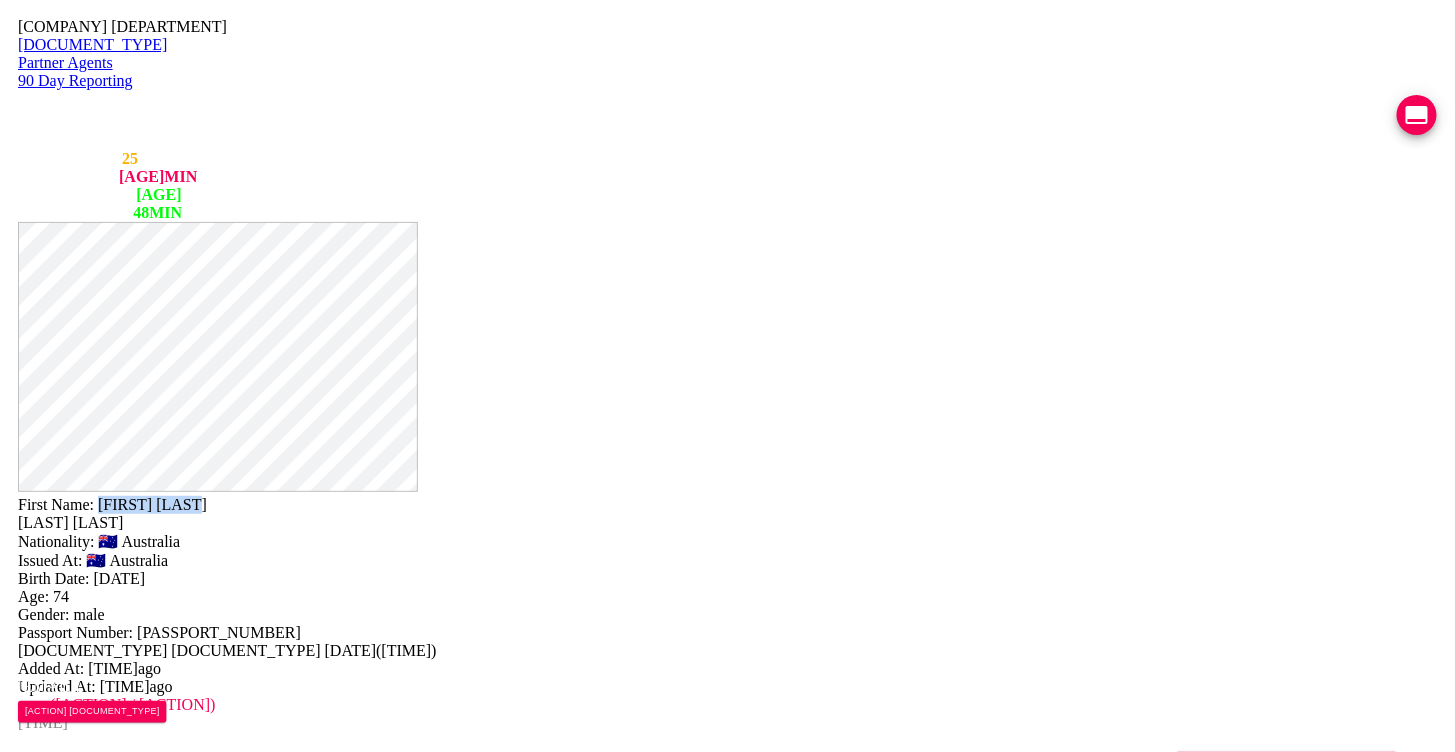 drag, startPoint x: 929, startPoint y: 42, endPoint x: 799, endPoint y: 42, distance: 130 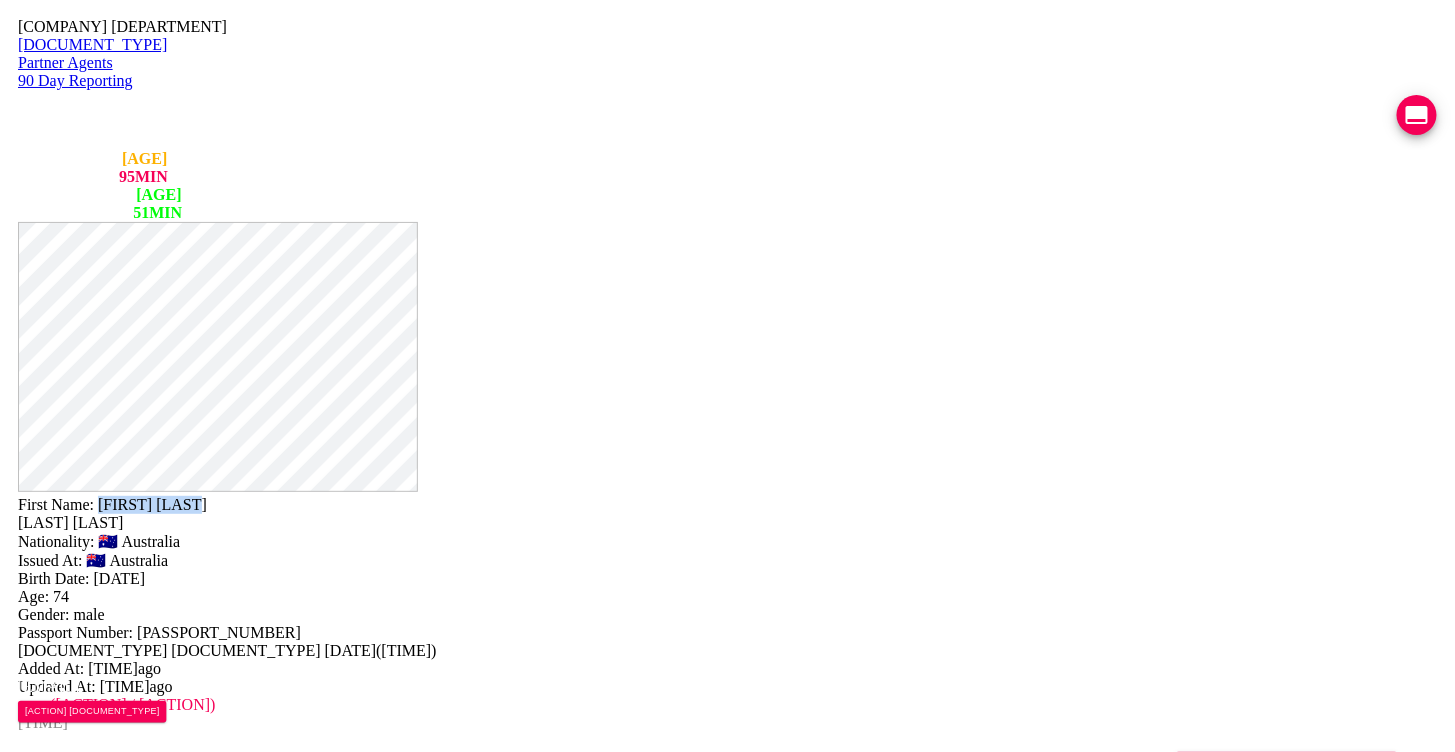 scroll, scrollTop: 390, scrollLeft: 0, axis: vertical 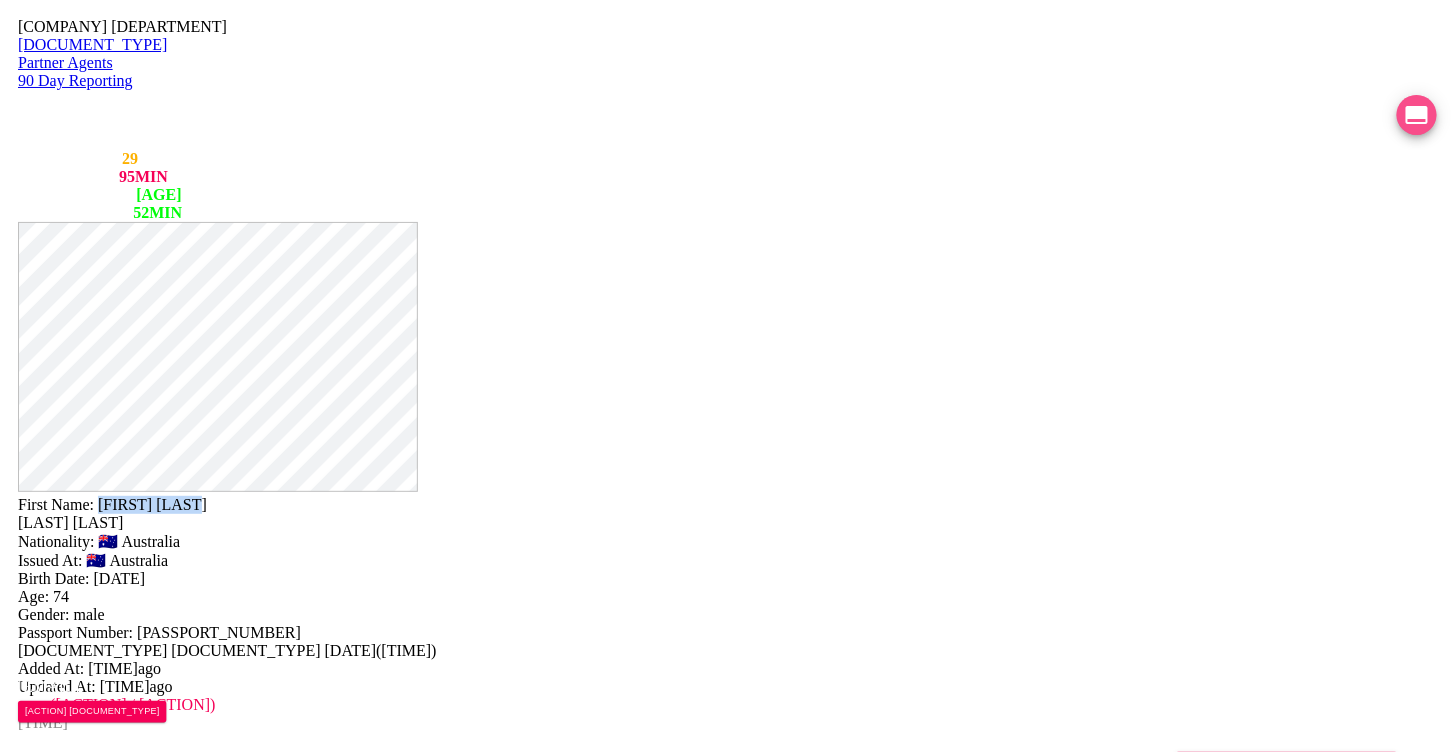 click at bounding box center [1417, 115] 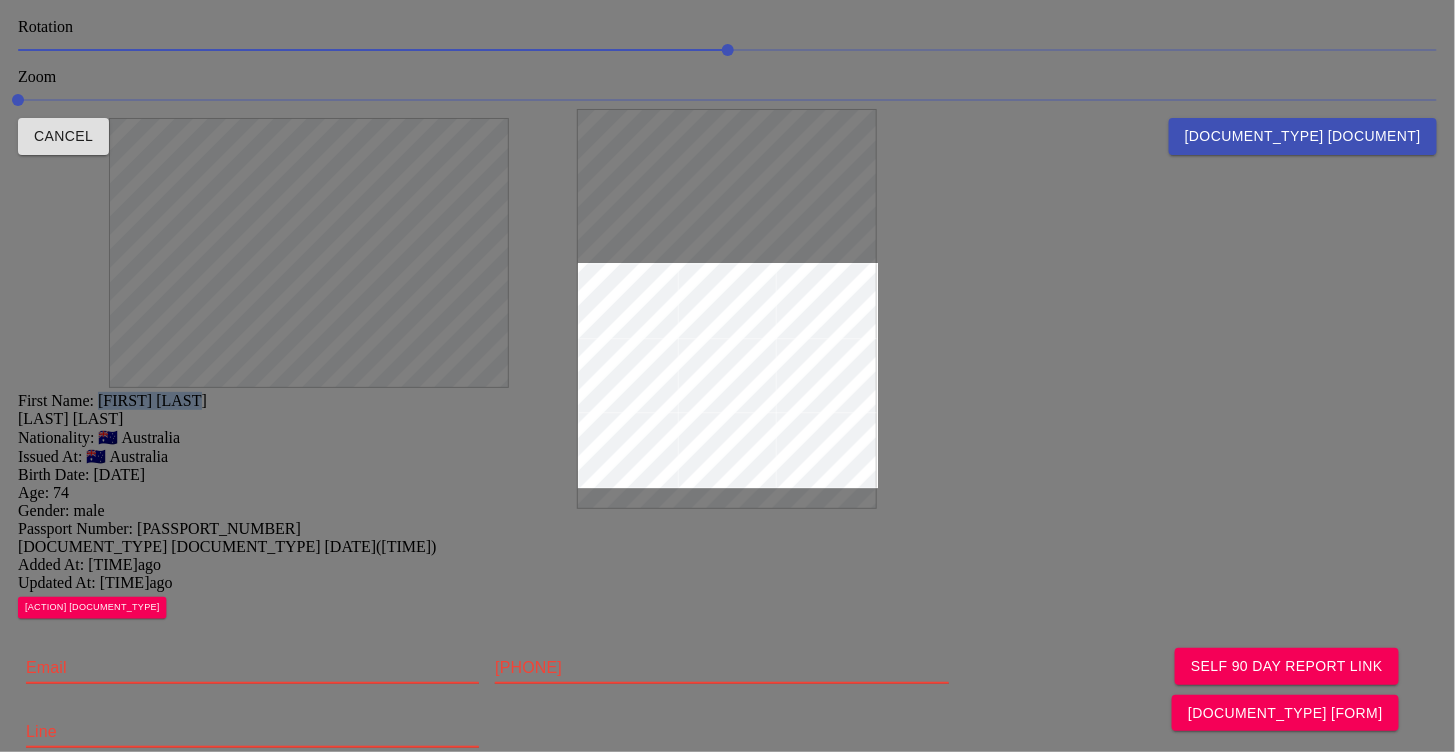 drag, startPoint x: 635, startPoint y: 262, endPoint x: 638, endPoint y: 194, distance: 68.06615 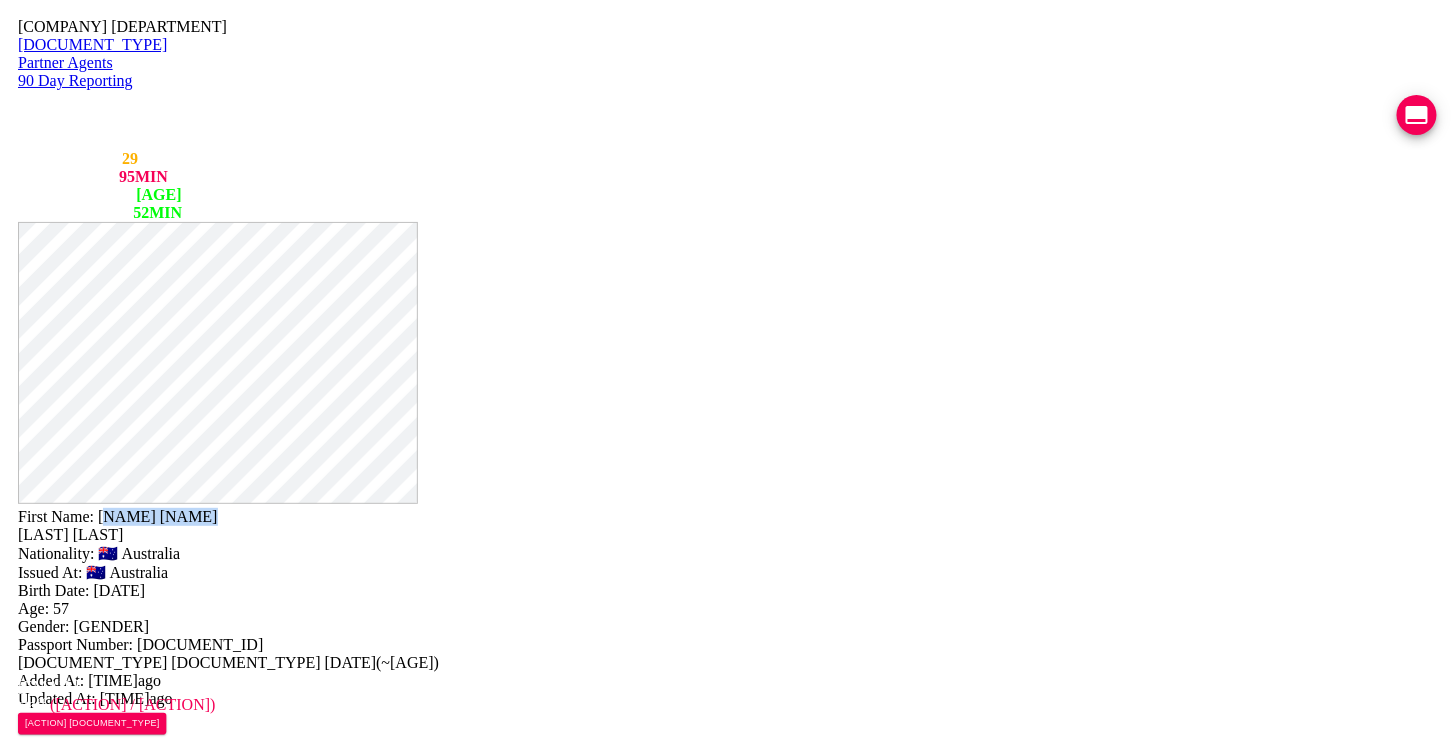 drag, startPoint x: 935, startPoint y: 56, endPoint x: 784, endPoint y: 45, distance: 151.40013 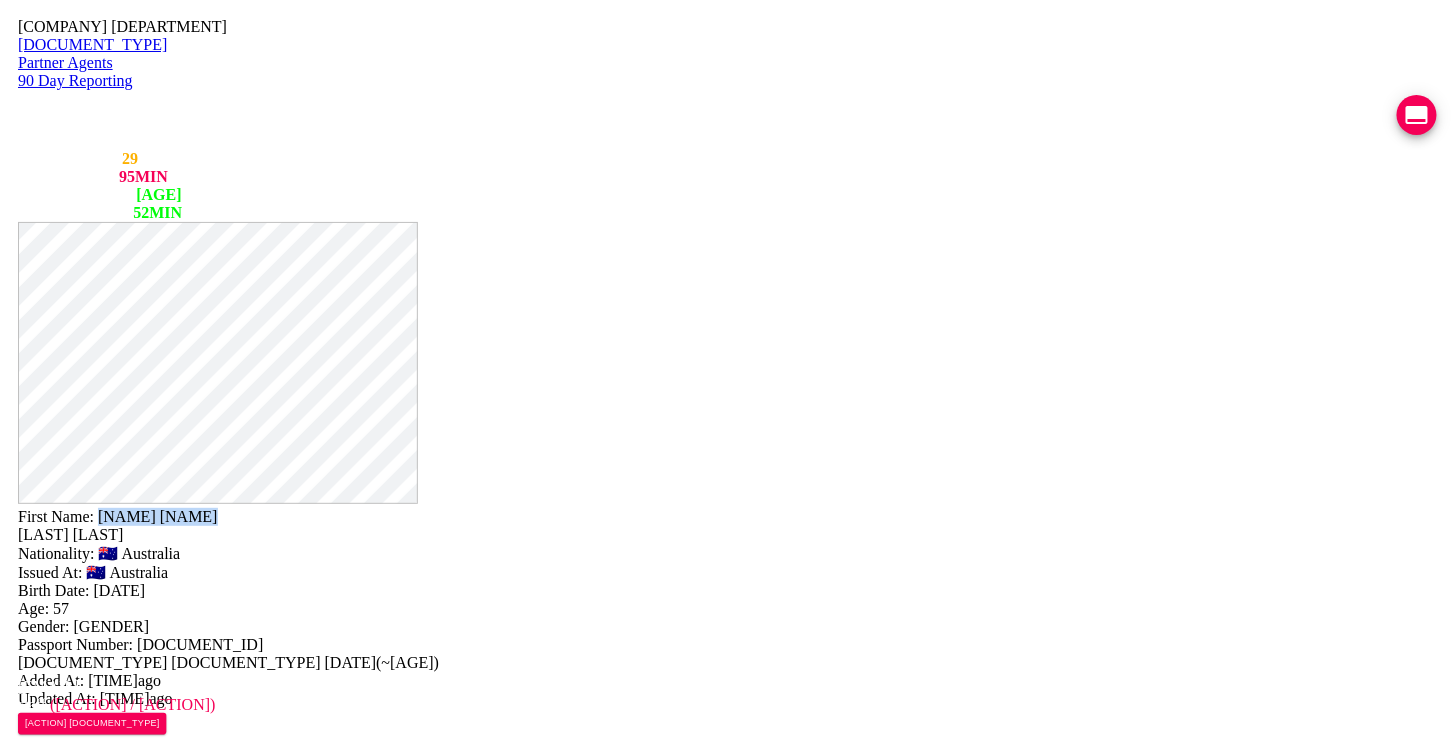 drag, startPoint x: 779, startPoint y: 43, endPoint x: 959, endPoint y: 8, distance: 183.37122 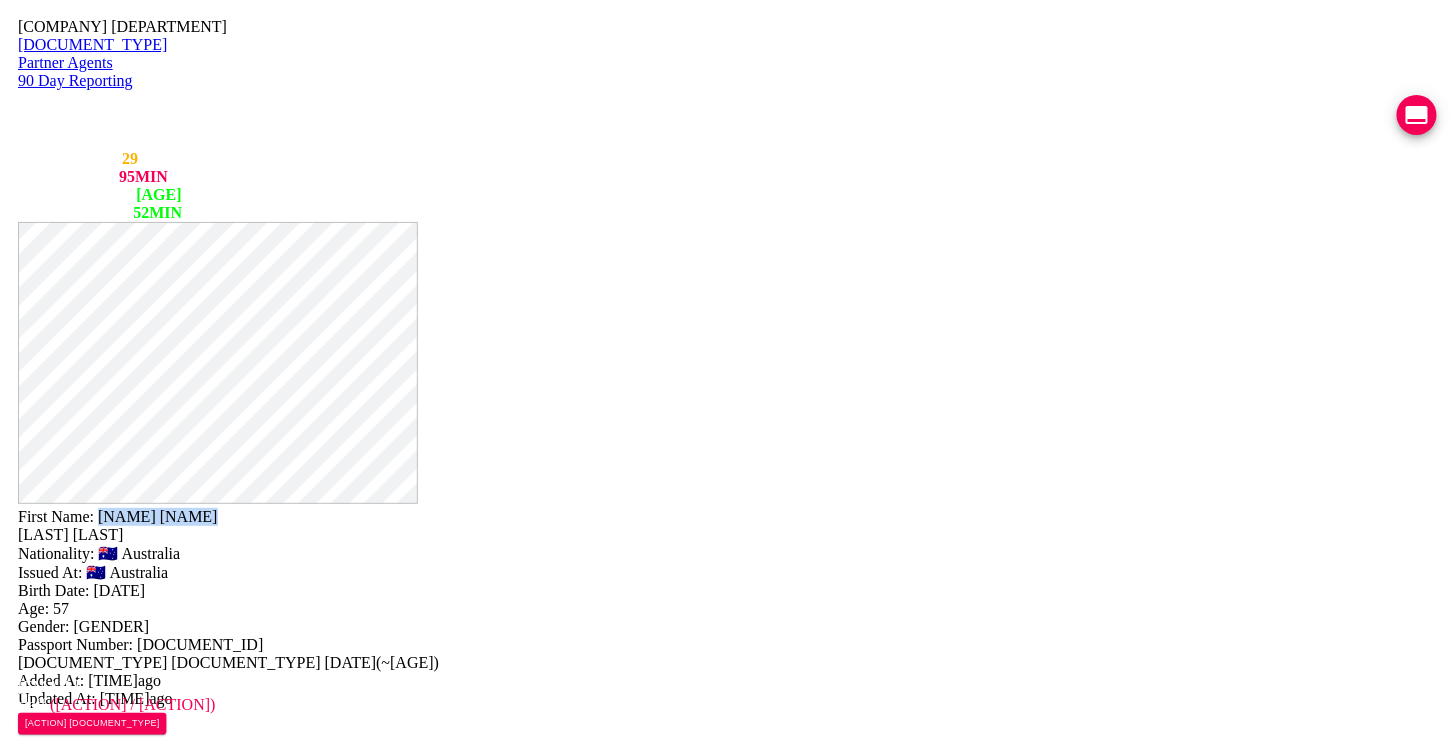 drag, startPoint x: 860, startPoint y: 63, endPoint x: 781, endPoint y: 72, distance: 79.51101 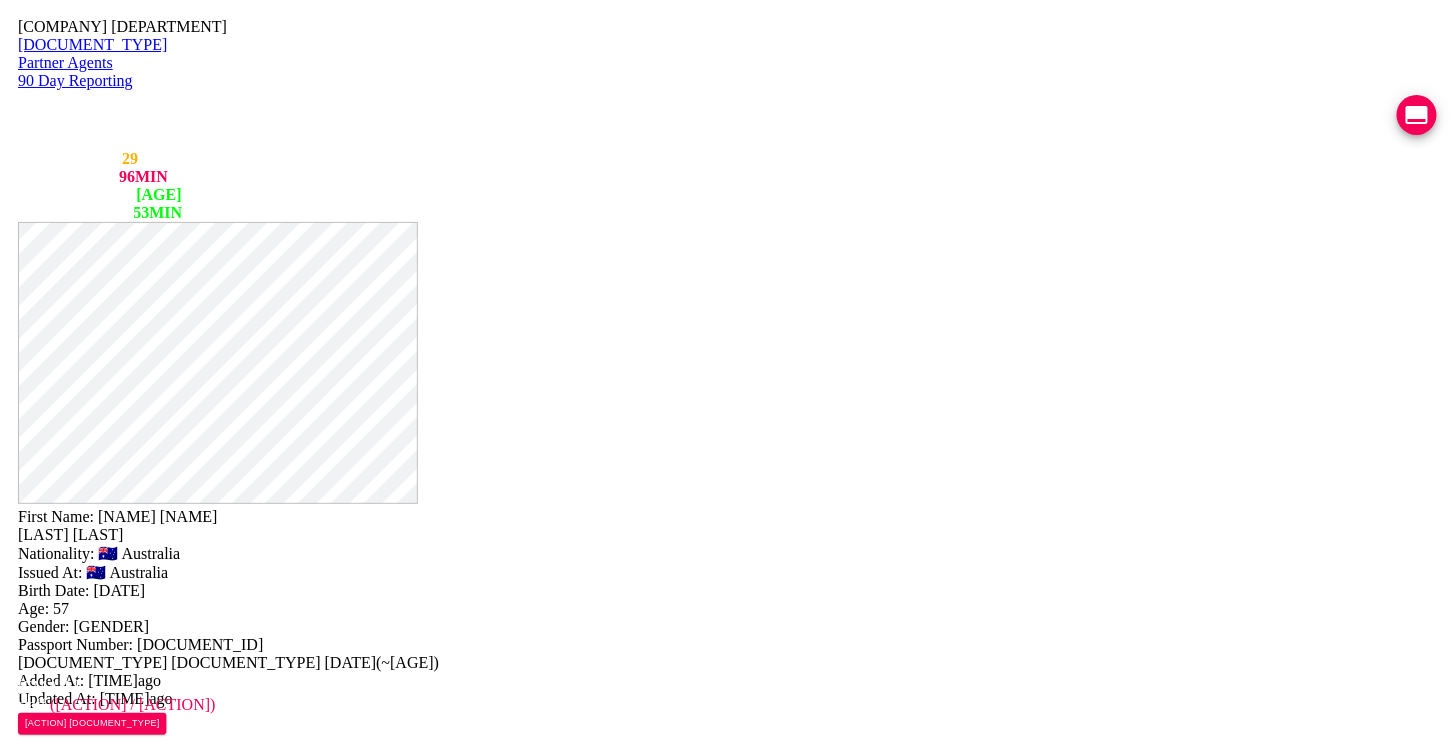 click at bounding box center (252, 784) 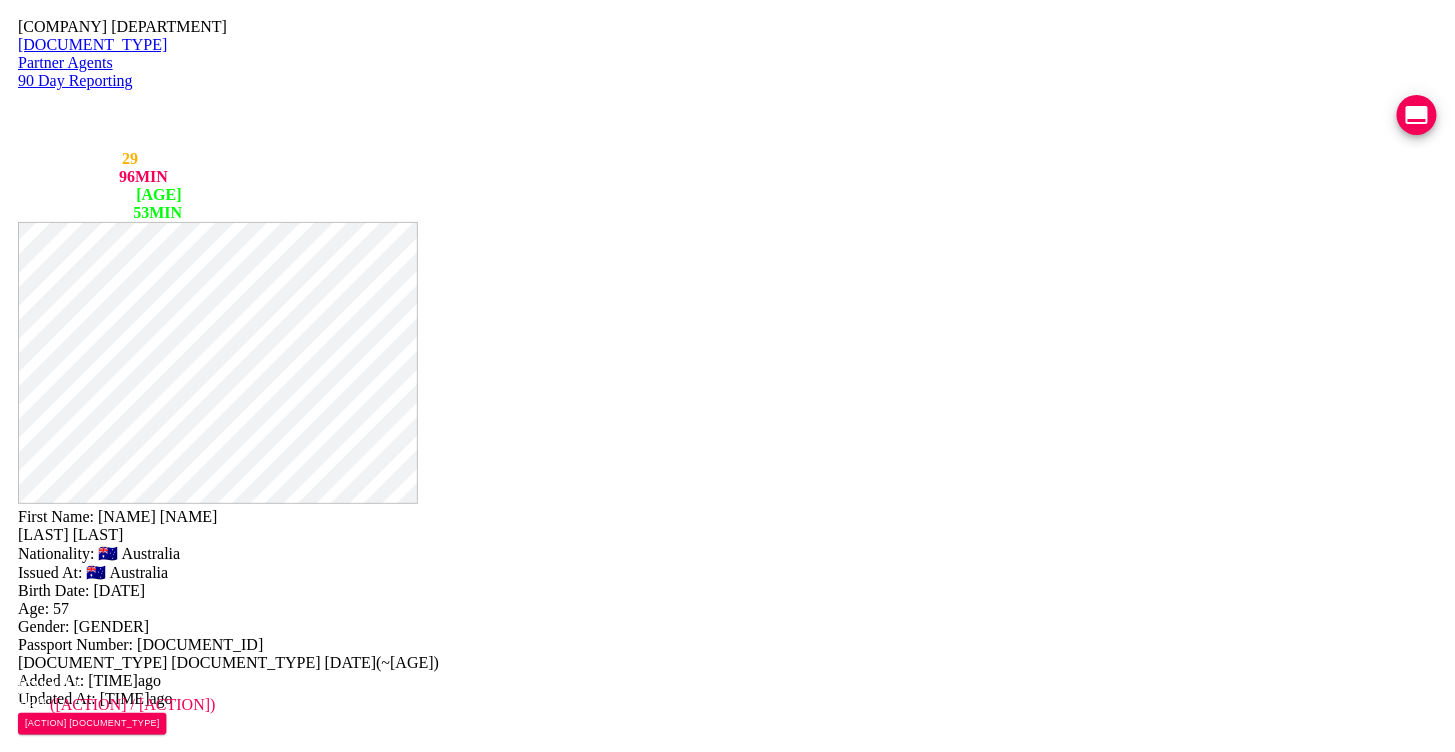 paste on "https://chat.line.biz/Ucf44f918c4bb177ffe0a5137b1b615c3/chat/U81347f2052f29ca49c29166b31ad1146" 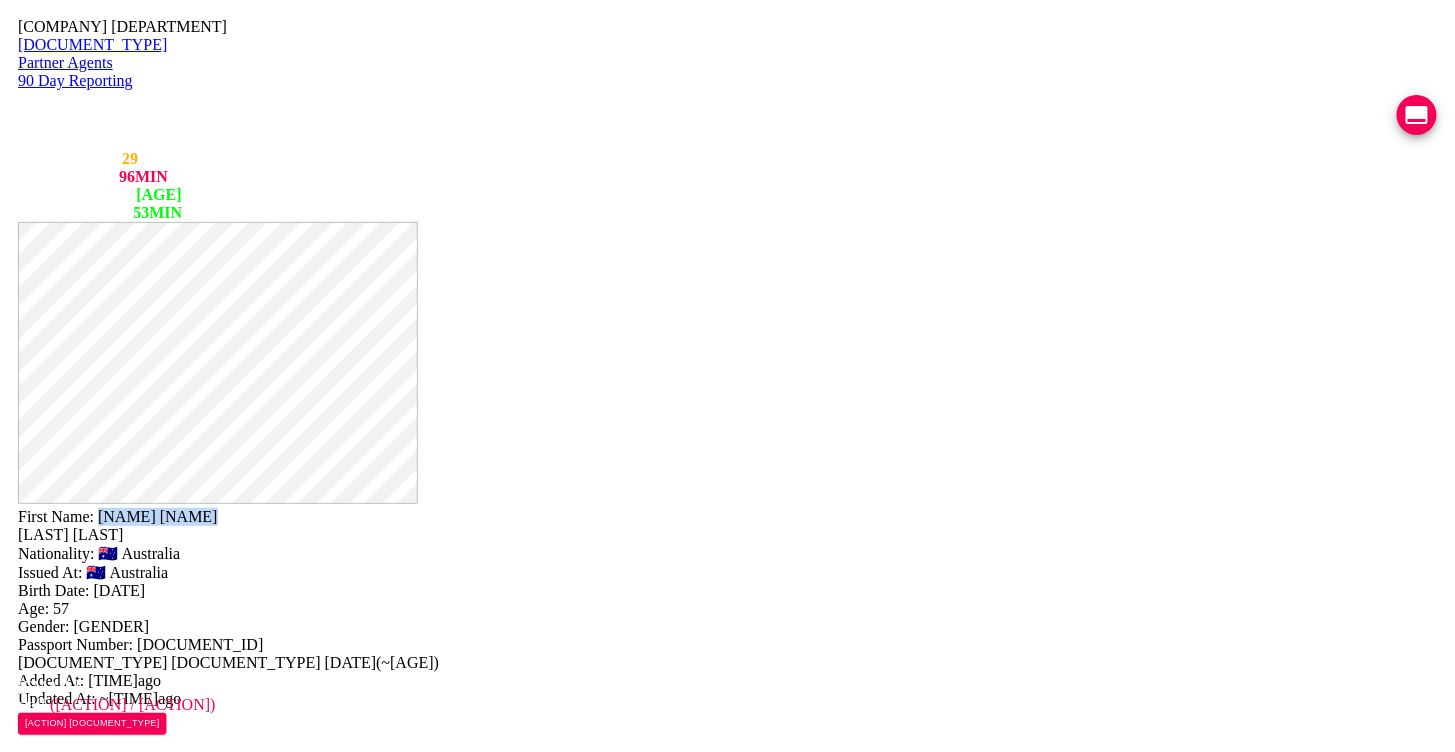 drag, startPoint x: 944, startPoint y: 52, endPoint x: 780, endPoint y: 43, distance: 164.24677 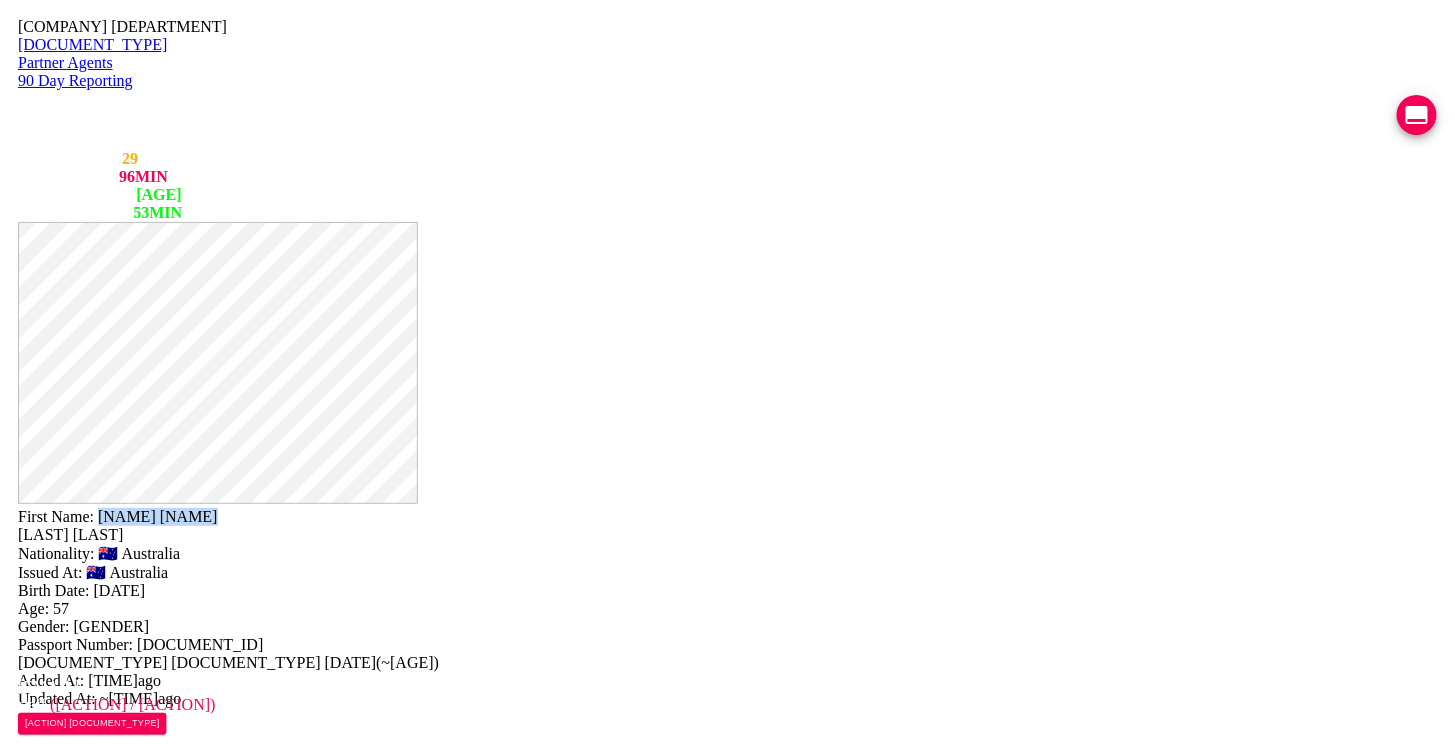 copy on "WHITFIELD" 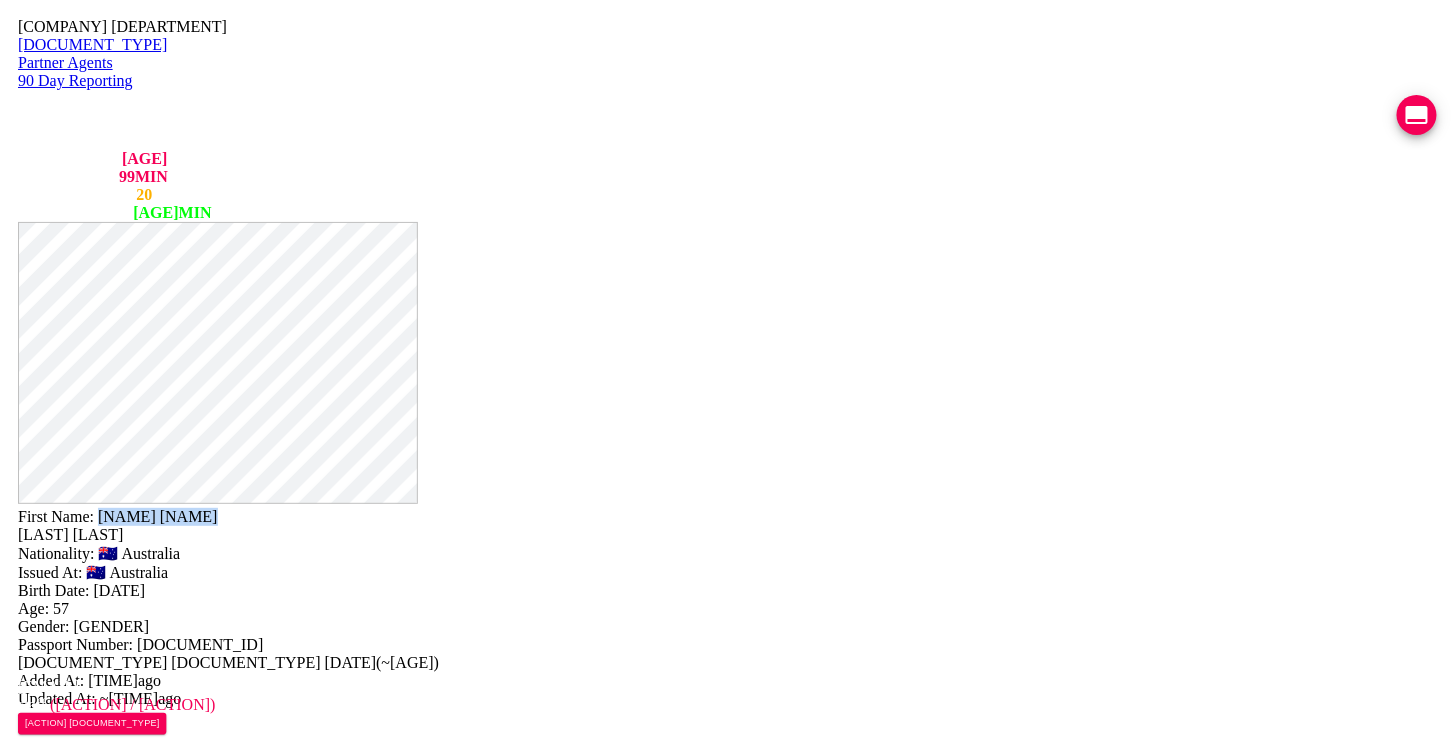 click at bounding box center (1417, 115) 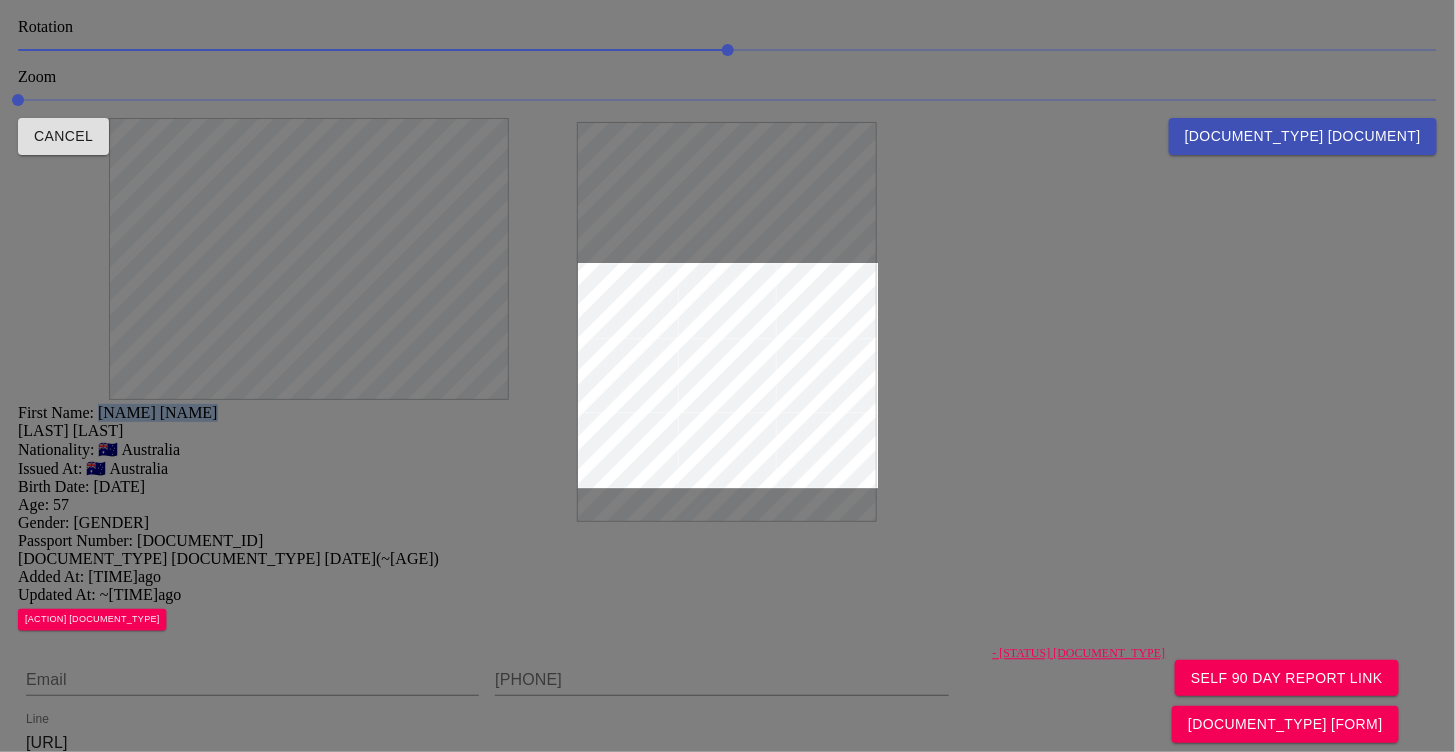 drag, startPoint x: 791, startPoint y: 215, endPoint x: 797, endPoint y: 171, distance: 44.407207 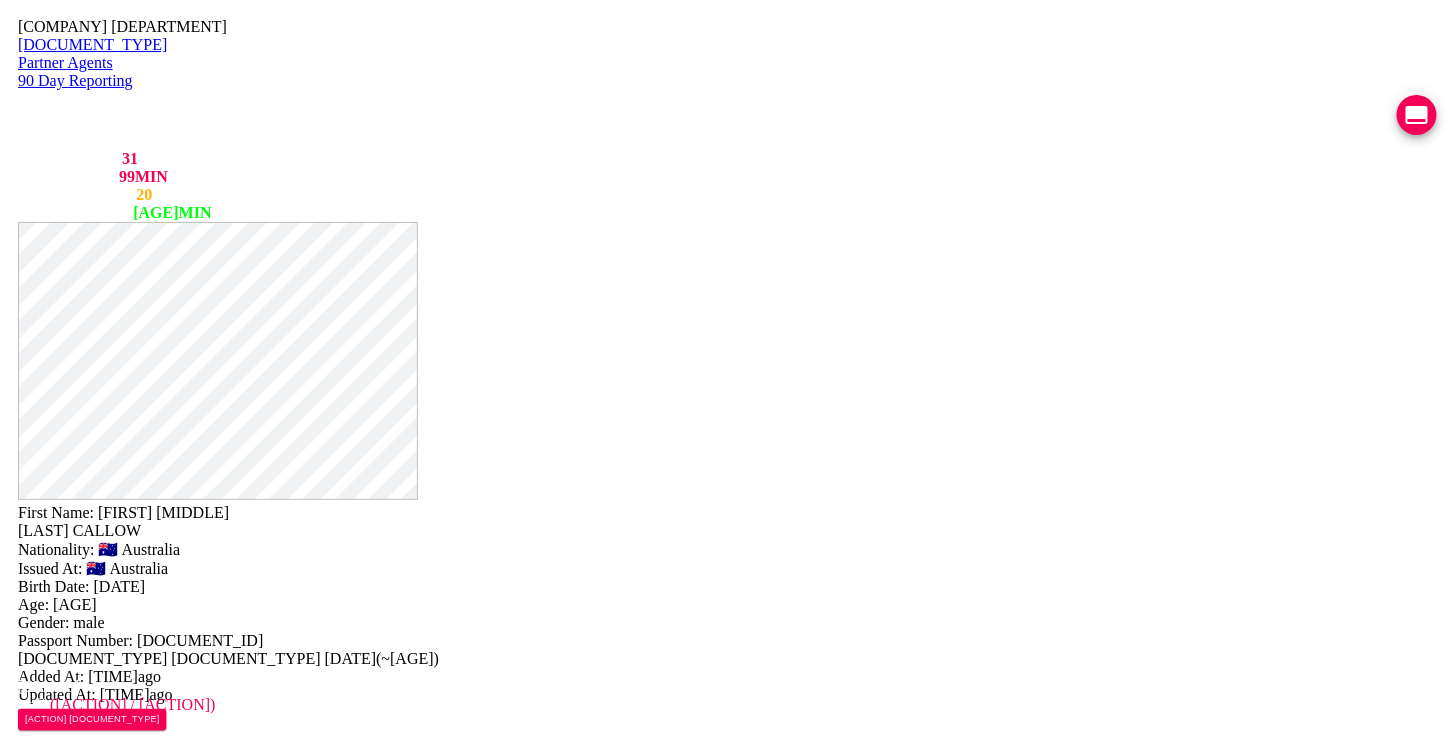 click on "Email Phone Line" at bounding box center (727, 804) 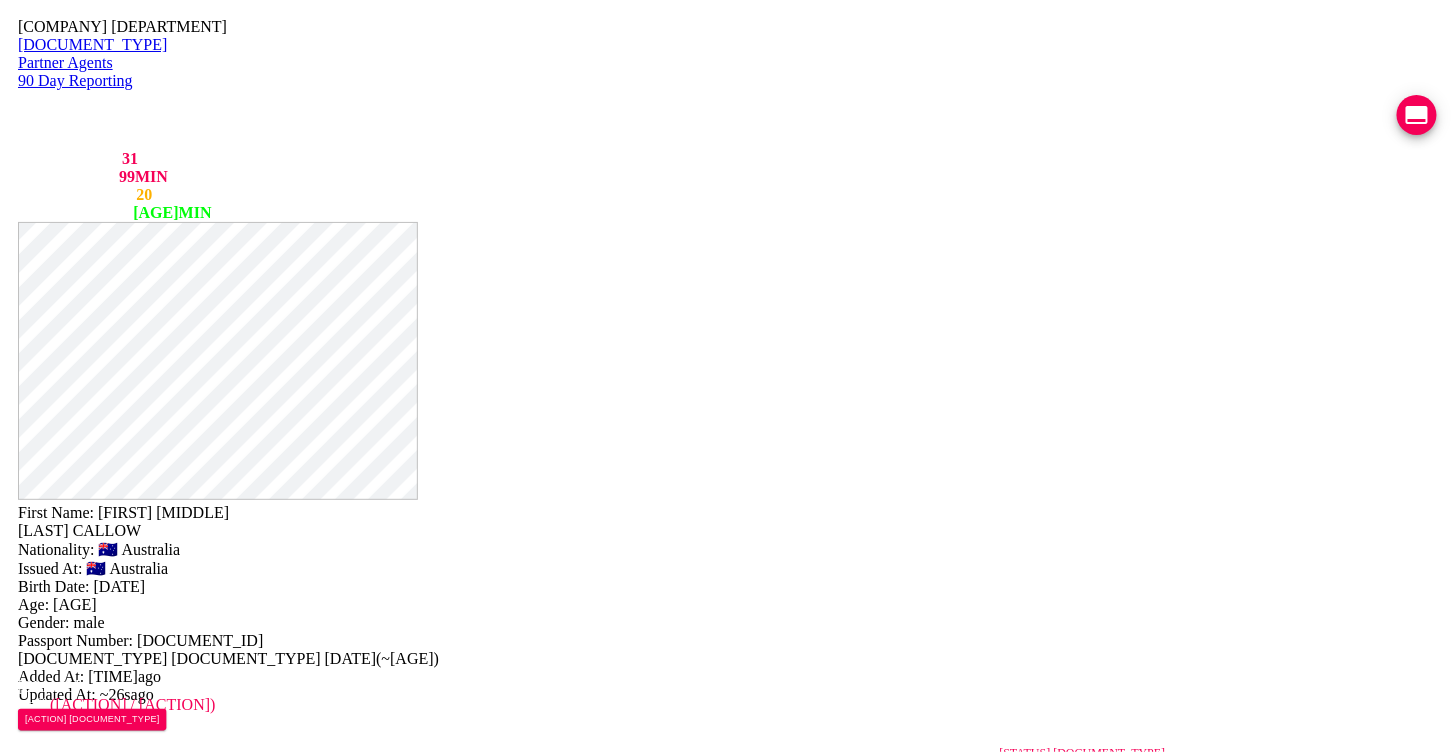 scroll, scrollTop: 0, scrollLeft: 386, axis: horizontal 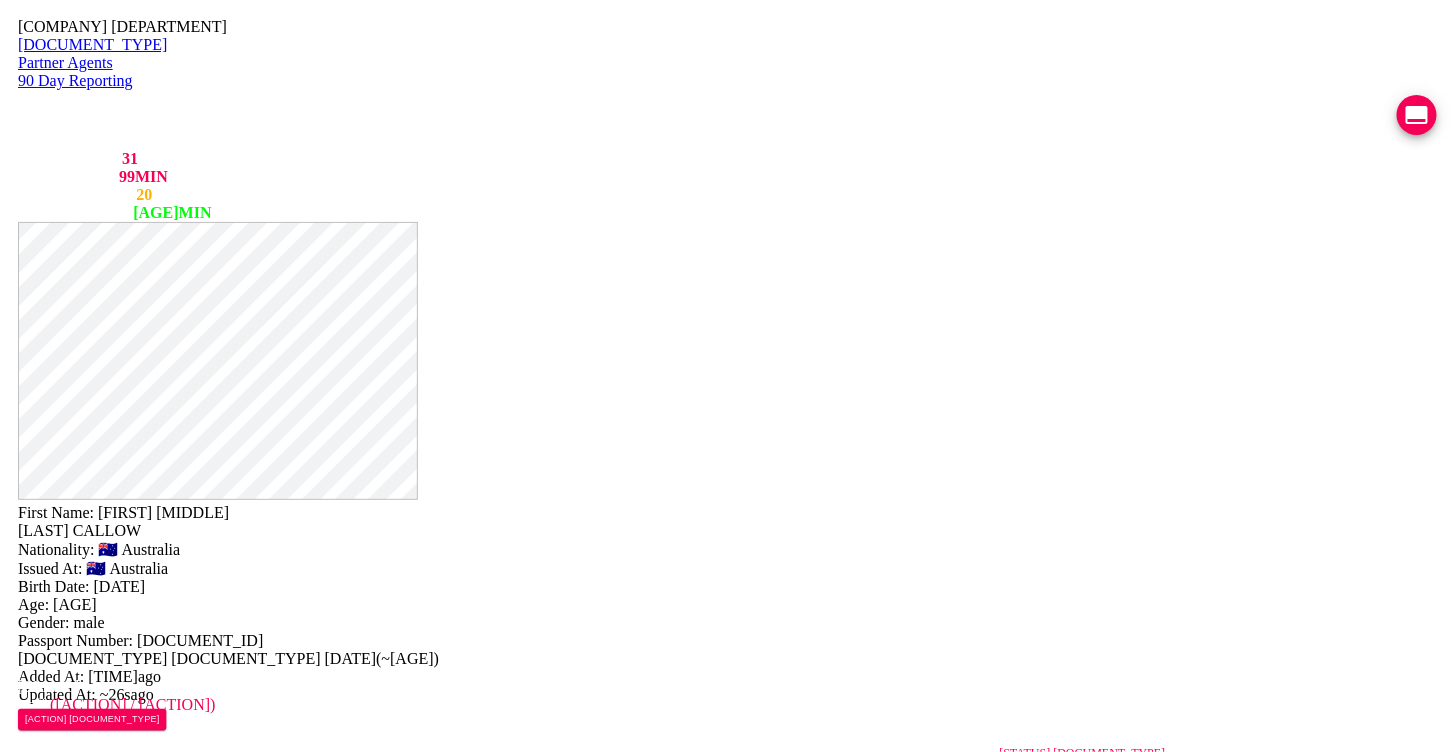 type on "https://chat.line.biz/Ucf44f918c4bb177ffe0a5137b1b615c3/chat/U81347f2052f29ca49c29166b31ad1146" 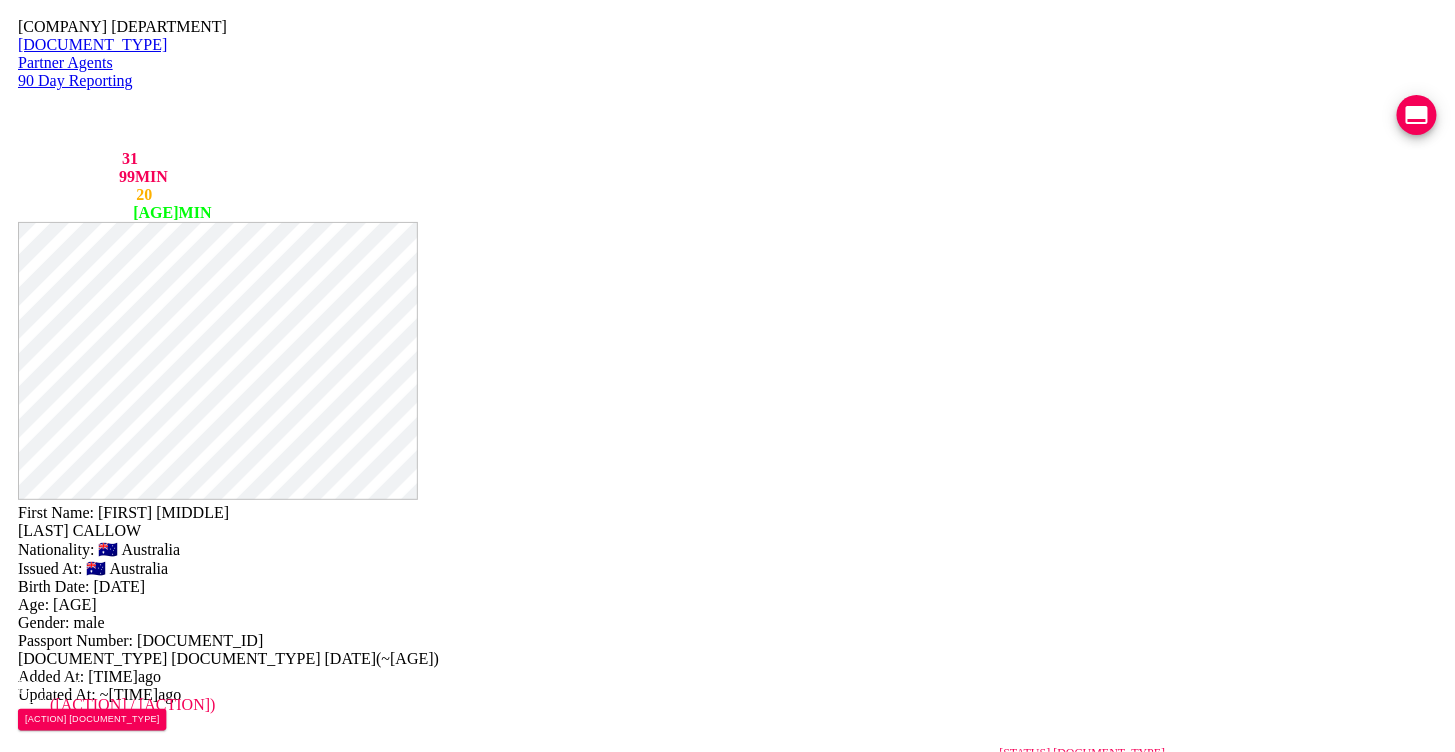drag, startPoint x: 964, startPoint y: 46, endPoint x: 781, endPoint y: 51, distance: 183.0683 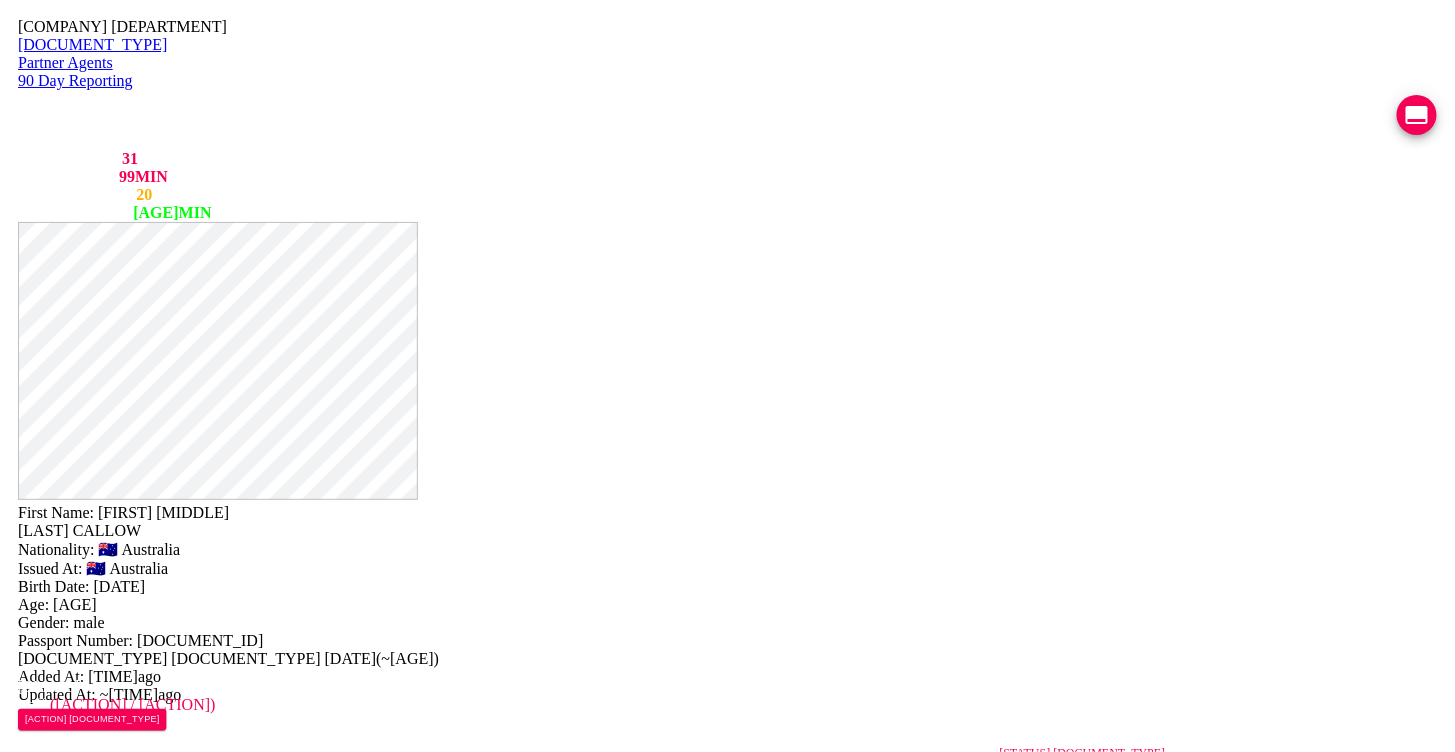 click on "Nationality:   🇦🇺   Australia" at bounding box center (727, 549) 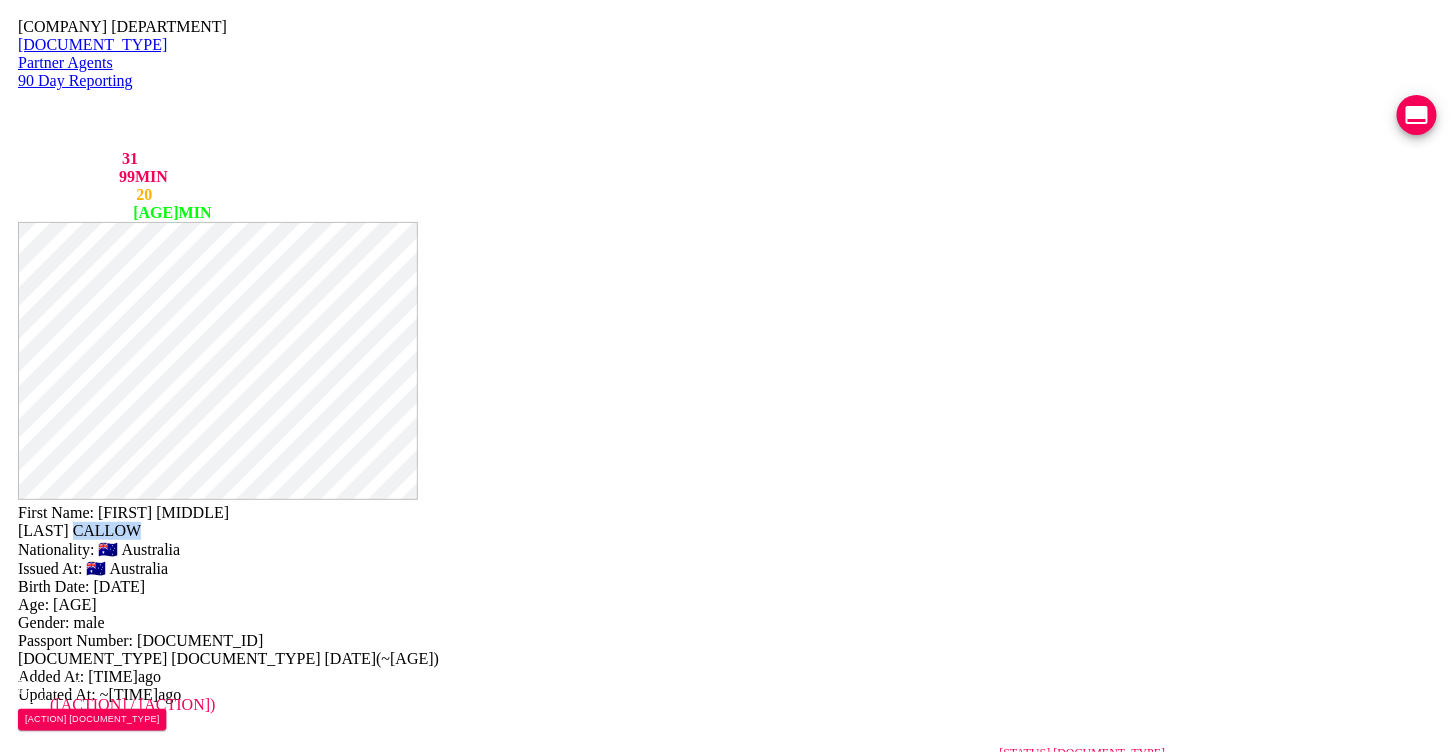 drag, startPoint x: 870, startPoint y: 72, endPoint x: 779, endPoint y: 71, distance: 91.00549 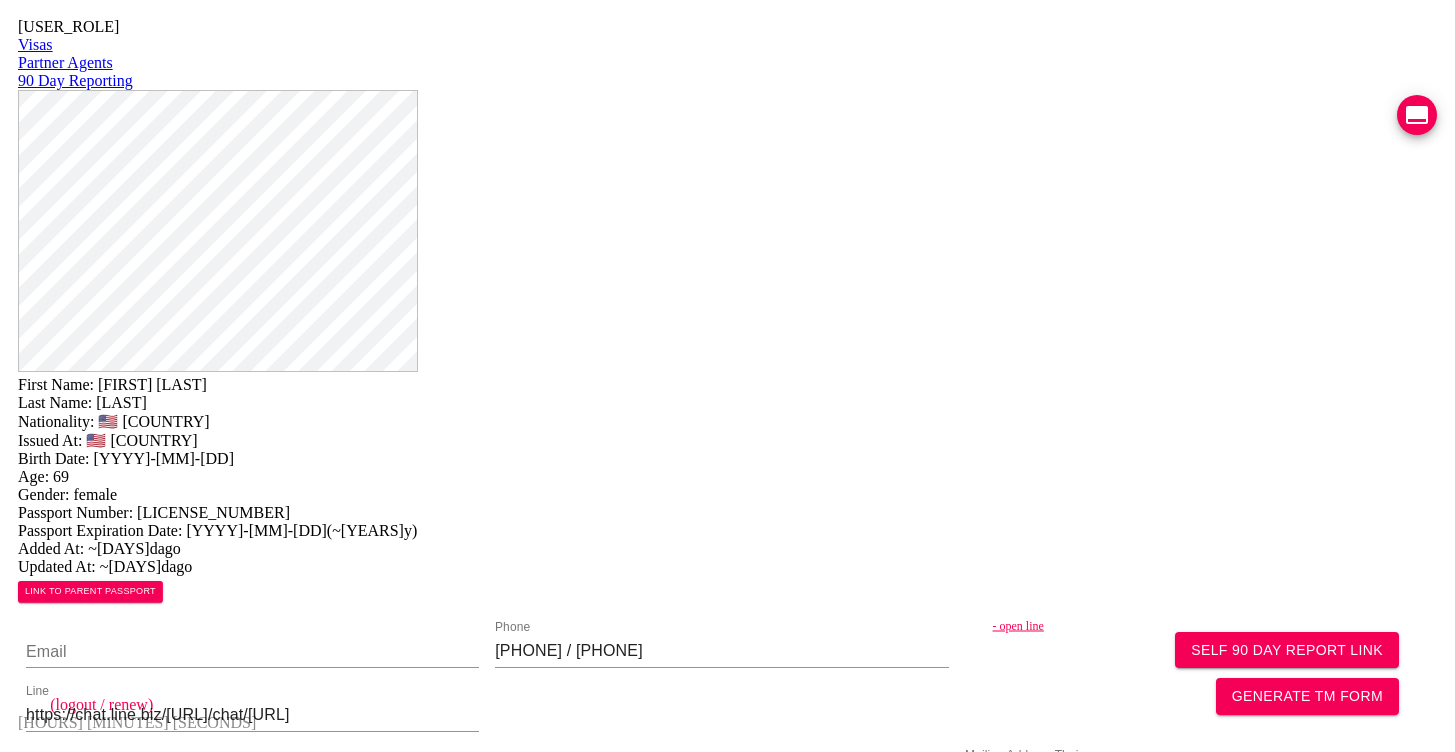 scroll, scrollTop: 0, scrollLeft: 0, axis: both 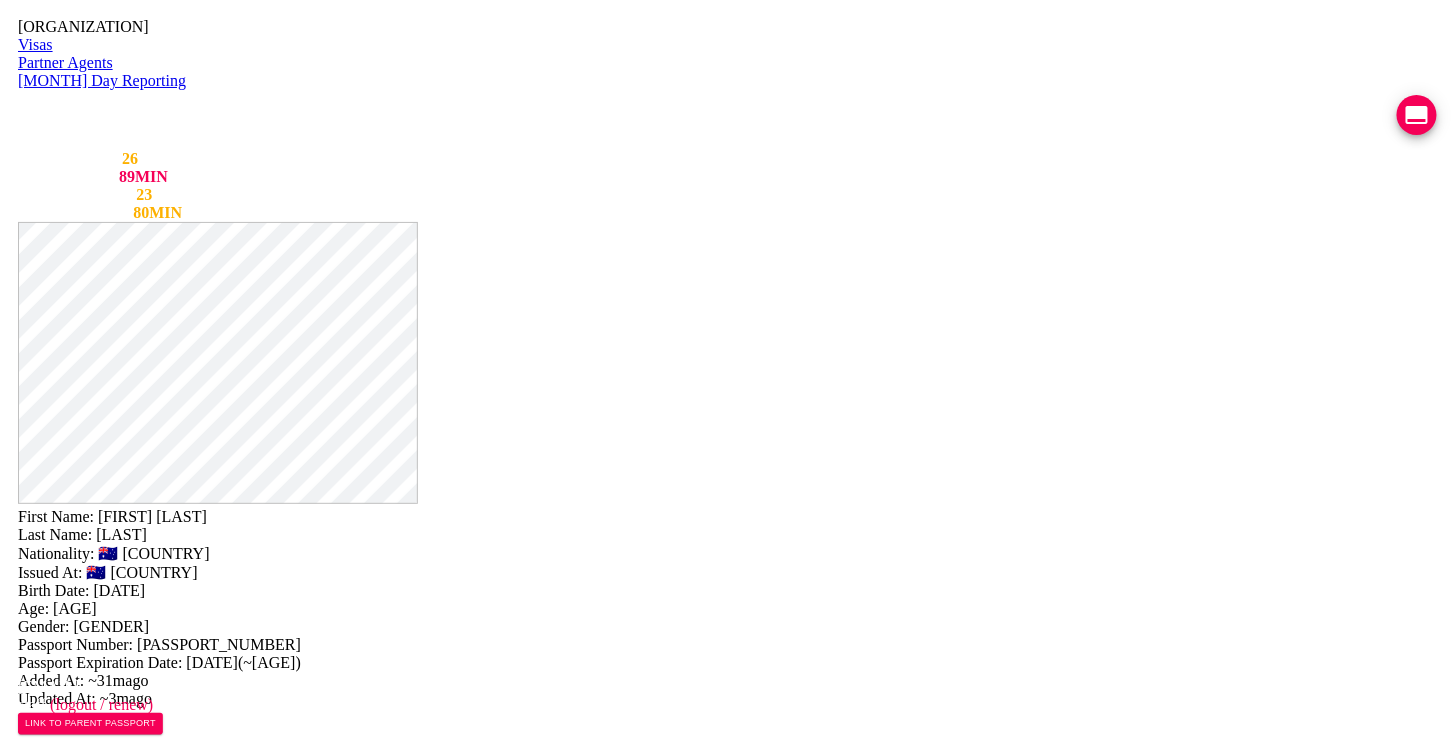 click at bounding box center [1417, 115] 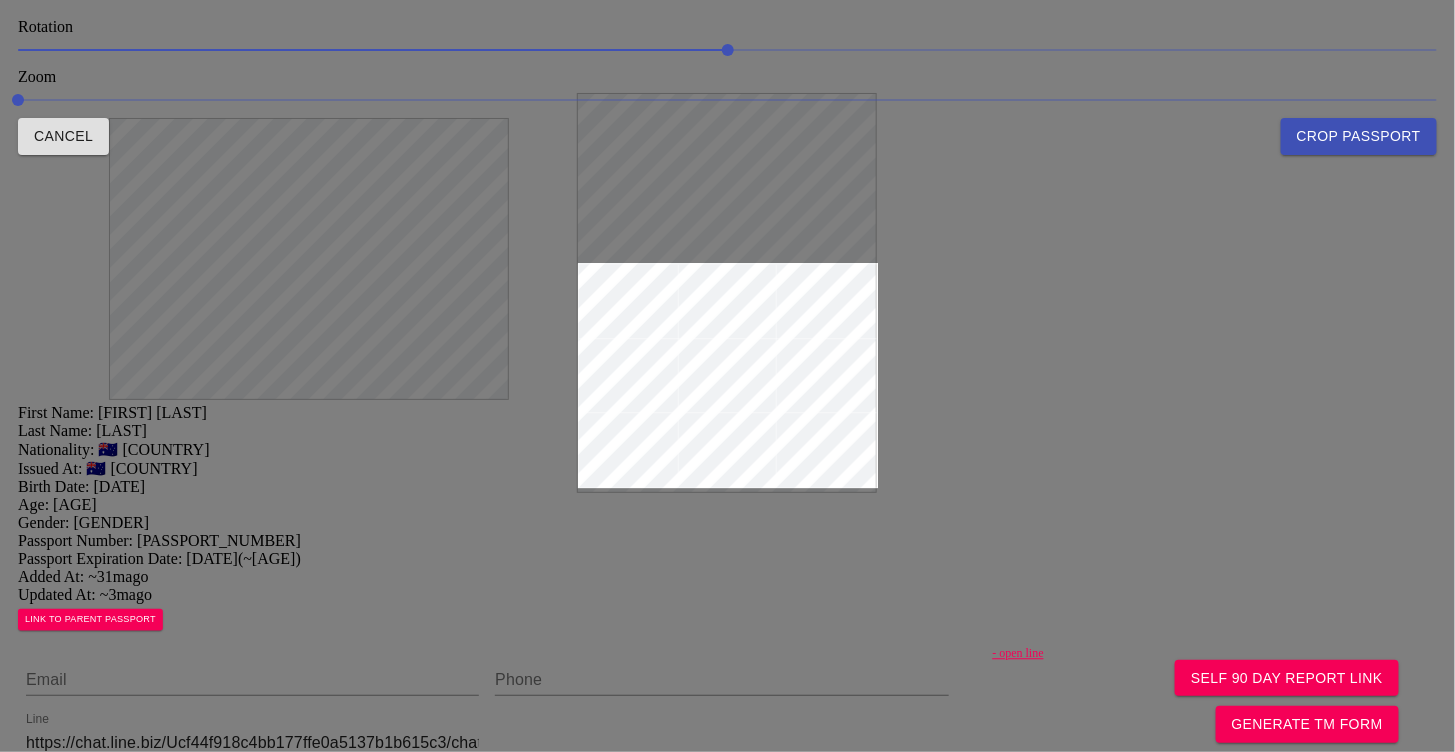 drag, startPoint x: 750, startPoint y: 277, endPoint x: 765, endPoint y: 185, distance: 93.214806 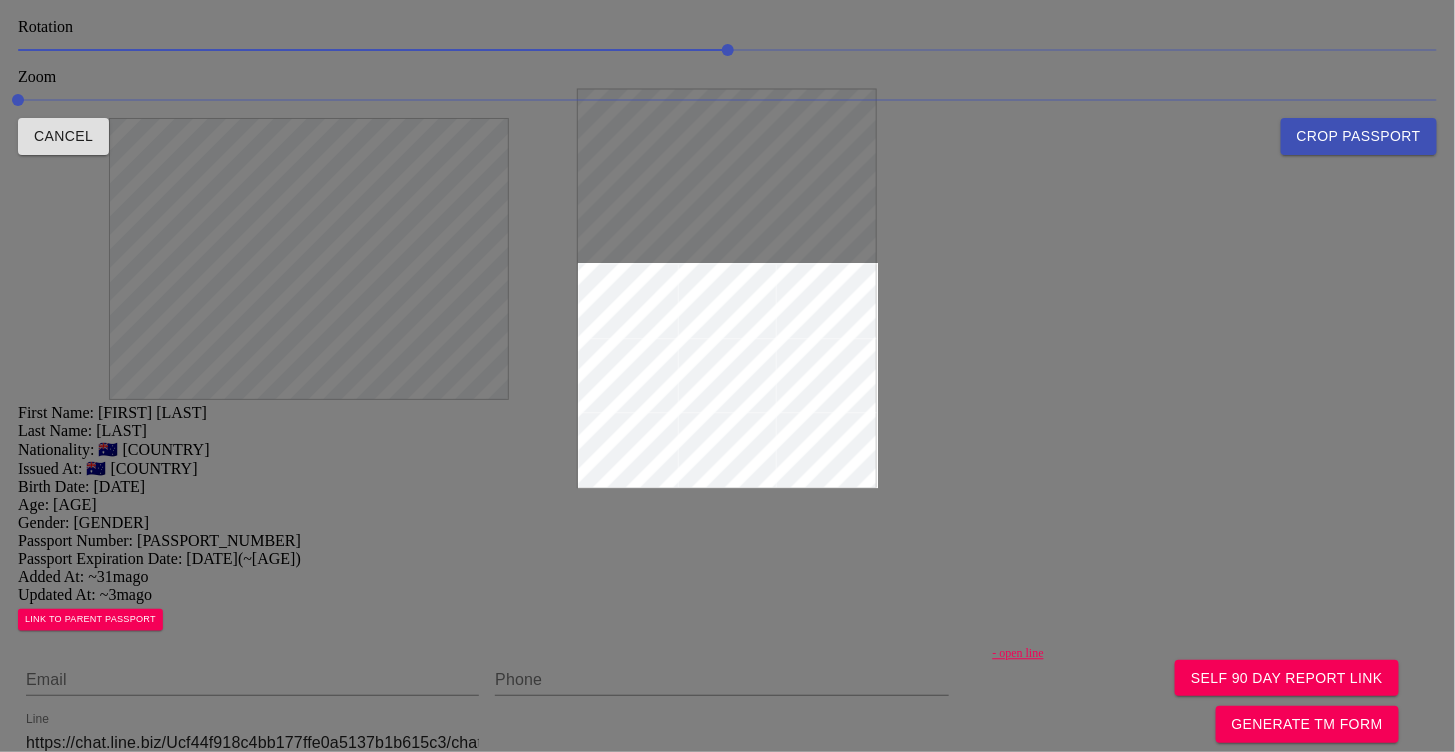 click on "Crop Passport" at bounding box center (1359, 136) 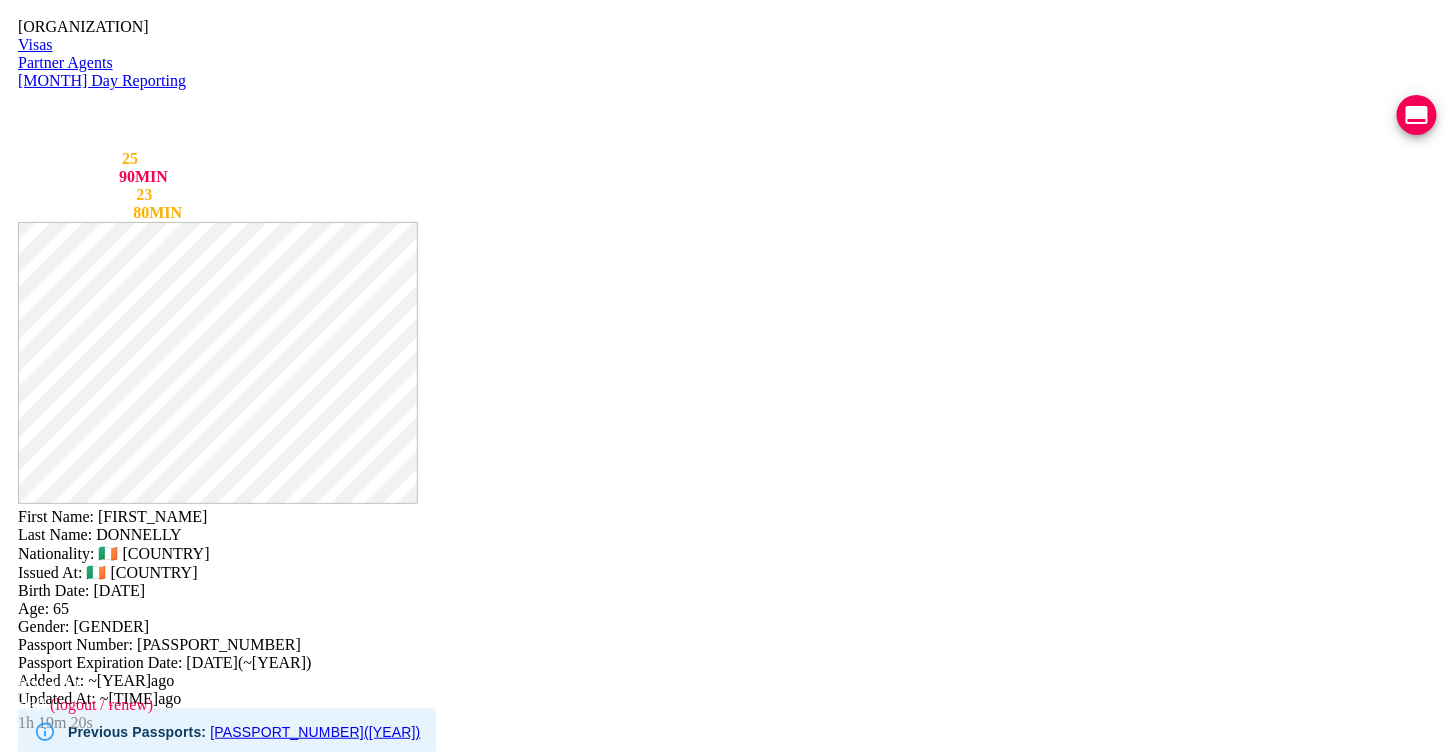 scroll, scrollTop: 222, scrollLeft: 0, axis: vertical 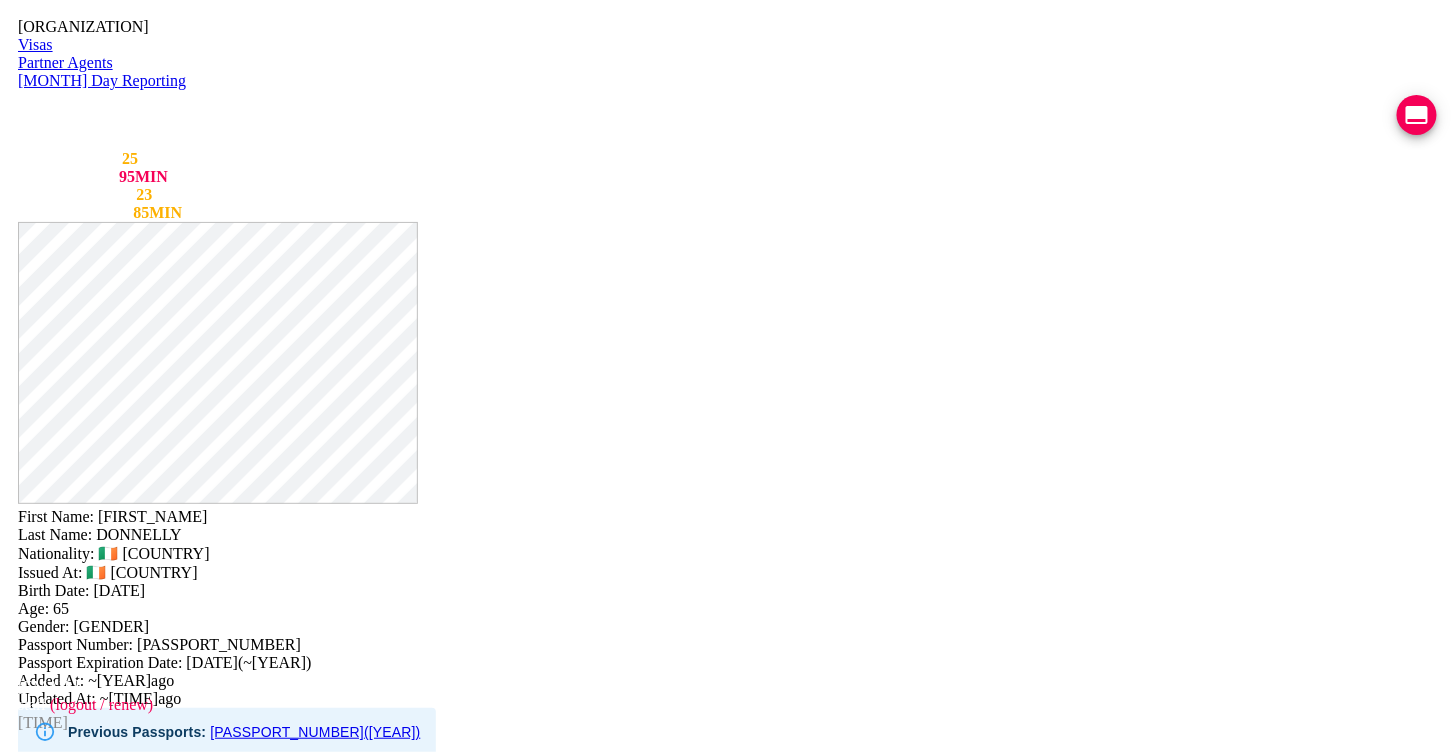 click at bounding box center (1417, 115) 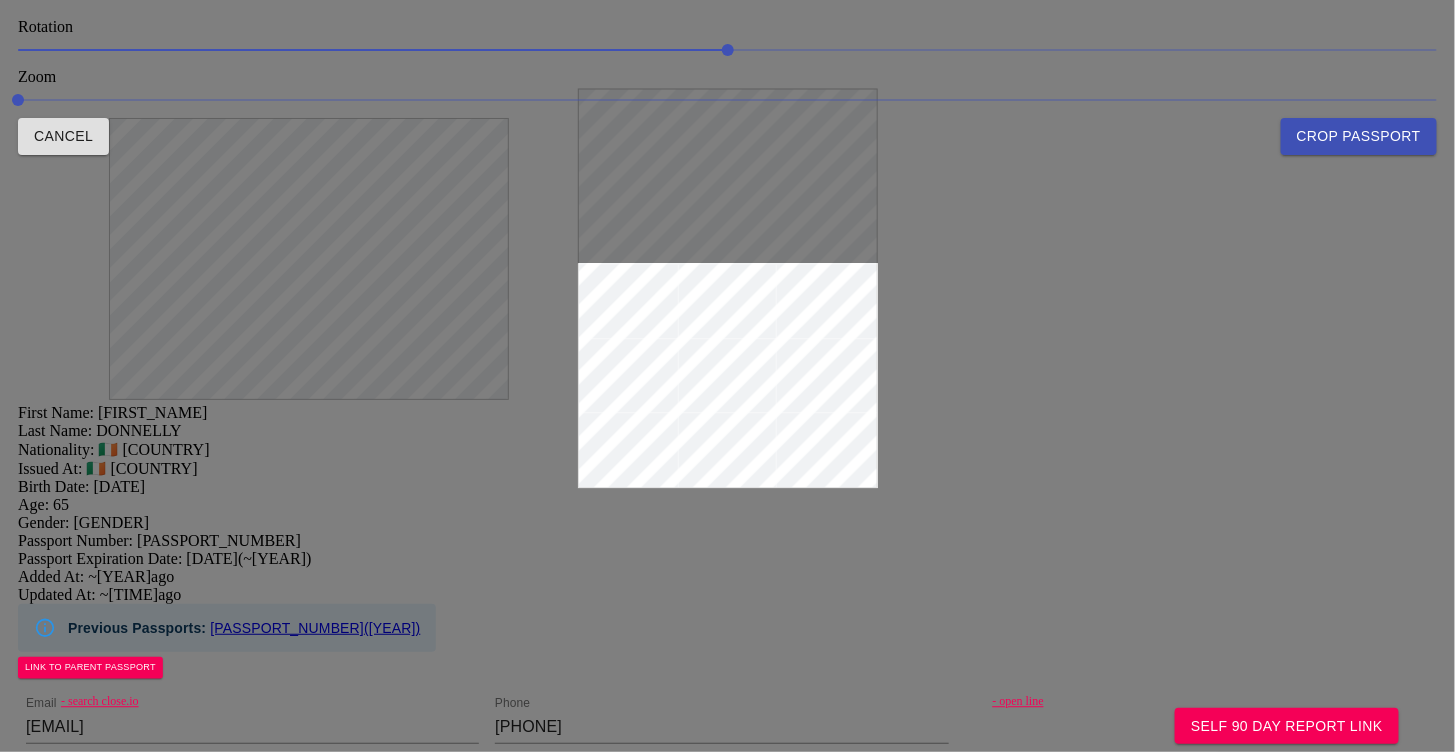 drag, startPoint x: 663, startPoint y: 242, endPoint x: 667, endPoint y: 171, distance: 71.11259 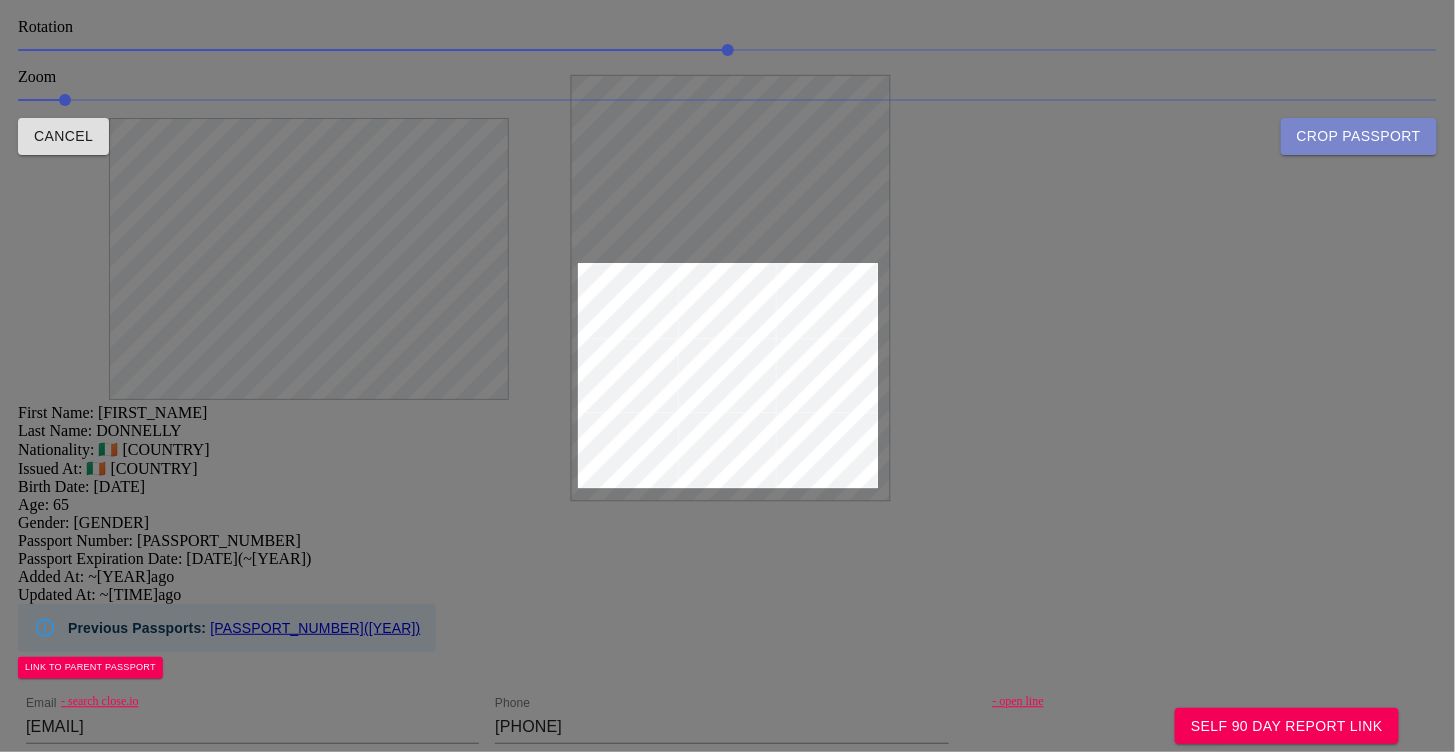 drag, startPoint x: 1294, startPoint y: 707, endPoint x: 1273, endPoint y: 693, distance: 25.23886 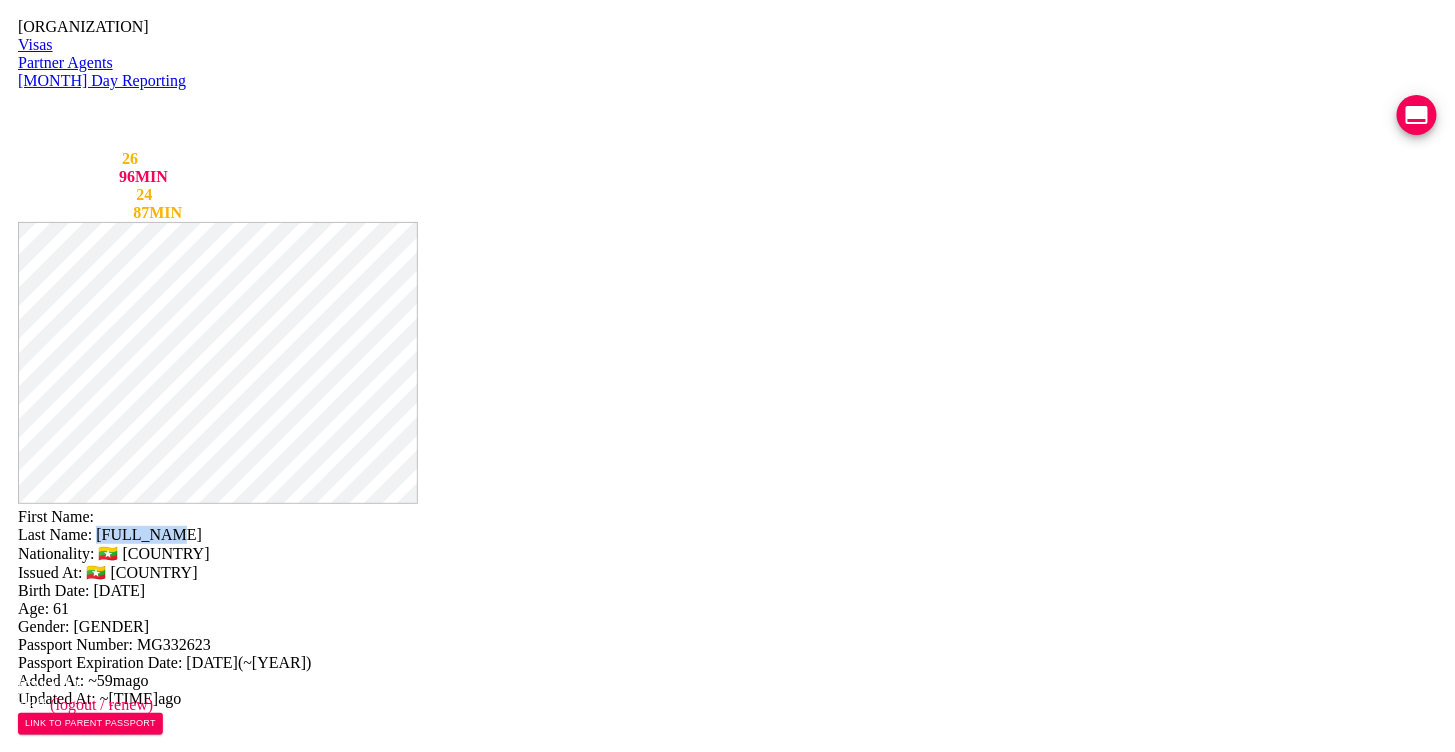 drag, startPoint x: 892, startPoint y: 67, endPoint x: 779, endPoint y: 70, distance: 113.03982 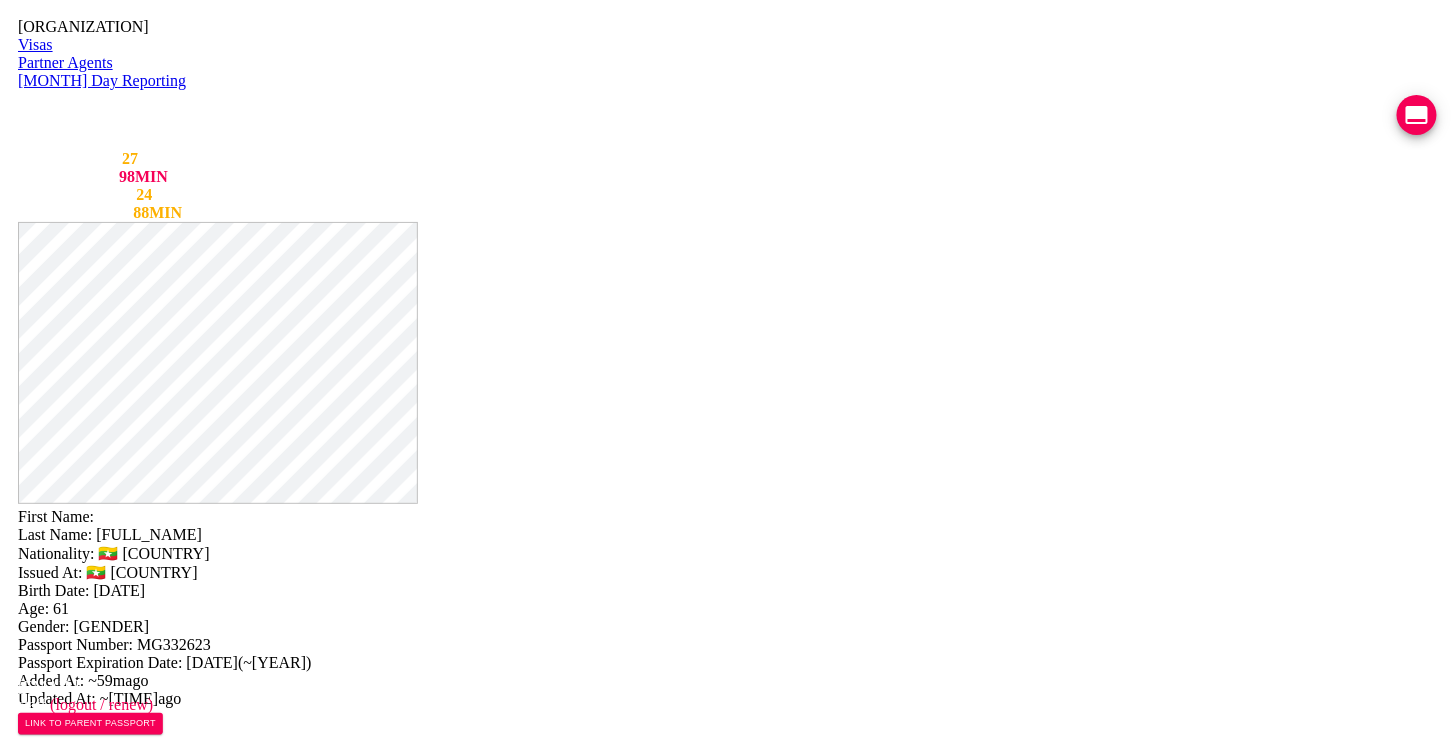 click at bounding box center (252, 784) 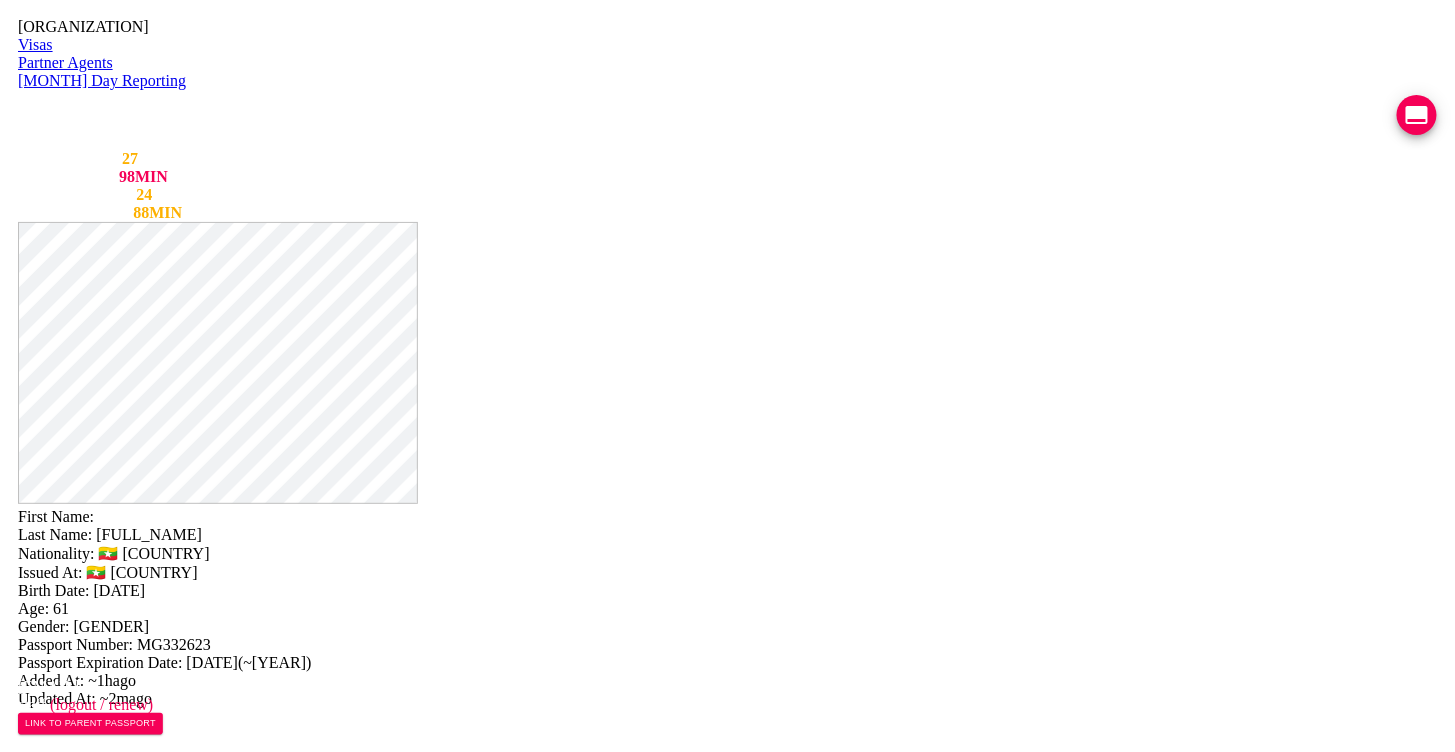 click on "0943070062" at bounding box center (721, 784) 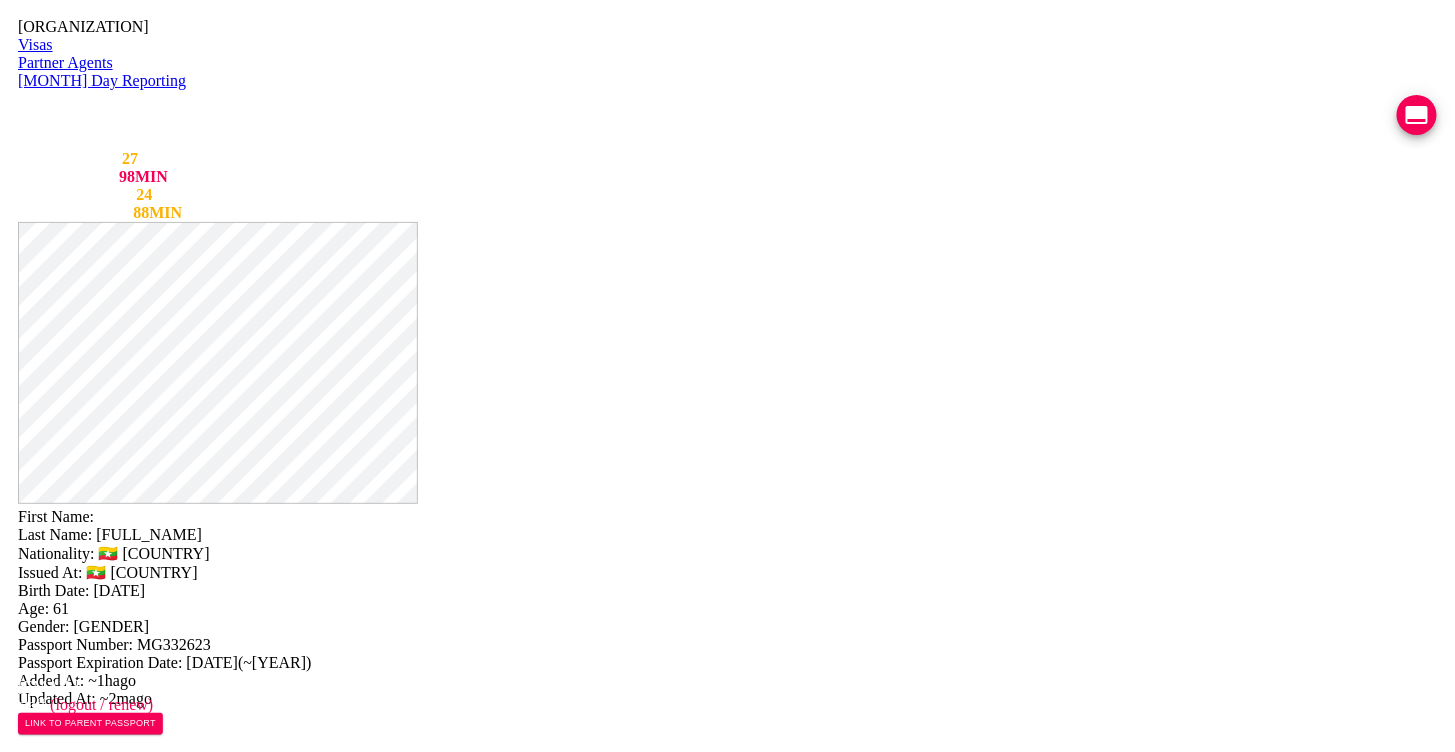 type on "(ส่งที่ ที่ทำการไปรษณีย์ สันทราย เชียงใหม่)
69 หมู่ 4 ต.สันทรายหลวง อ.สันทราย เชียงใหม่ 50210" 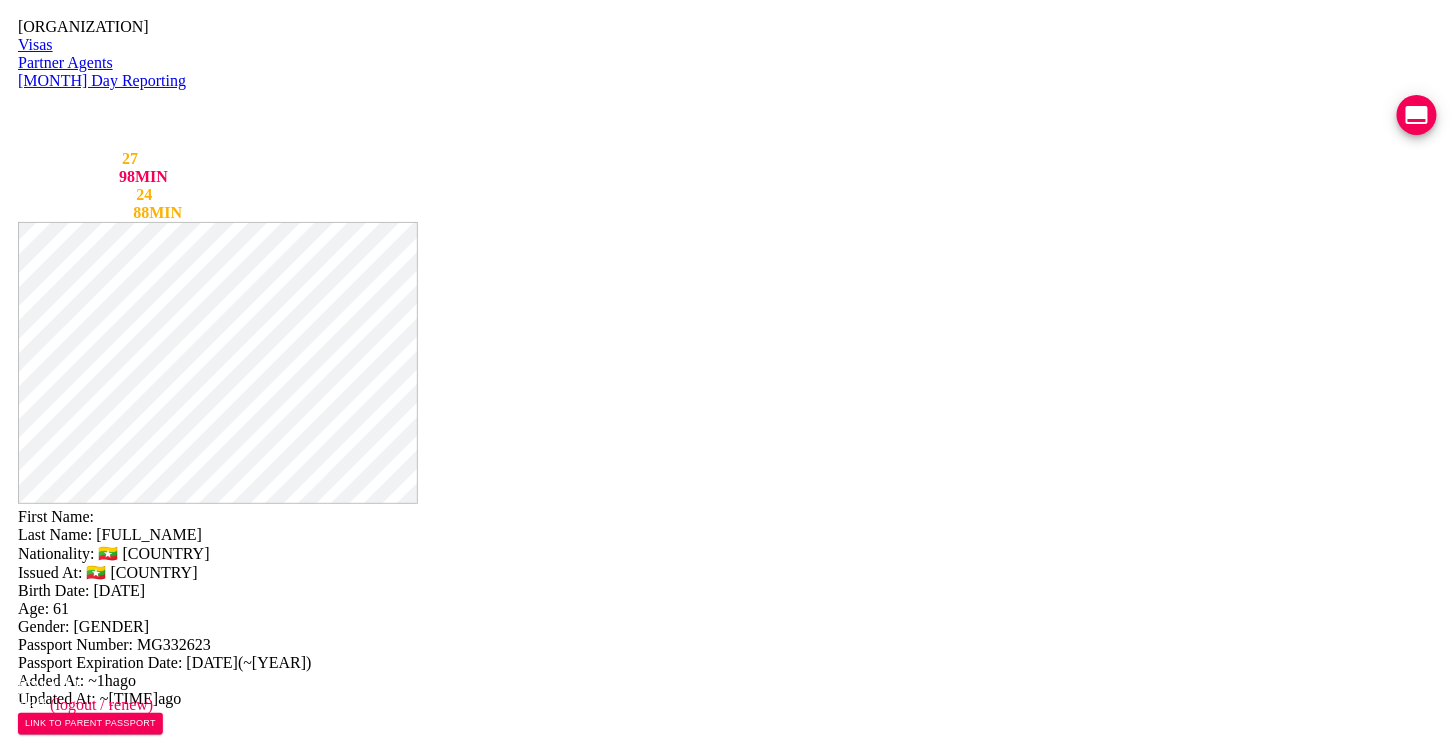 click on "094-307-0062" at bounding box center (721, 784) 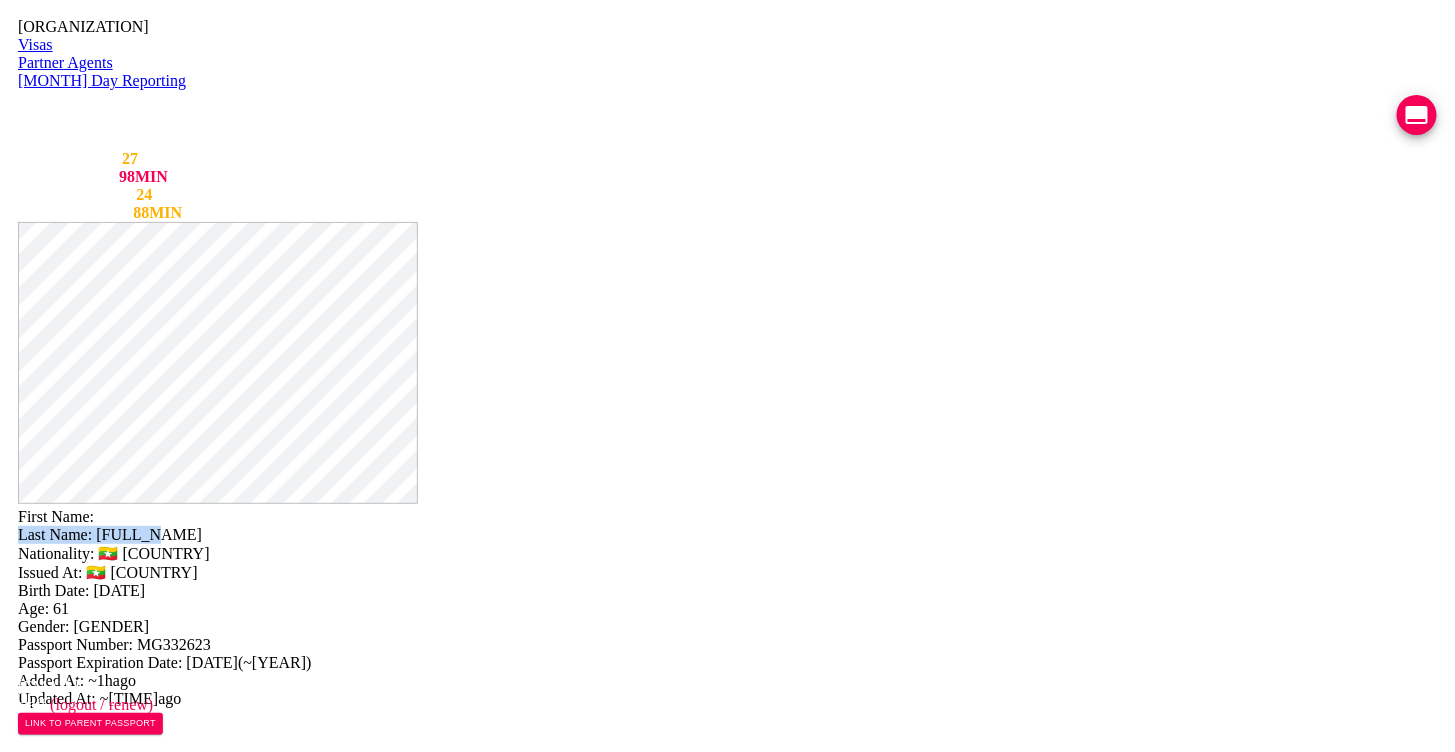drag, startPoint x: 923, startPoint y: 56, endPoint x: 853, endPoint y: 63, distance: 70.34913 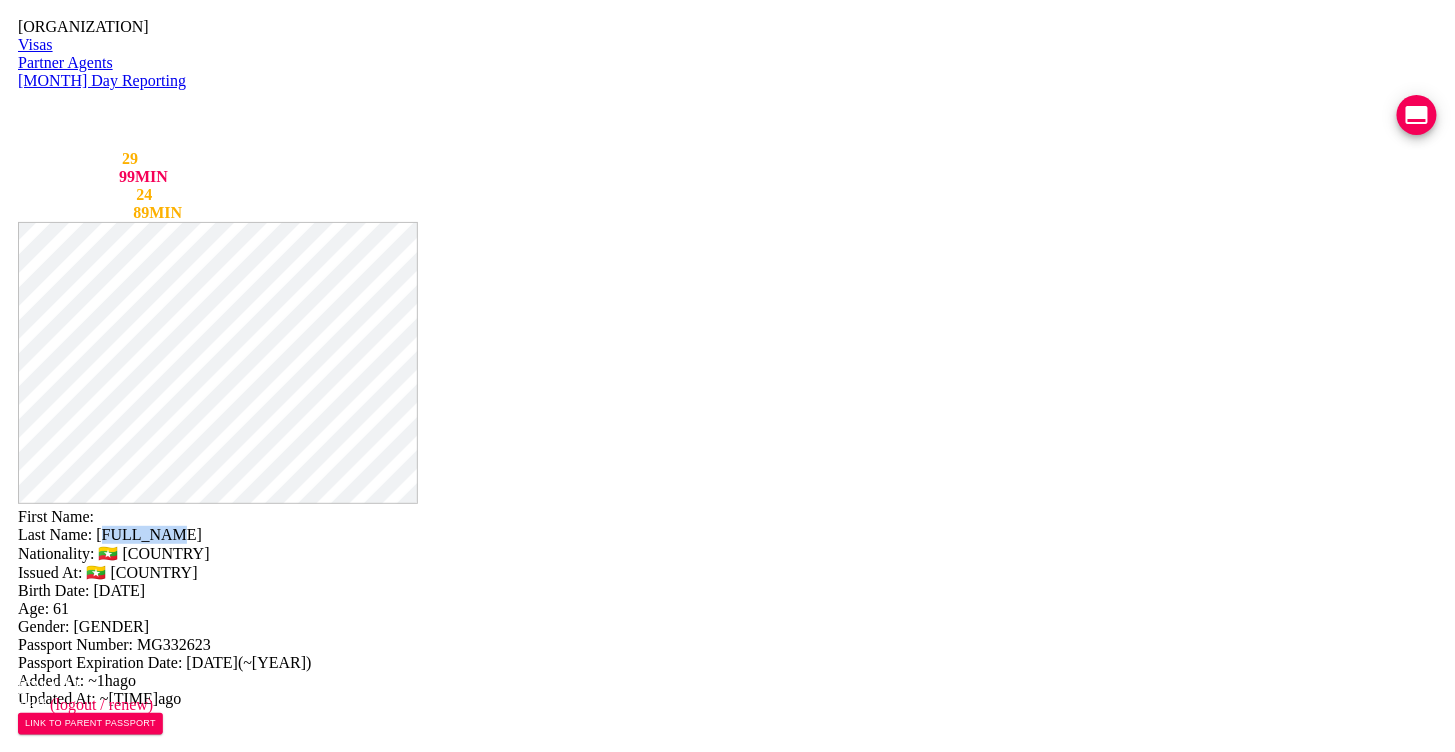 drag, startPoint x: 873, startPoint y: 63, endPoint x: 782, endPoint y: 62, distance: 91.00549 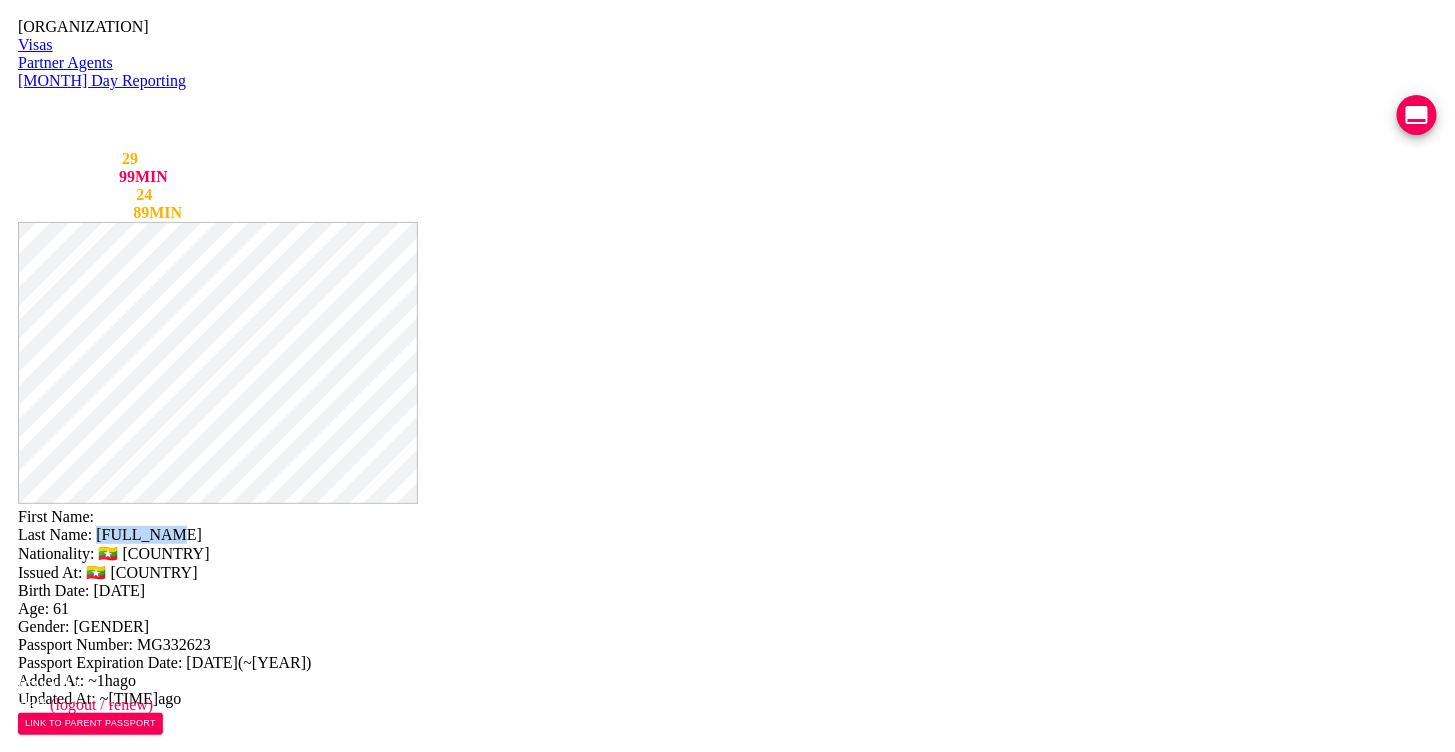 click on "SOE MYINT" at bounding box center [94, 516] 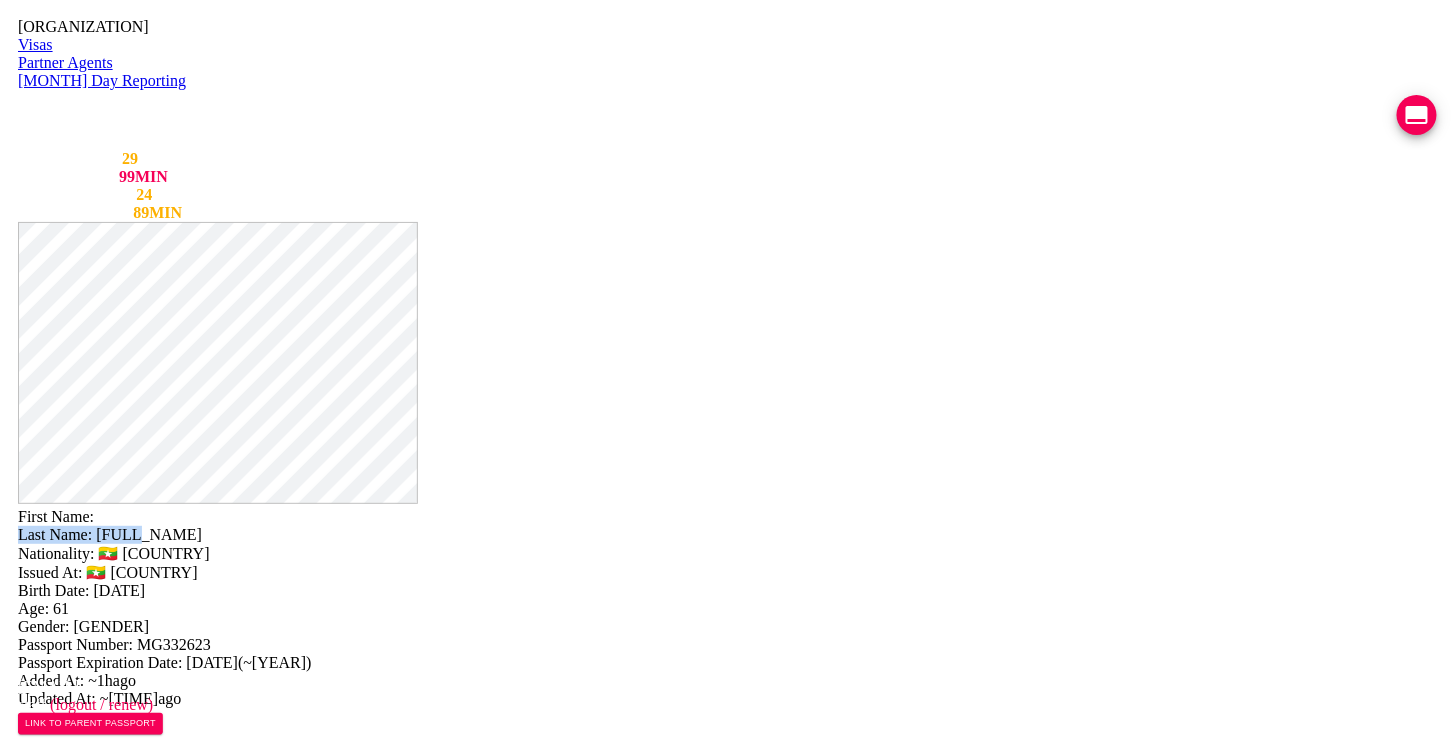 drag, startPoint x: 874, startPoint y: 58, endPoint x: 895, endPoint y: 61, distance: 21.213203 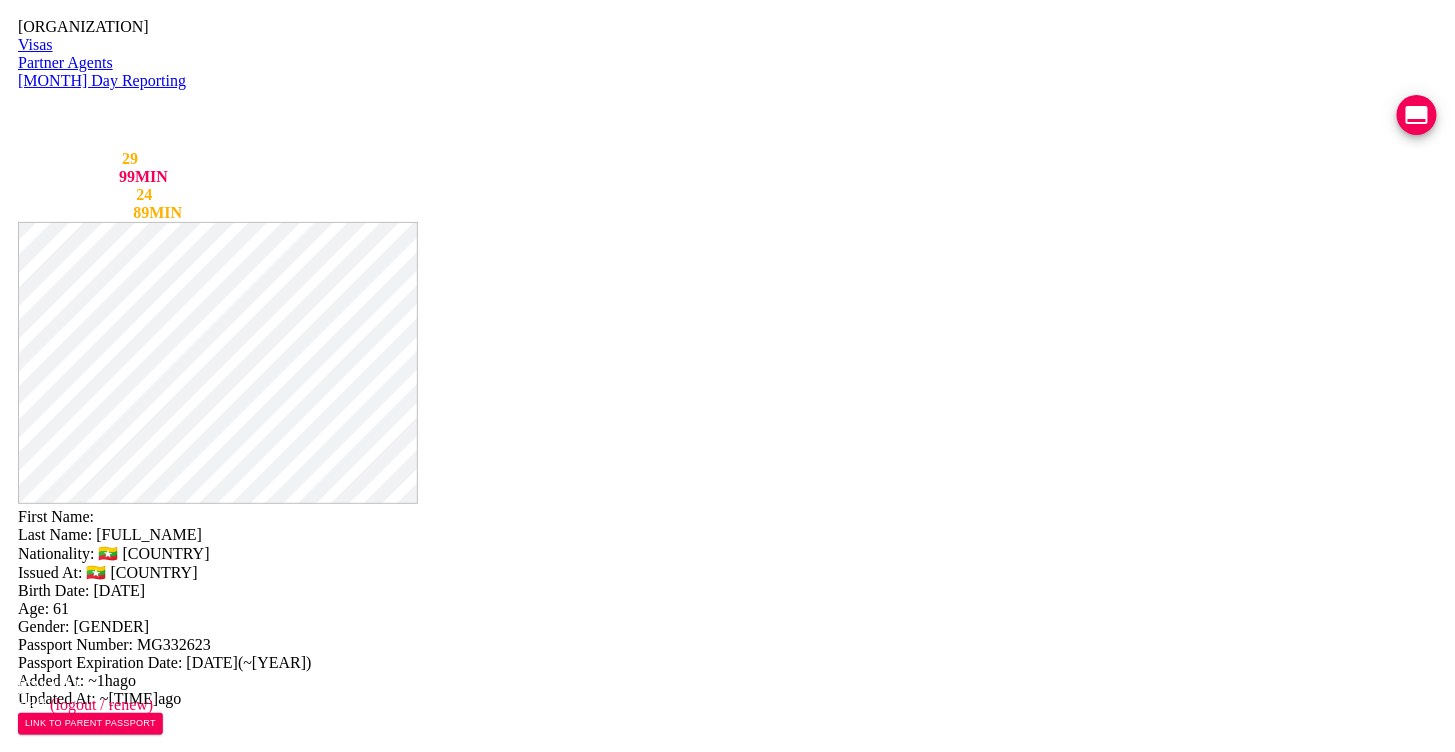 click on "Last Name:   SOE MYINT" at bounding box center (727, 517) 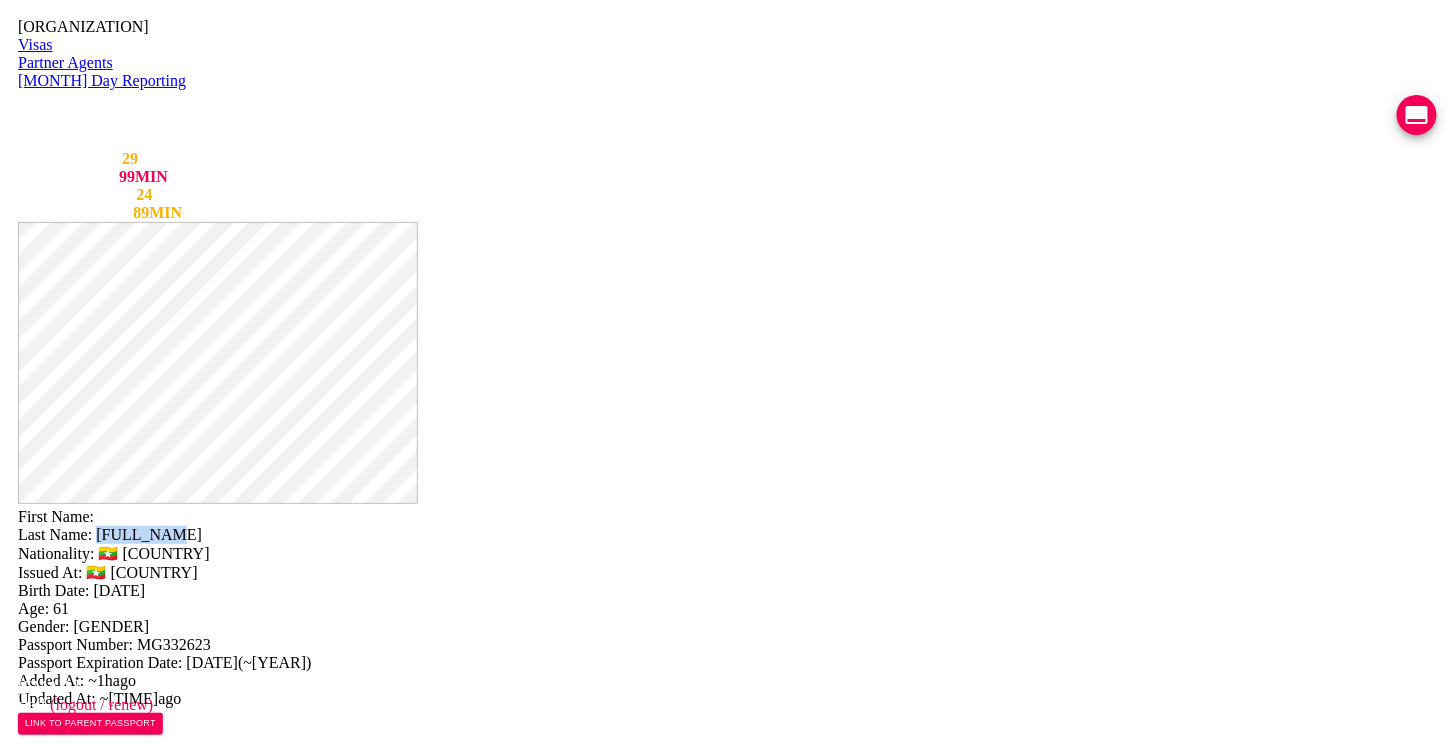 drag, startPoint x: 894, startPoint y: 66, endPoint x: 780, endPoint y: 75, distance: 114.35471 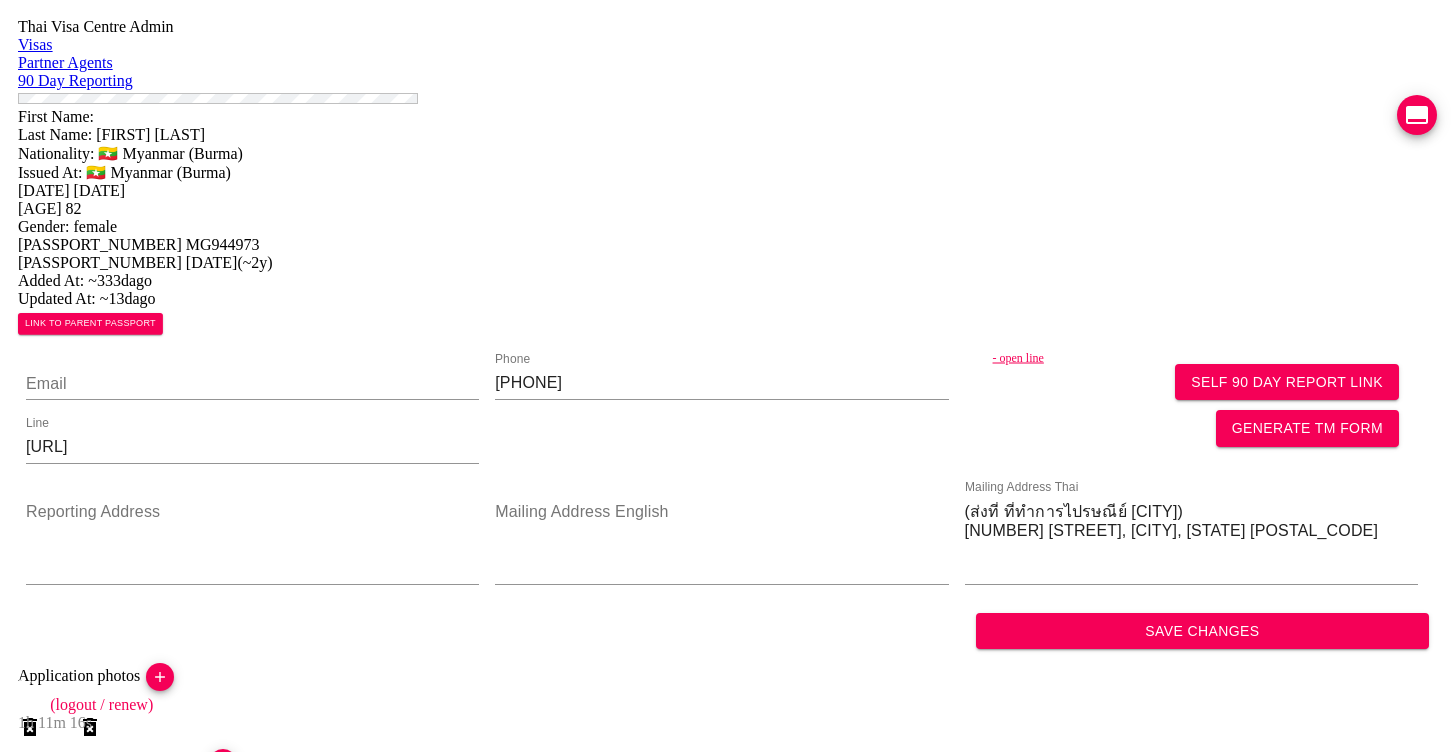 scroll, scrollTop: 0, scrollLeft: 0, axis: both 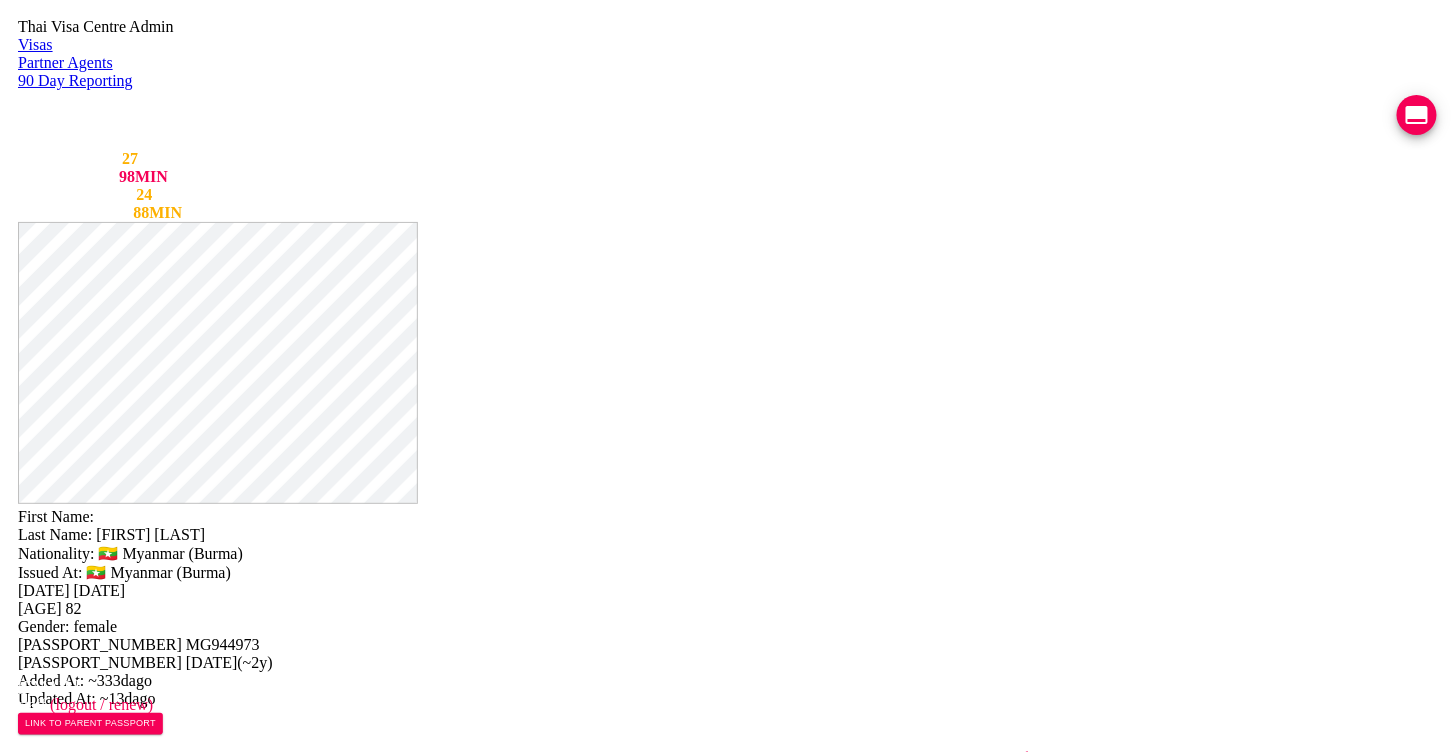 click on "[PHONE]" at bounding box center [721, 783] 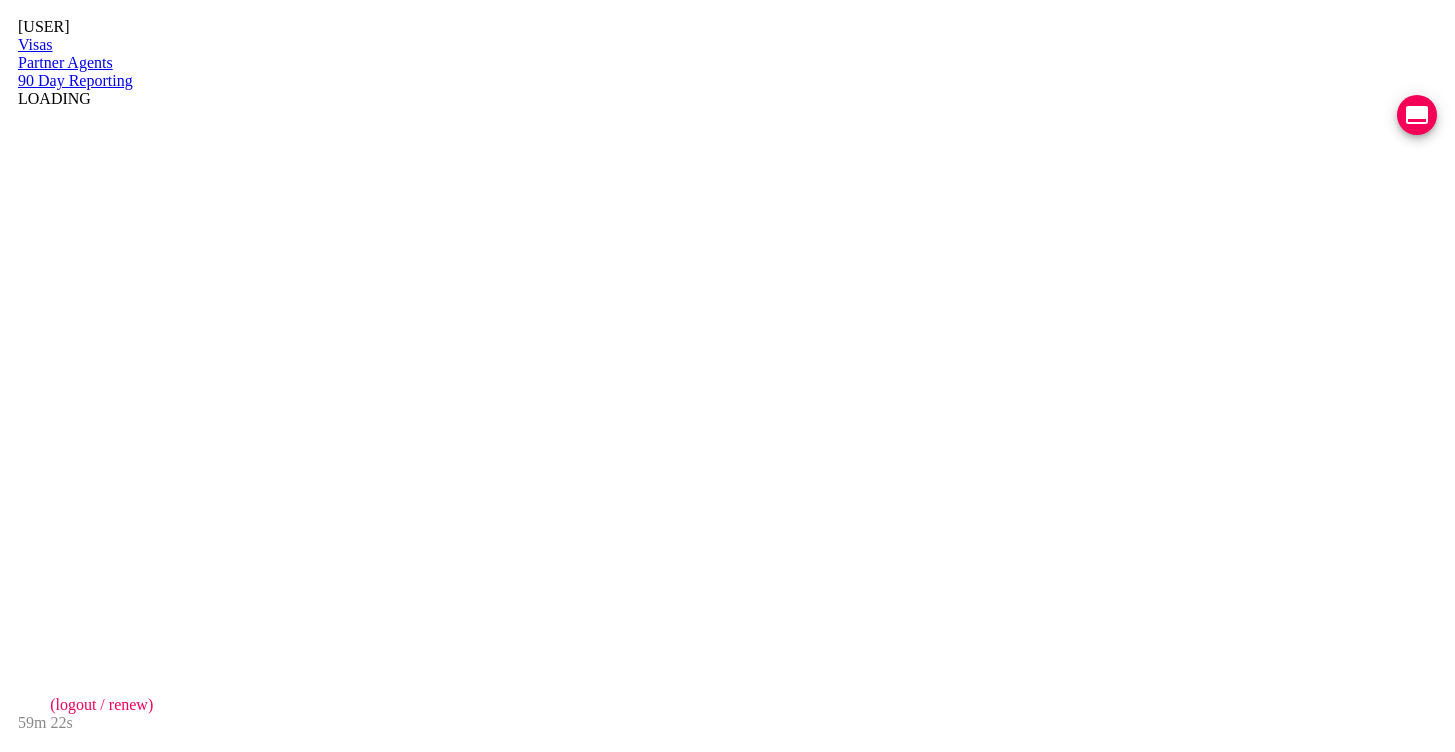 scroll, scrollTop: 0, scrollLeft: 0, axis: both 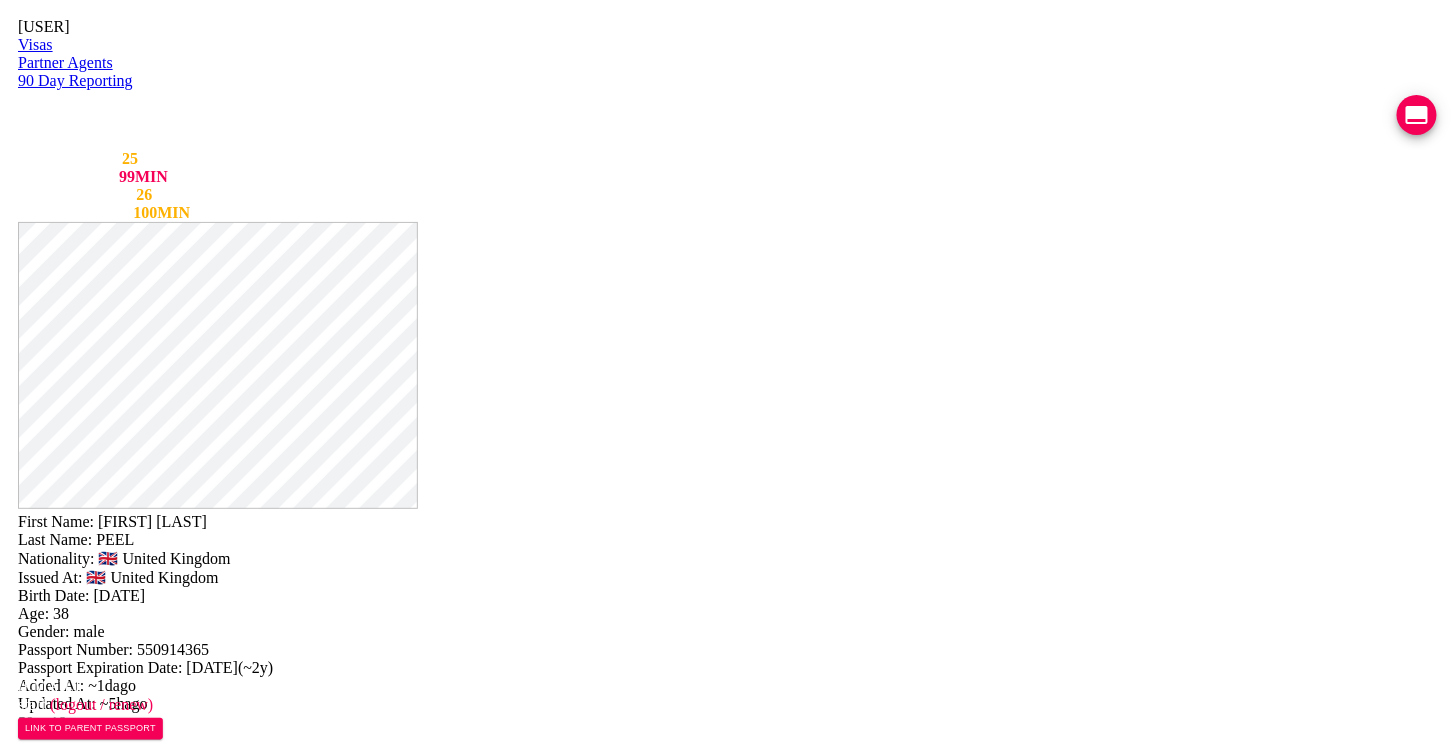 click on "VIEW TIMELINE" at bounding box center [153, 1400] 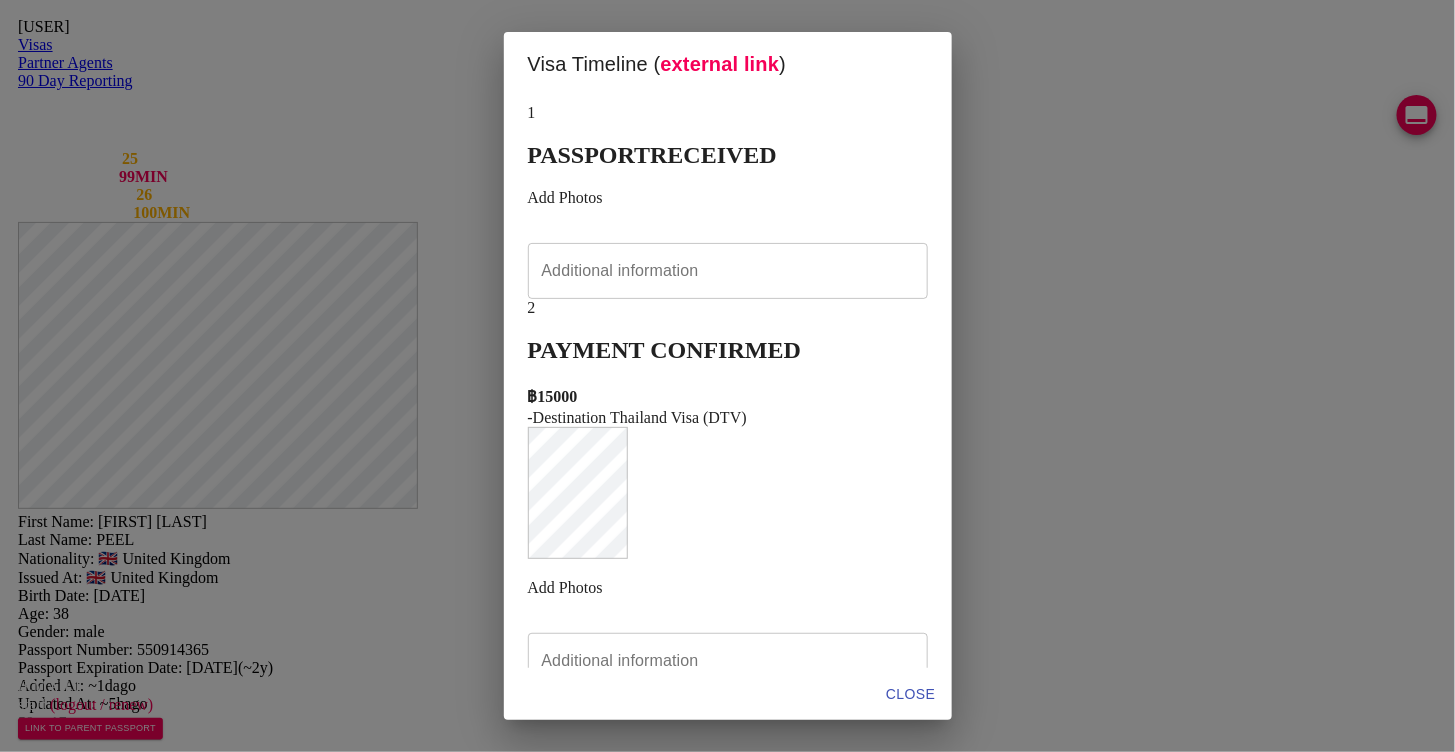 scroll, scrollTop: 40, scrollLeft: 0, axis: vertical 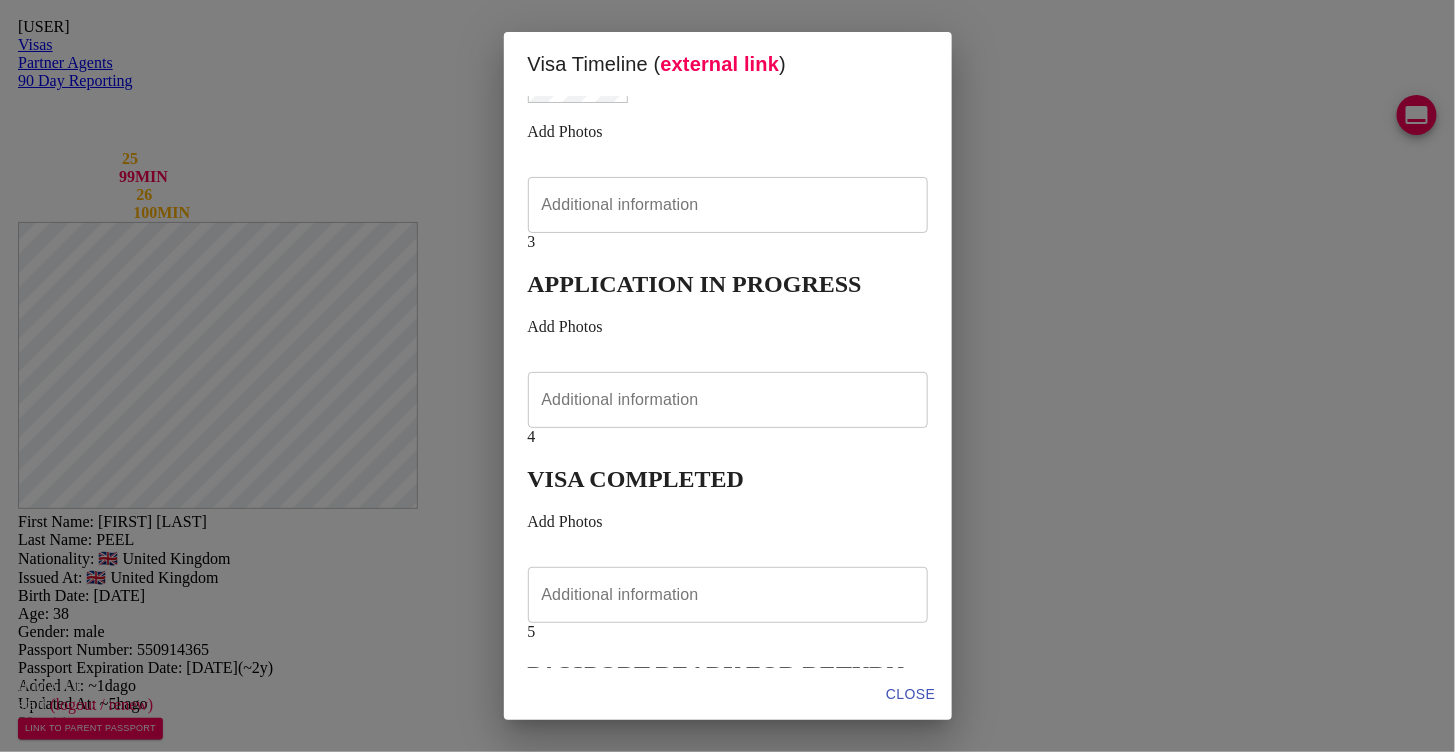 click on "1 PASSPORT RECEIVED Add Photos Additional information x Additional information 2 PAYMENT CONFIRMED ฿ 15000 -  Destination Thailand Visa (DTV) Add Photos Additional information x Additional information 3 APPLICATION IN PROGRESS Add Photos Additional information x Additional information 4 VISA COMPLETED Add Photos Additional information x Additional information 5 PASSPORT READY FOR RETURN Add PhotosKerry Express Tracking Number x Kerry Express Tracking Number" at bounding box center [728, 382] 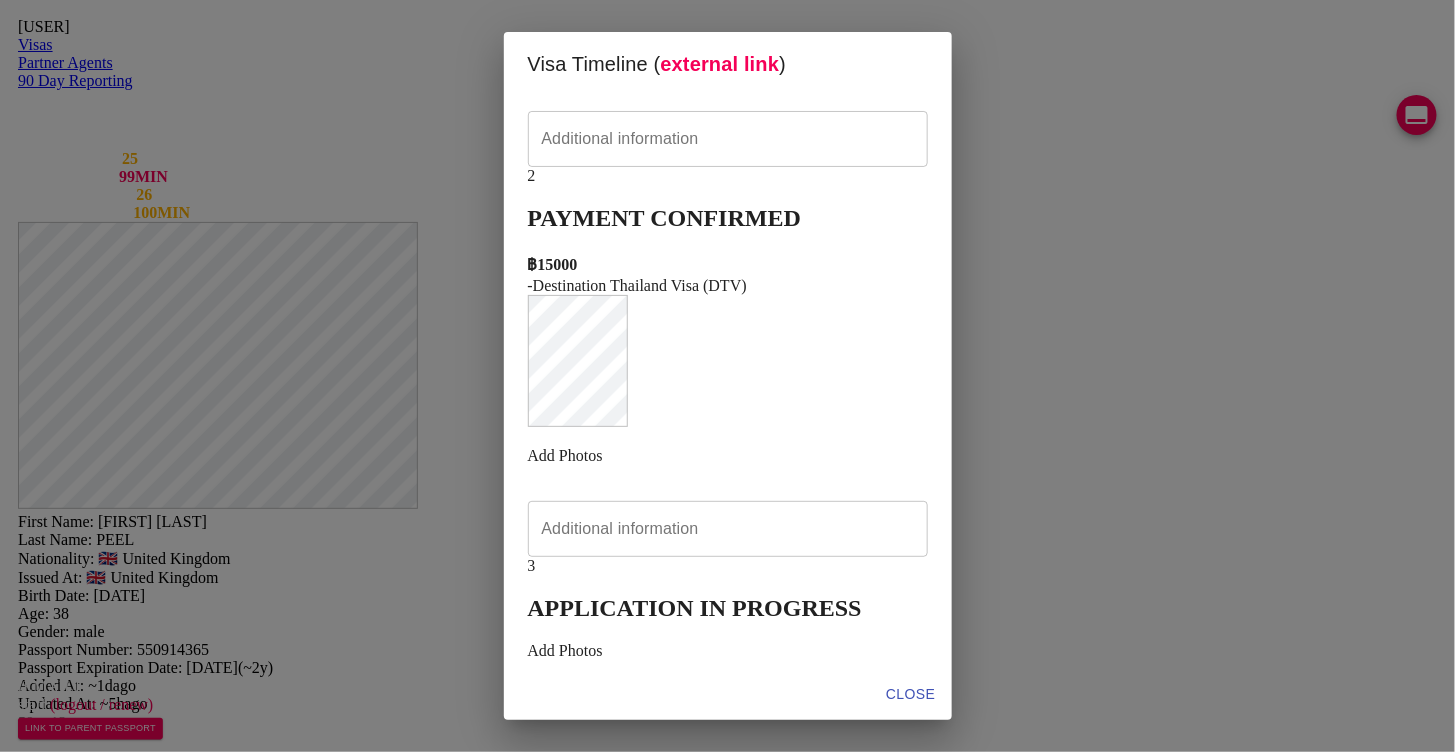 scroll, scrollTop: 96, scrollLeft: 0, axis: vertical 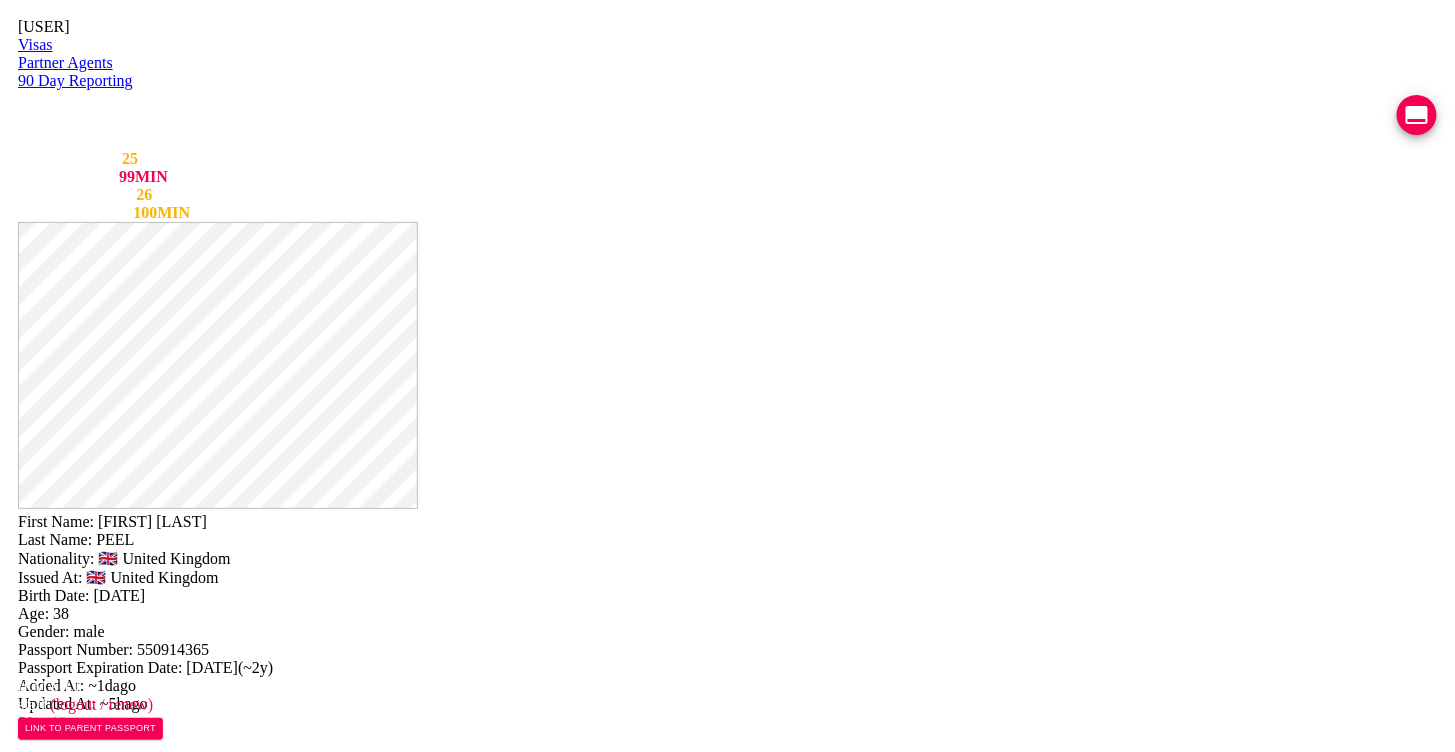 click on "VIEW TIMELINE" at bounding box center (153, 1558) 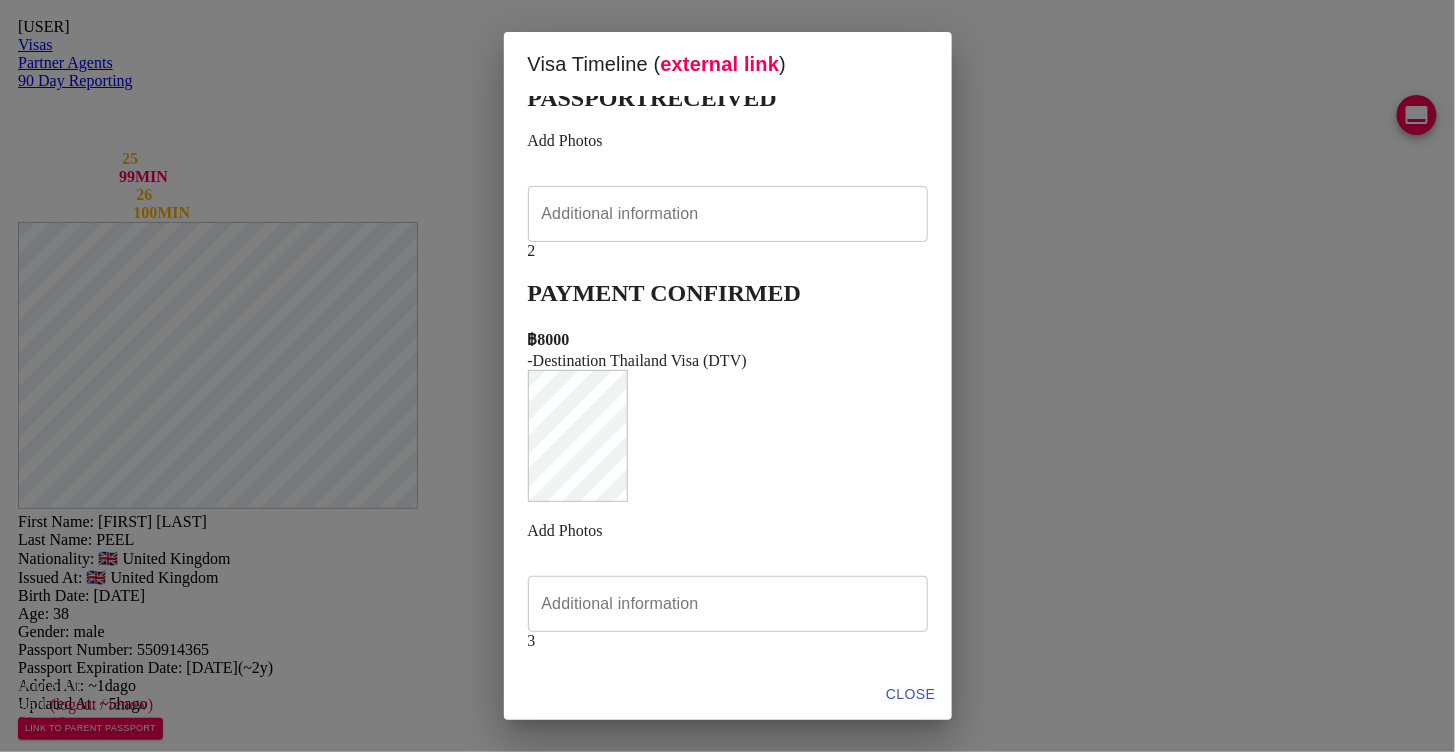 scroll, scrollTop: 184, scrollLeft: 0, axis: vertical 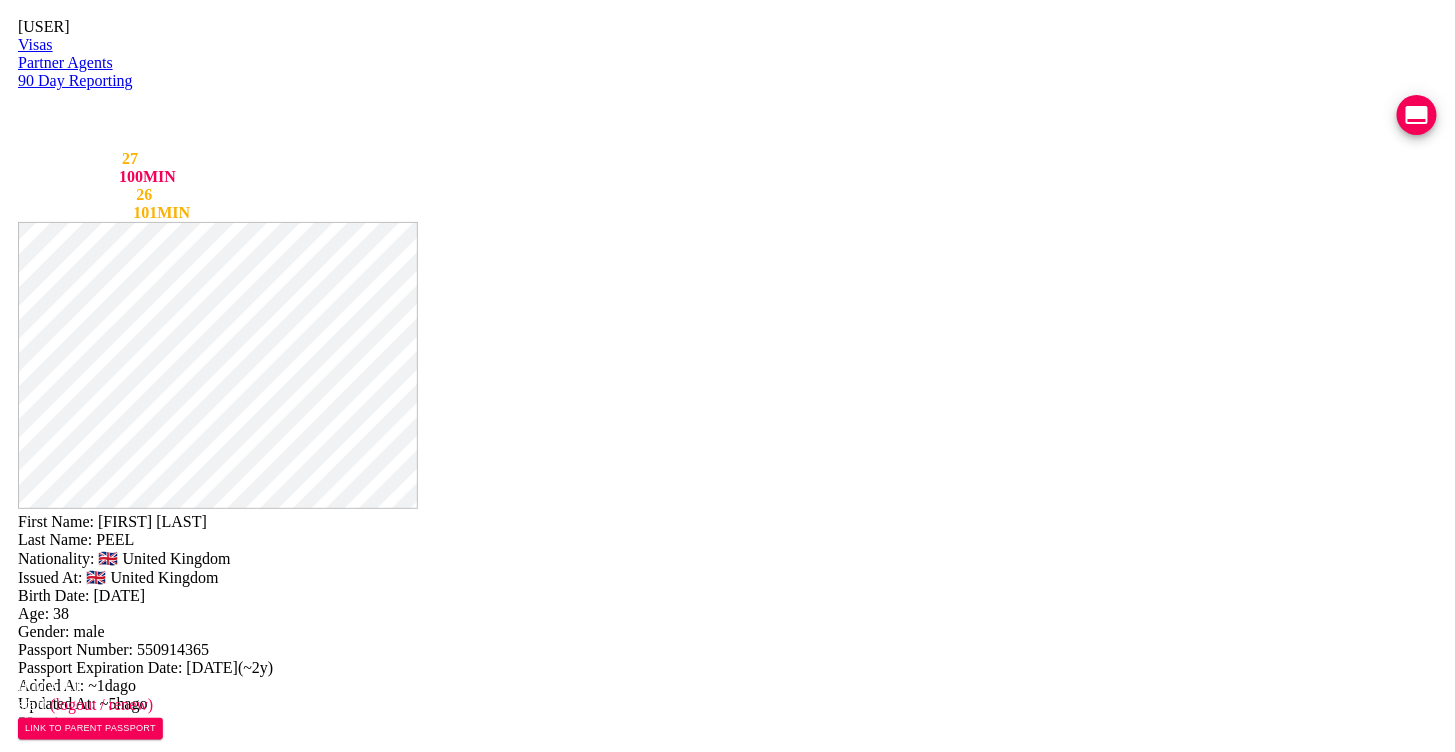 click on "VIEW TIMELINE" at bounding box center (153, 1400) 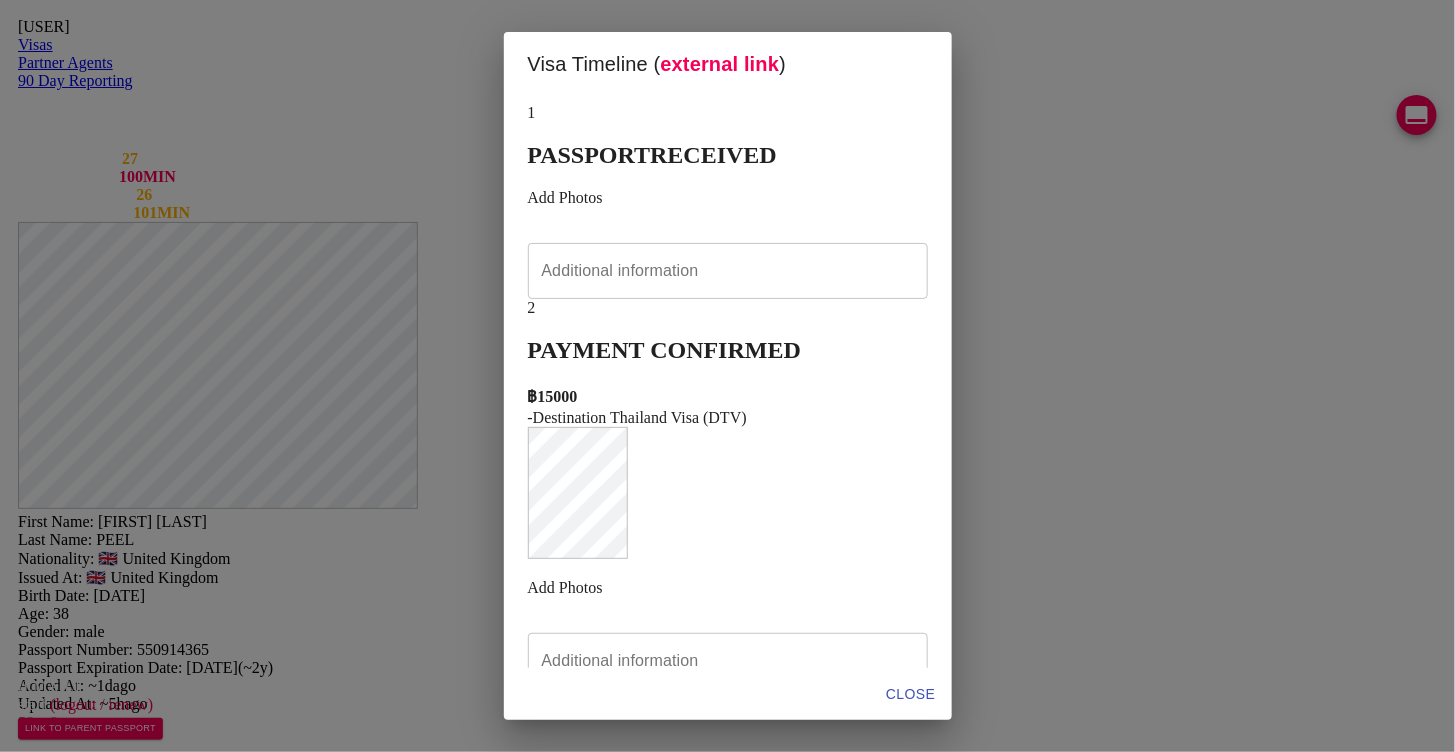 click on "external link" at bounding box center (720, 64) 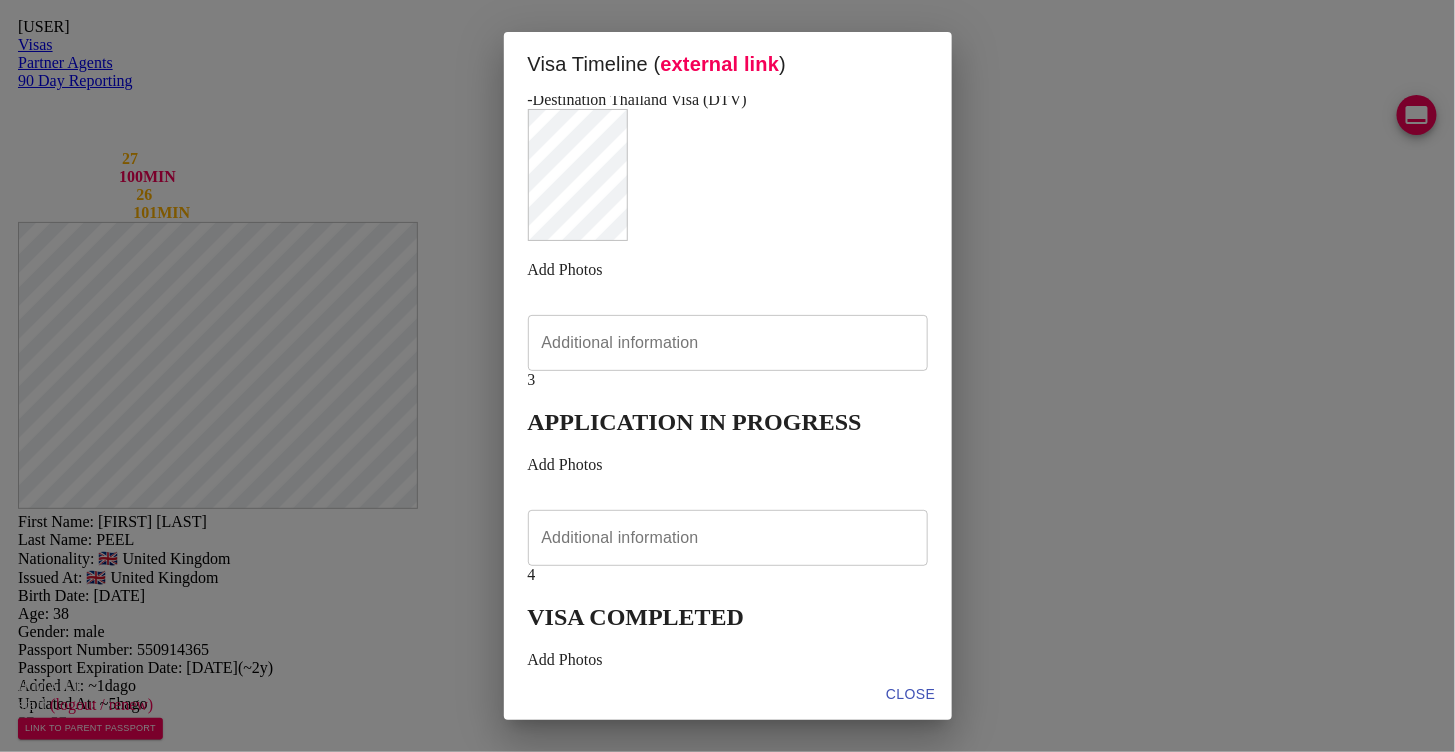 scroll, scrollTop: 433, scrollLeft: 0, axis: vertical 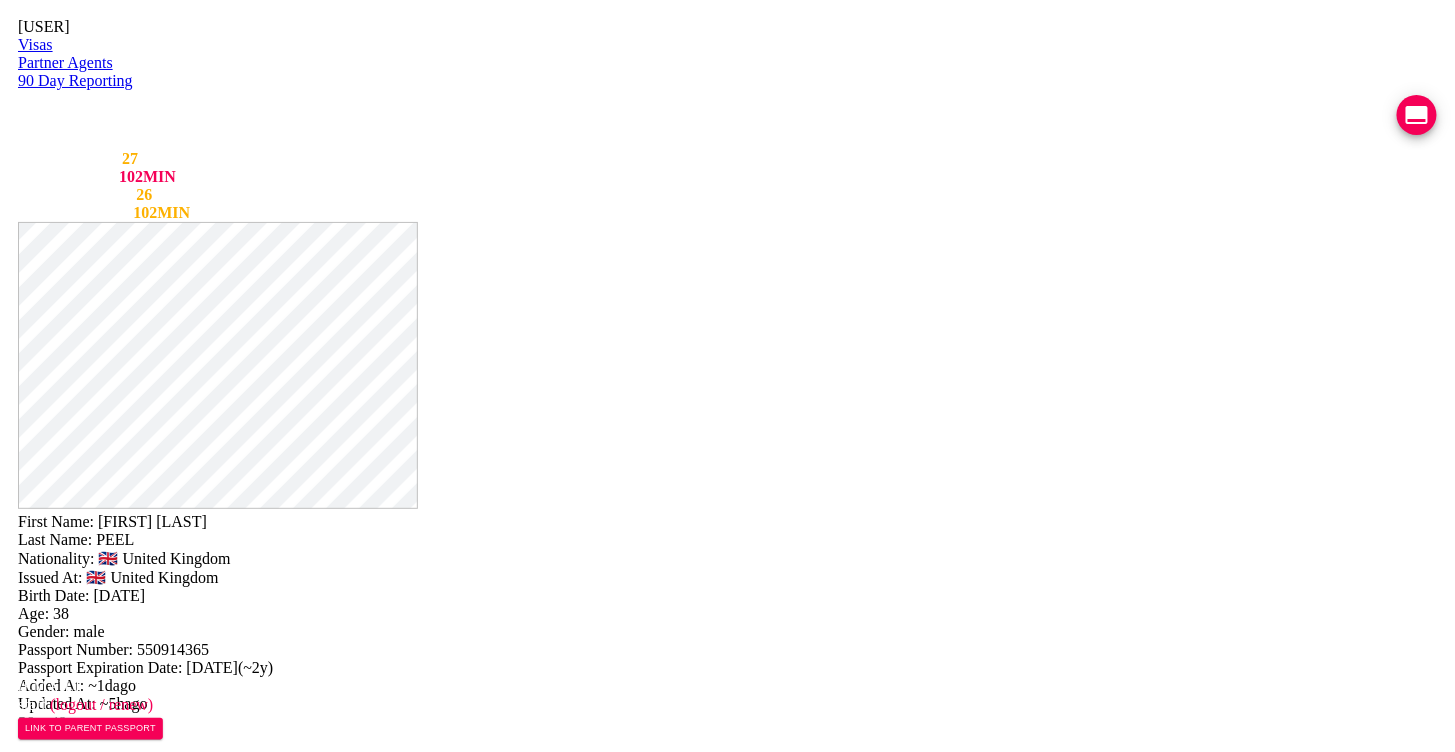 click at bounding box center (252, 945) 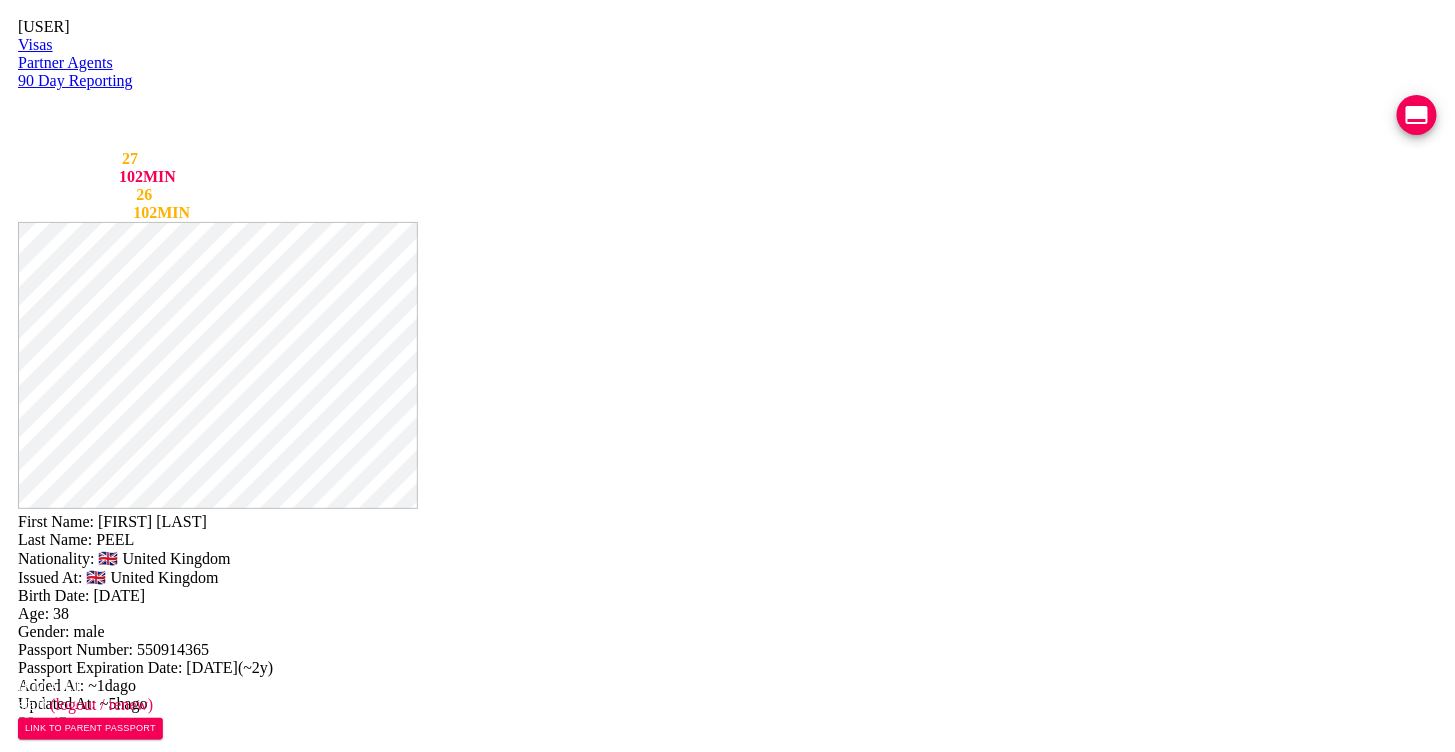 paste on "107 moo 9
Baan nong yai
Sam roi yot
Pratchuap kiri khan
Thailand
77120" 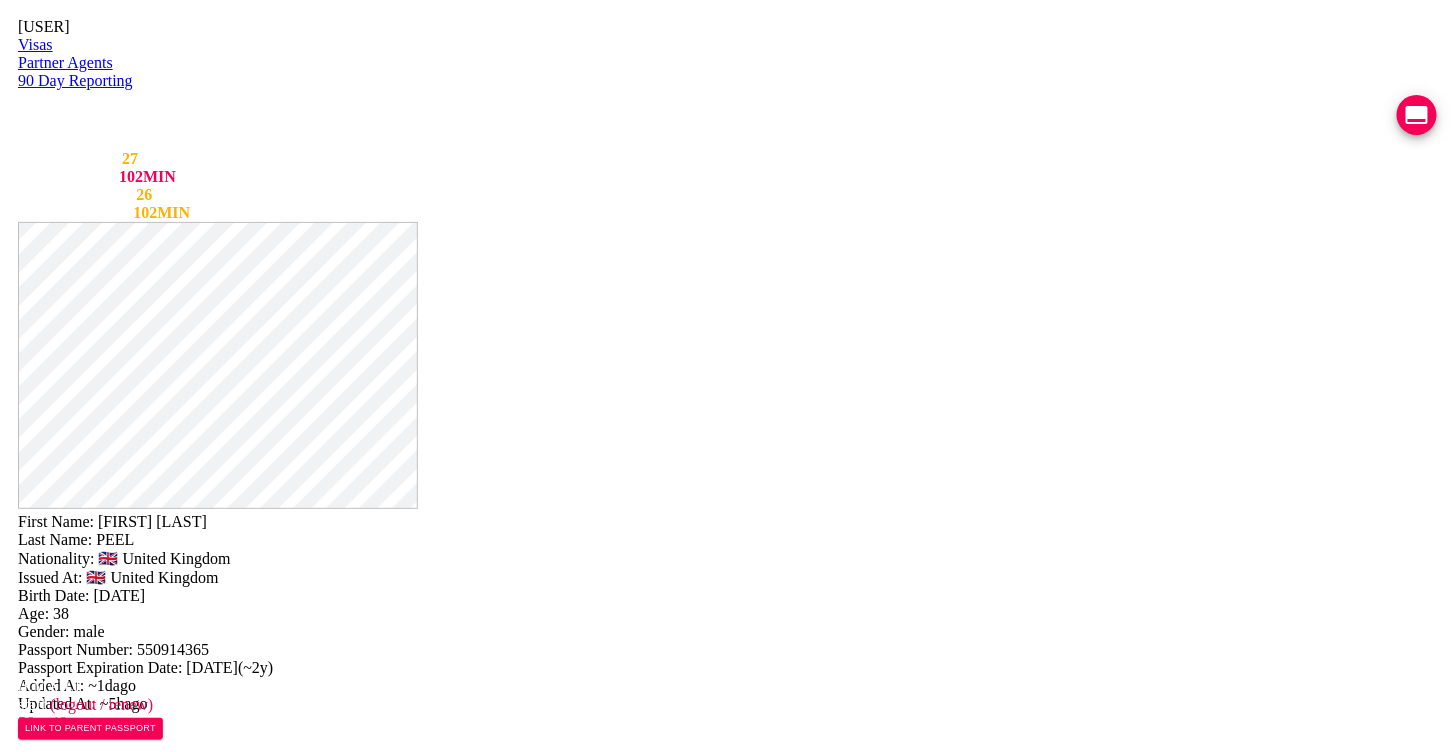 type on "107 moo 9
Baan nong yai
Sam roi yot
Pratchuap kiri khan
Thailand
77120" 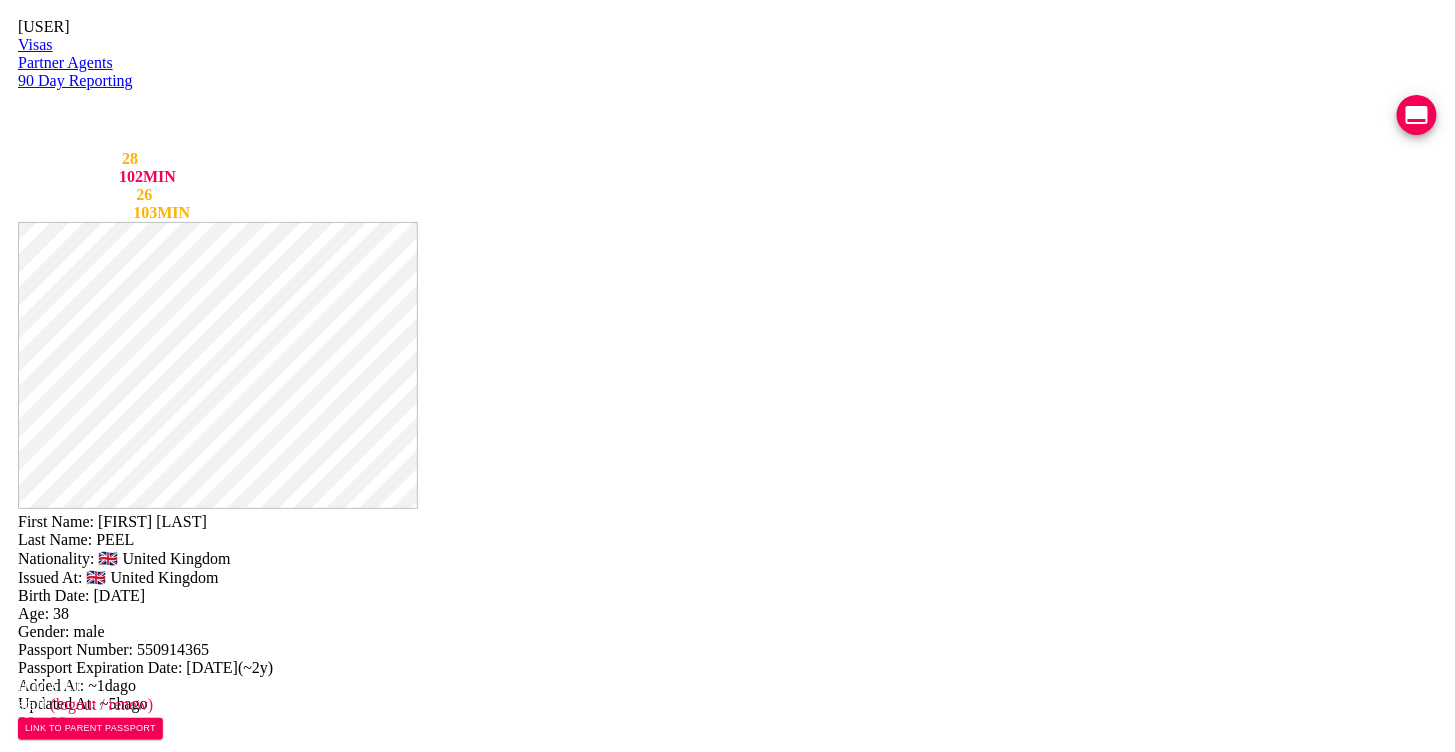 drag, startPoint x: 780, startPoint y: 367, endPoint x: 862, endPoint y: 401, distance: 88.76936 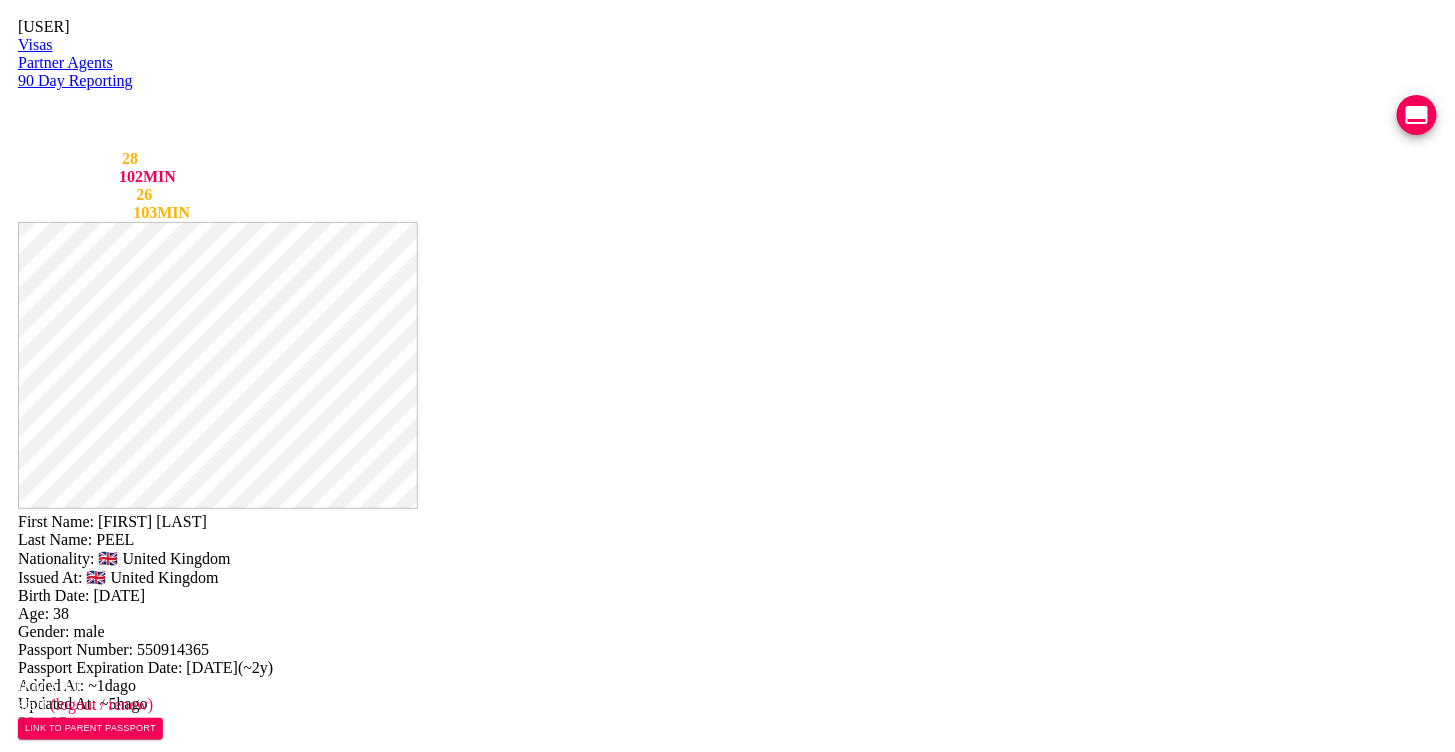 drag, startPoint x: 1102, startPoint y: 538, endPoint x: 1090, endPoint y: 540, distance: 12.165525 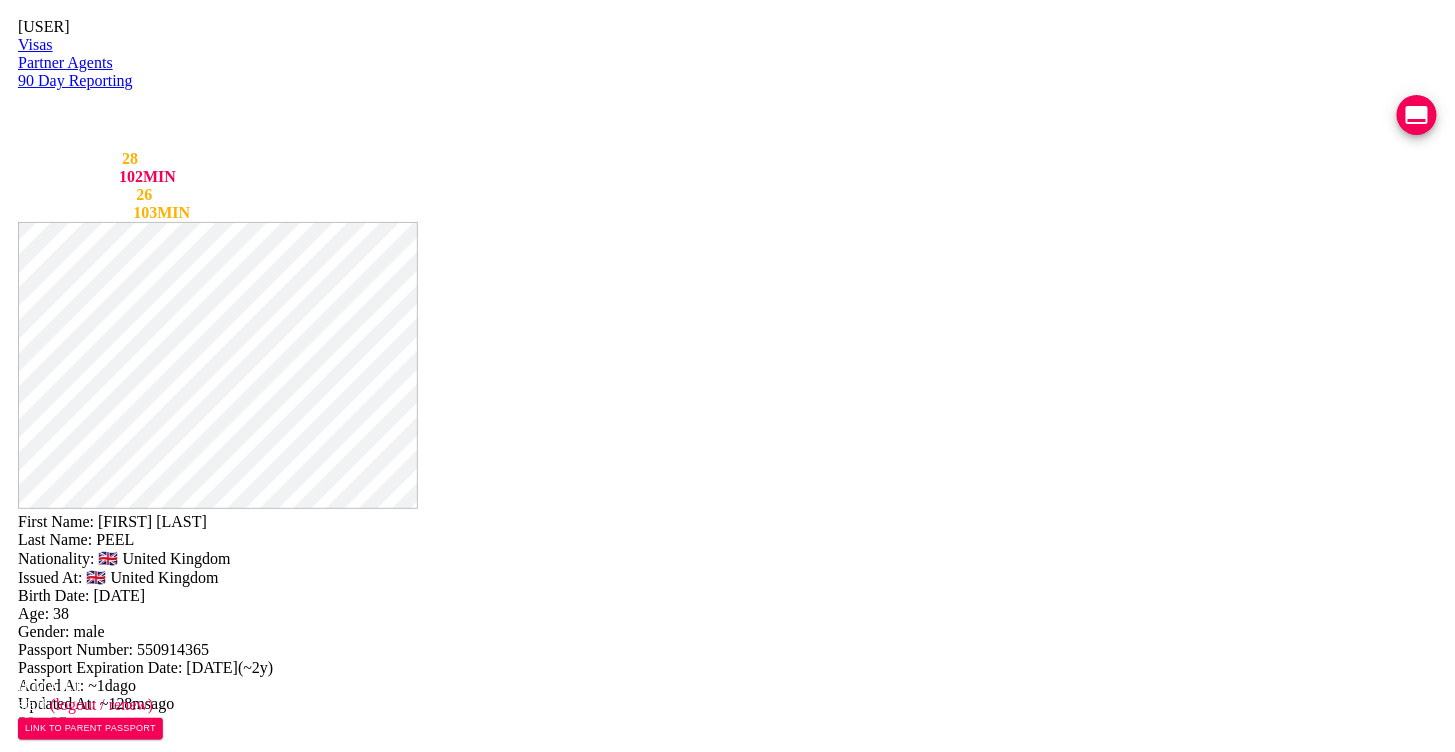 scroll, scrollTop: 695, scrollLeft: 0, axis: vertical 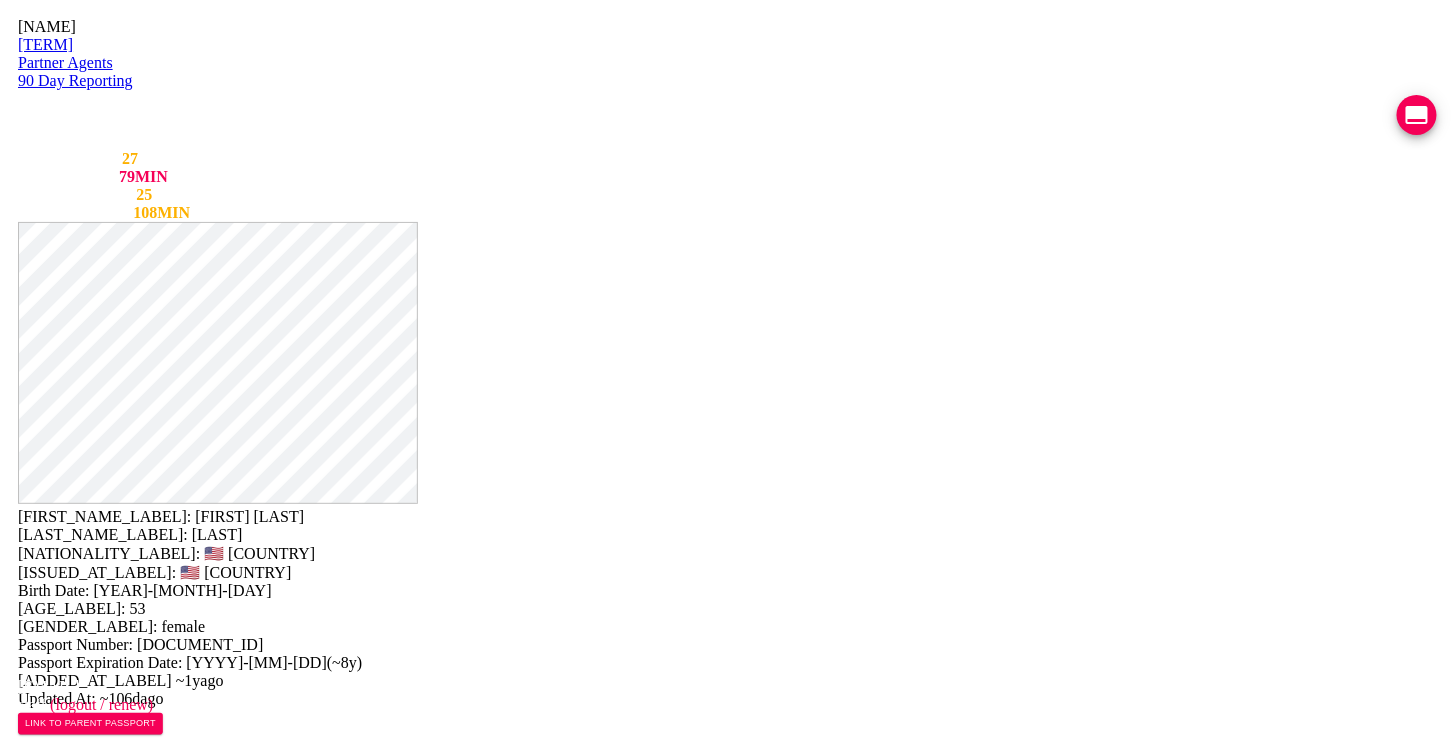 click at bounding box center [1417, 115] 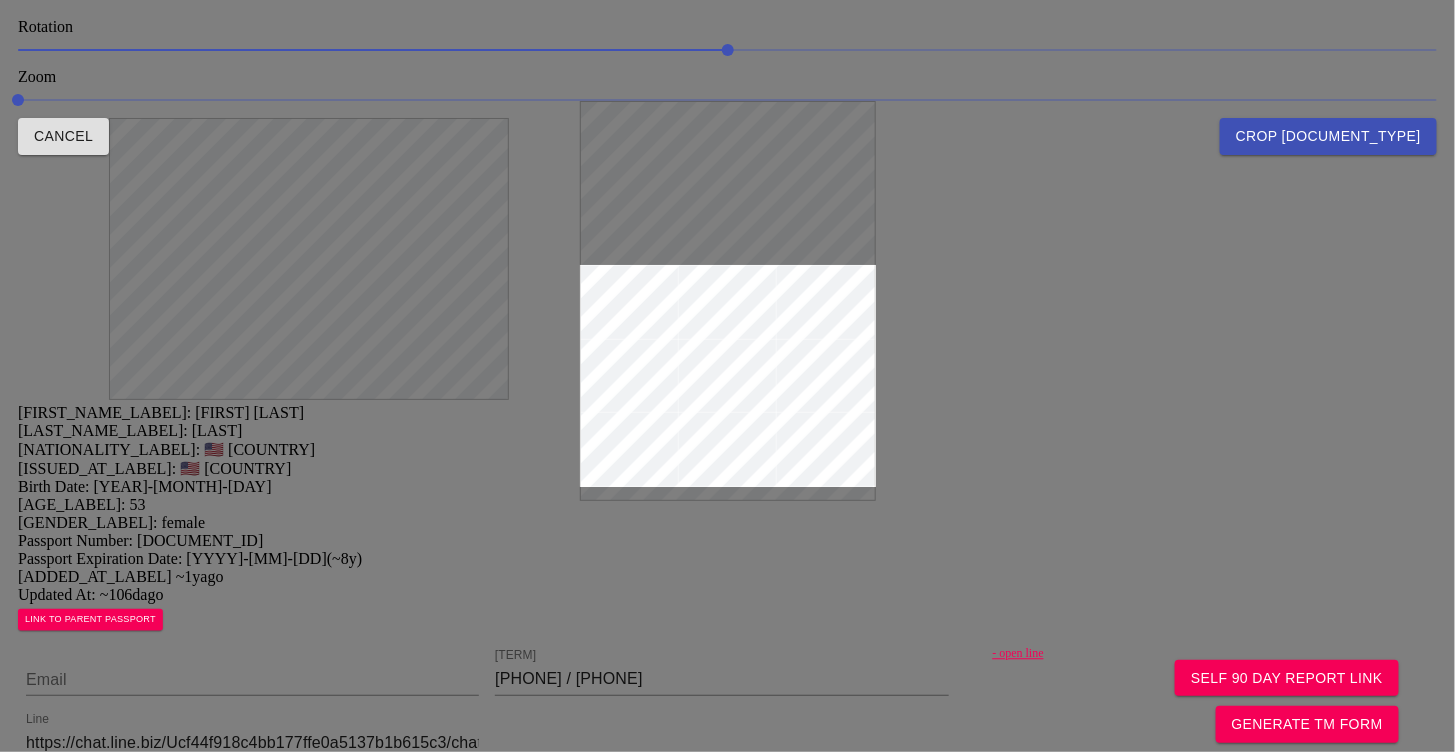 drag, startPoint x: 798, startPoint y: 300, endPoint x: 1055, endPoint y: 435, distance: 290.29984 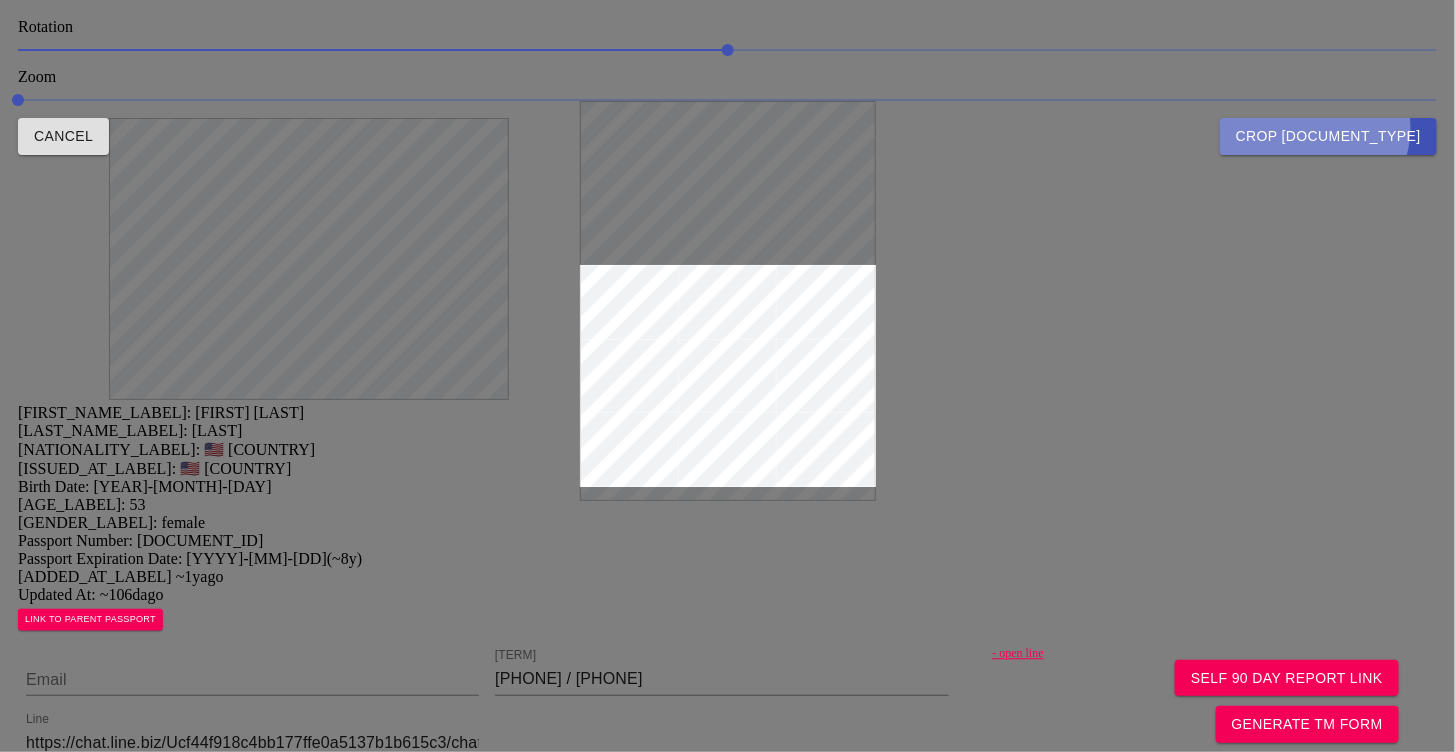 drag, startPoint x: 1239, startPoint y: 691, endPoint x: 1239, endPoint y: 671, distance: 20 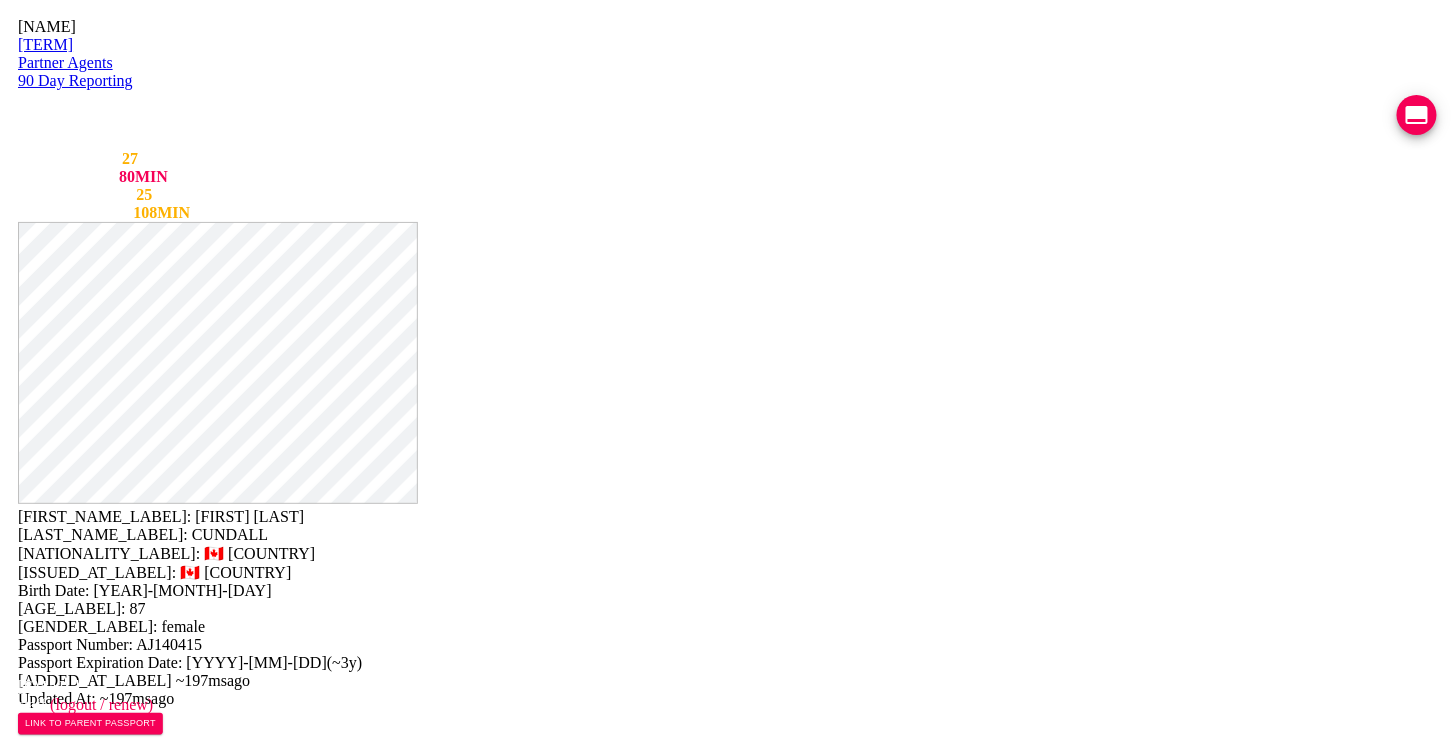 click at bounding box center (252, 784) 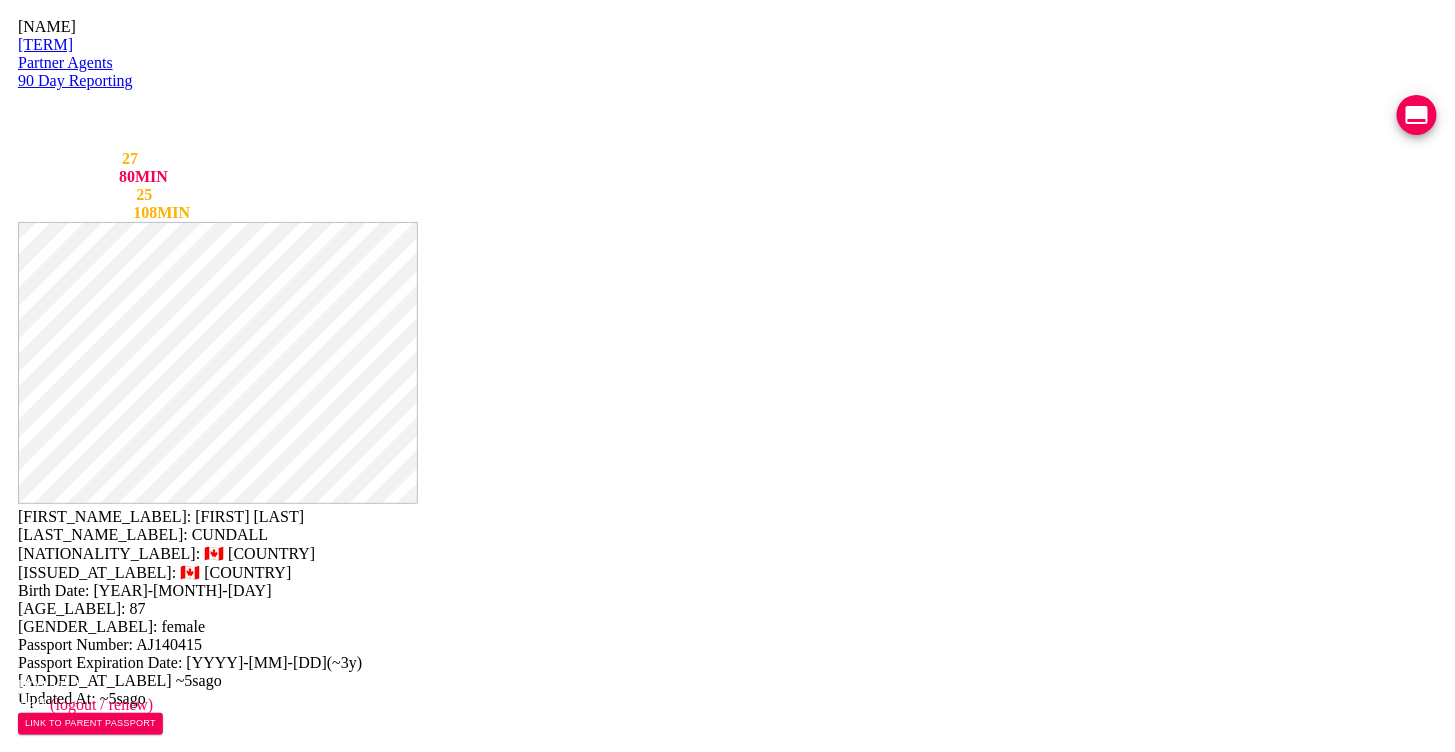 scroll, scrollTop: 0, scrollLeft: 387, axis: horizontal 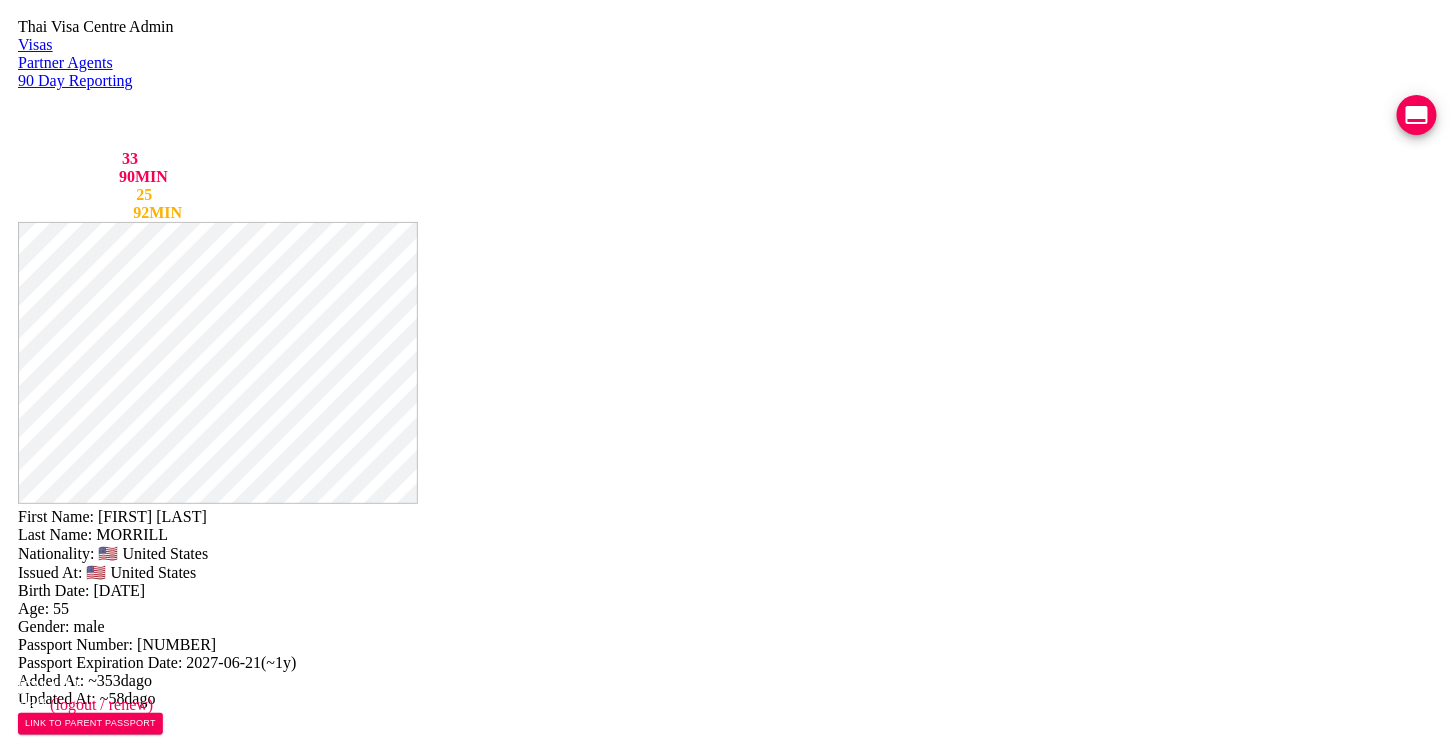 click on "( [NUMBER] )  PASSPORT READY FOR RETURN VIEW TIMELINE created  [DATE] issued  [DATE] expires  [DATE]" at bounding box center (153, 1639) 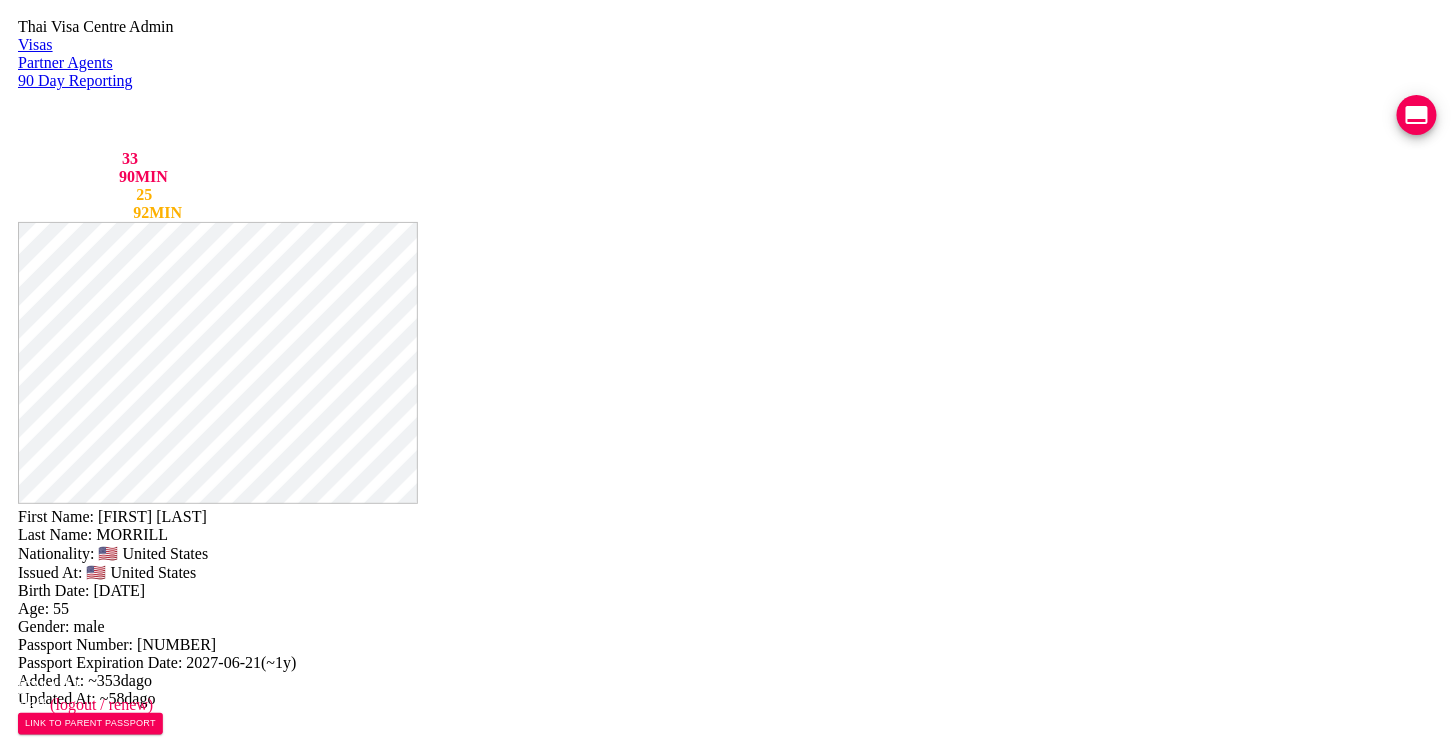click on "VIEW TIMELINE" at bounding box center (153, 1636) 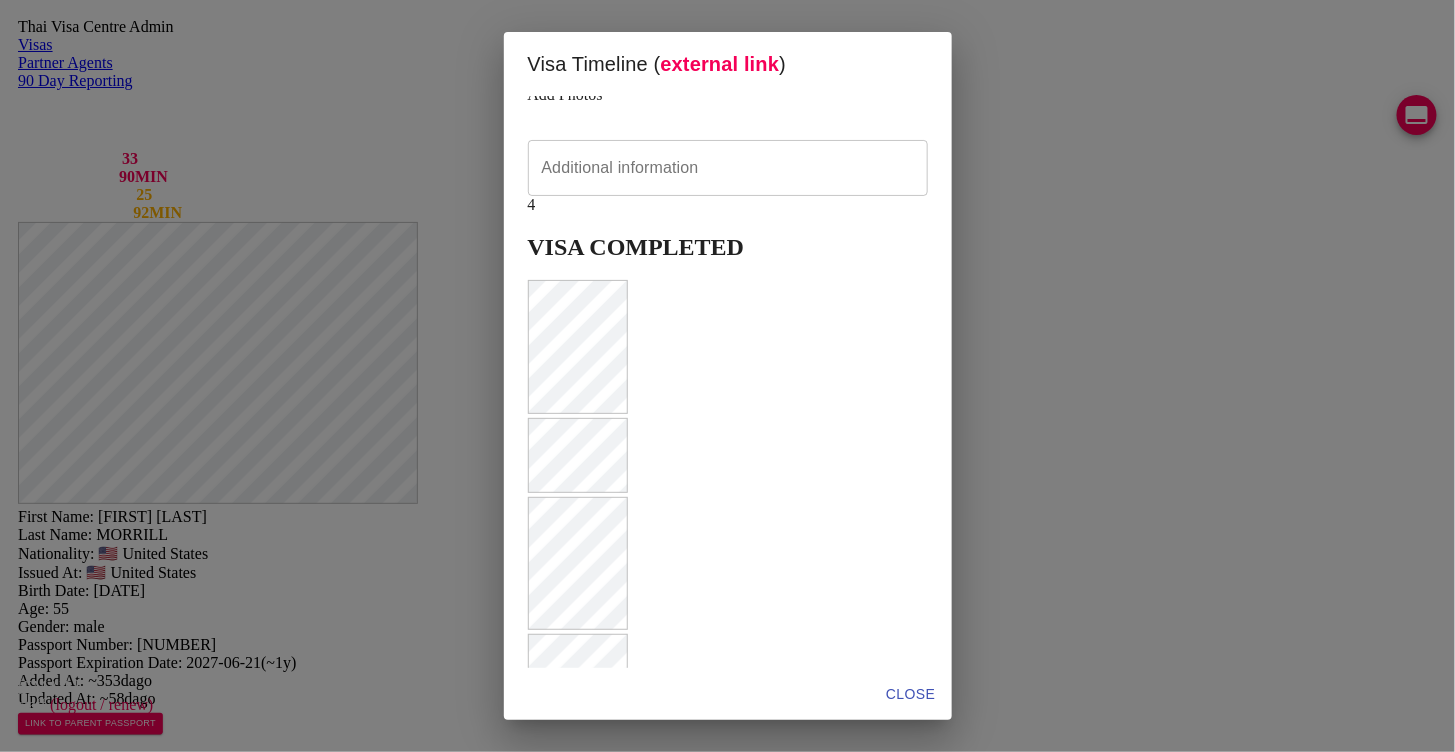 scroll, scrollTop: 897, scrollLeft: 0, axis: vertical 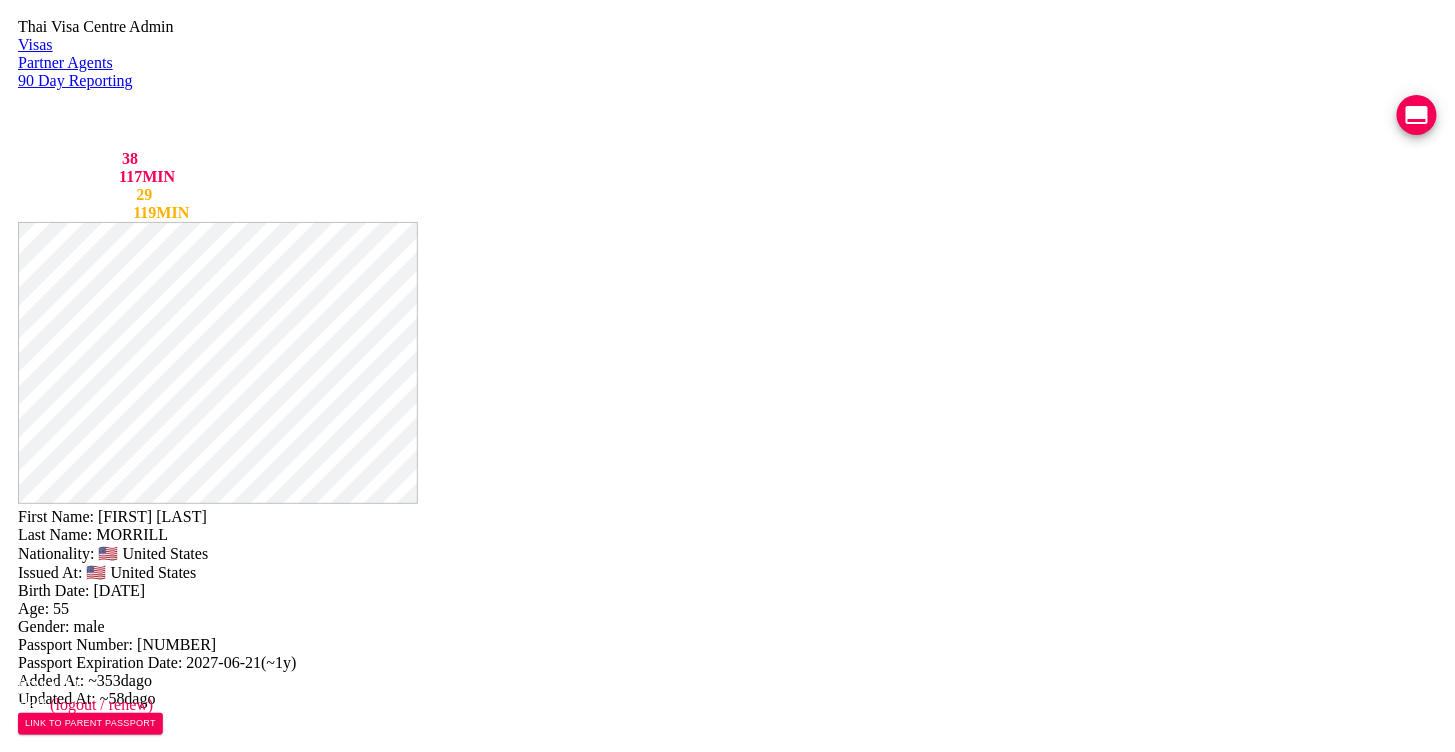 click at bounding box center (1417, 115) 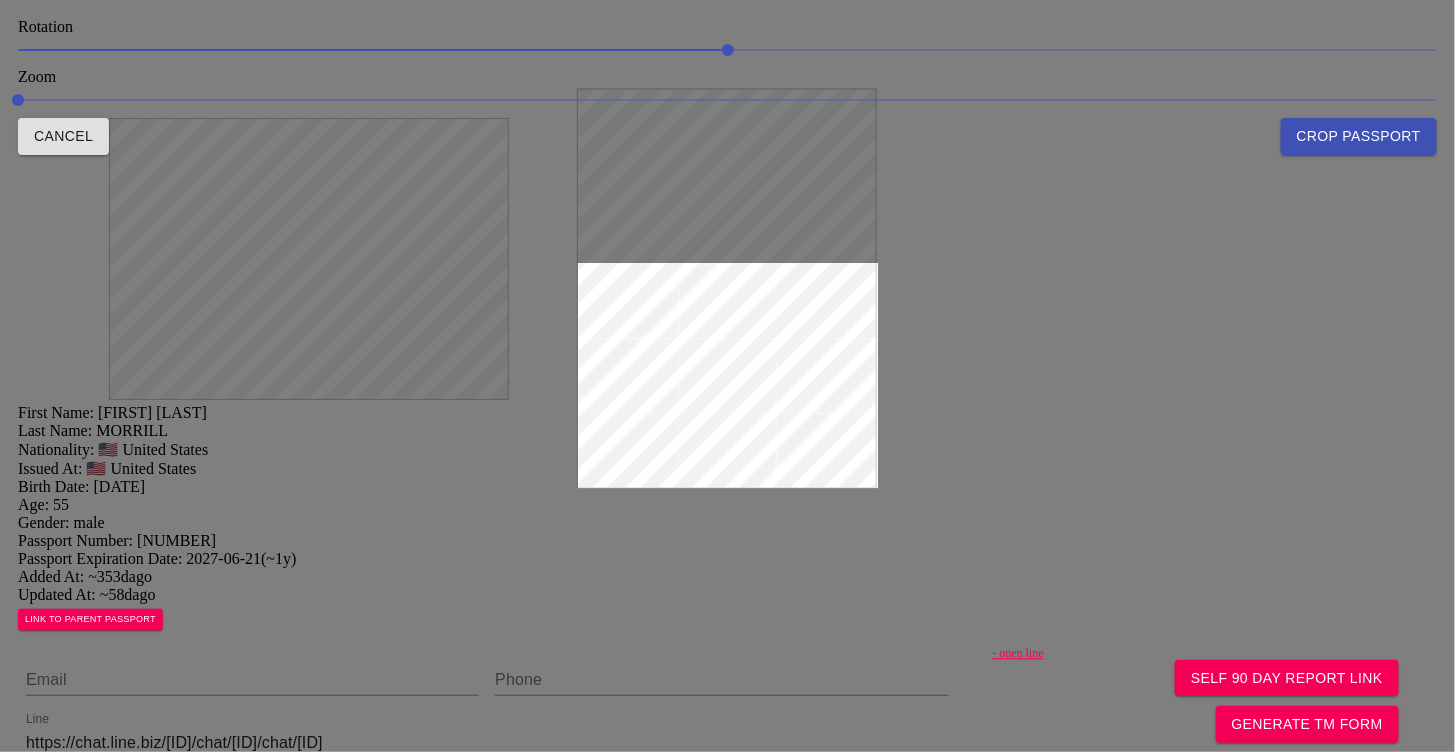 drag, startPoint x: 845, startPoint y: 259, endPoint x: 839, endPoint y: 164, distance: 95.189285 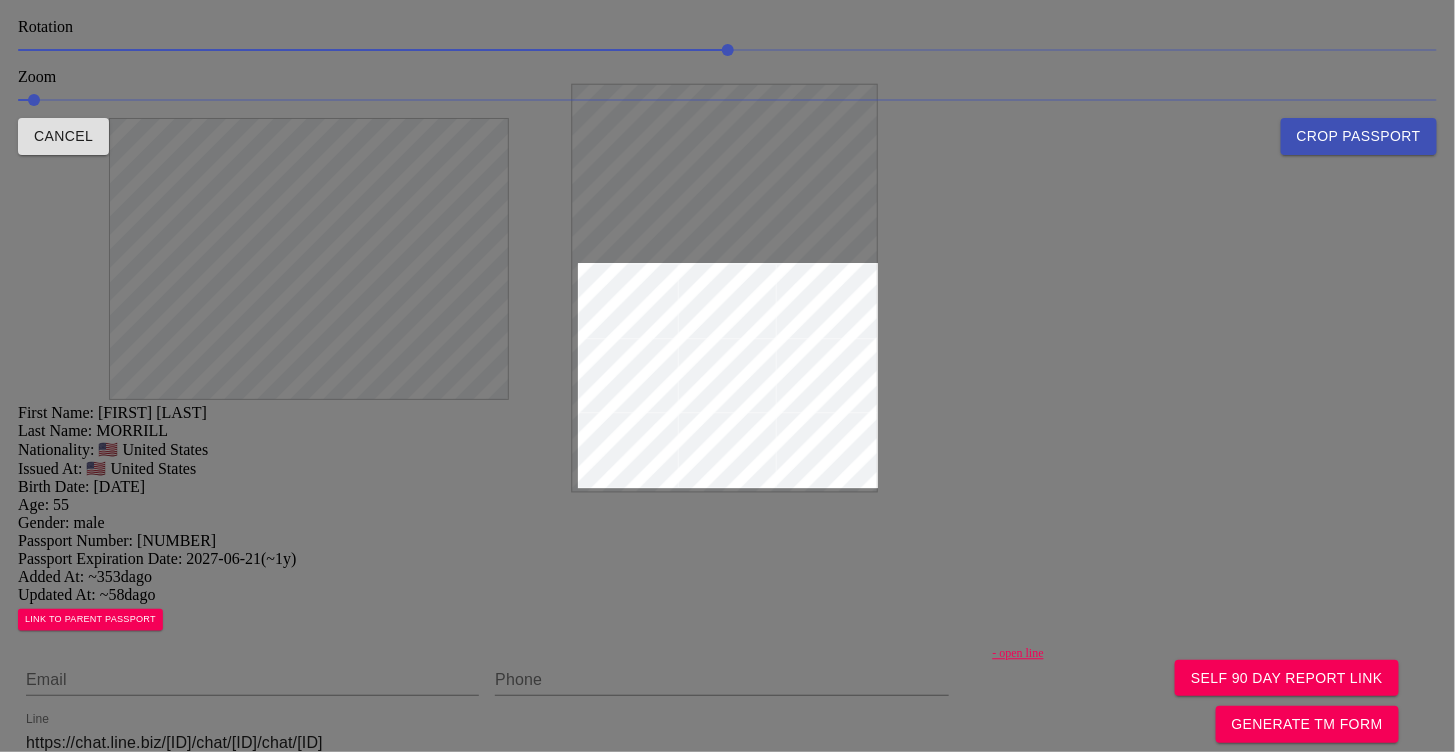 click on "Crop Passport" at bounding box center (1359, 136) 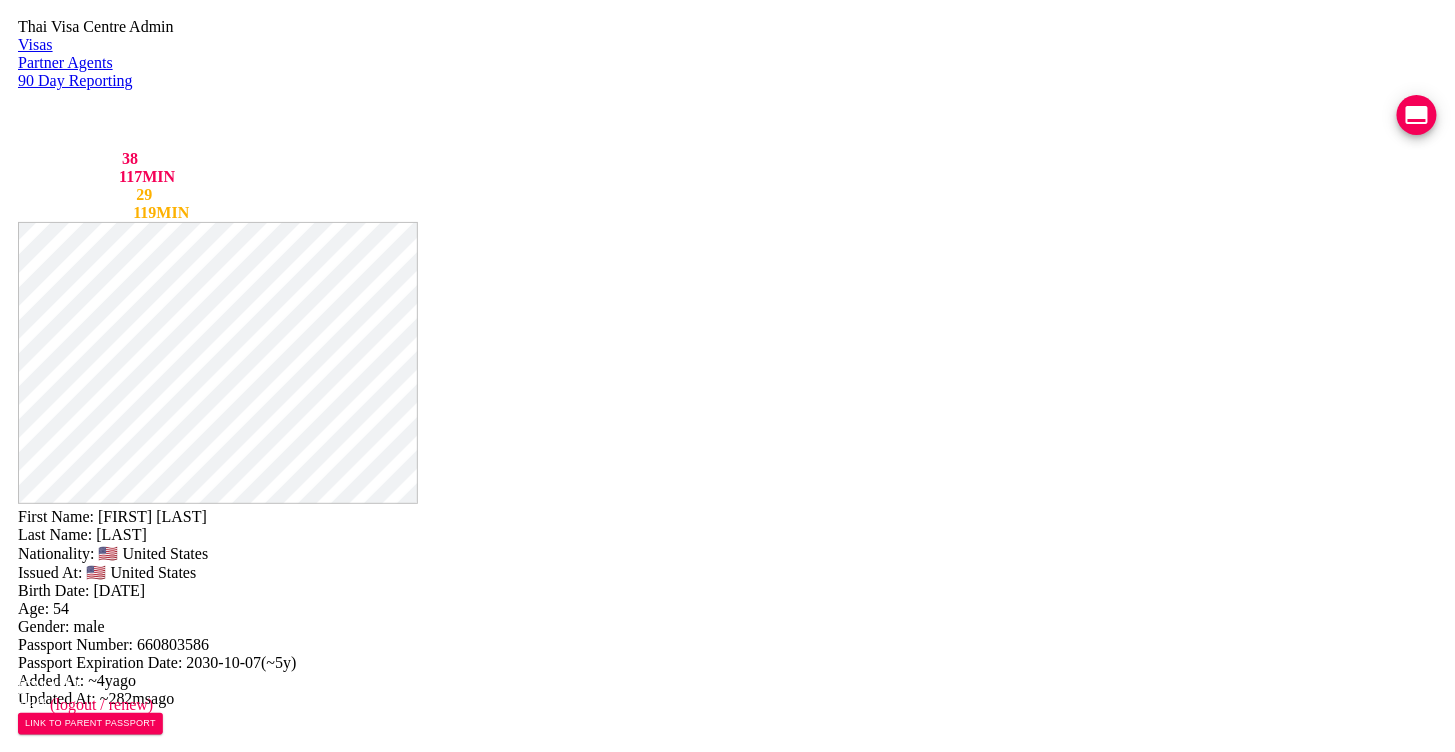 click on "Email Phone 0950237606  - open line Line https://chat.line.biz/Ucf44f918c4bb177ffe0a5137b1b615c3/chat/U4b82814407467ad54c64ff5a0b70f477" at bounding box center [727, 808] 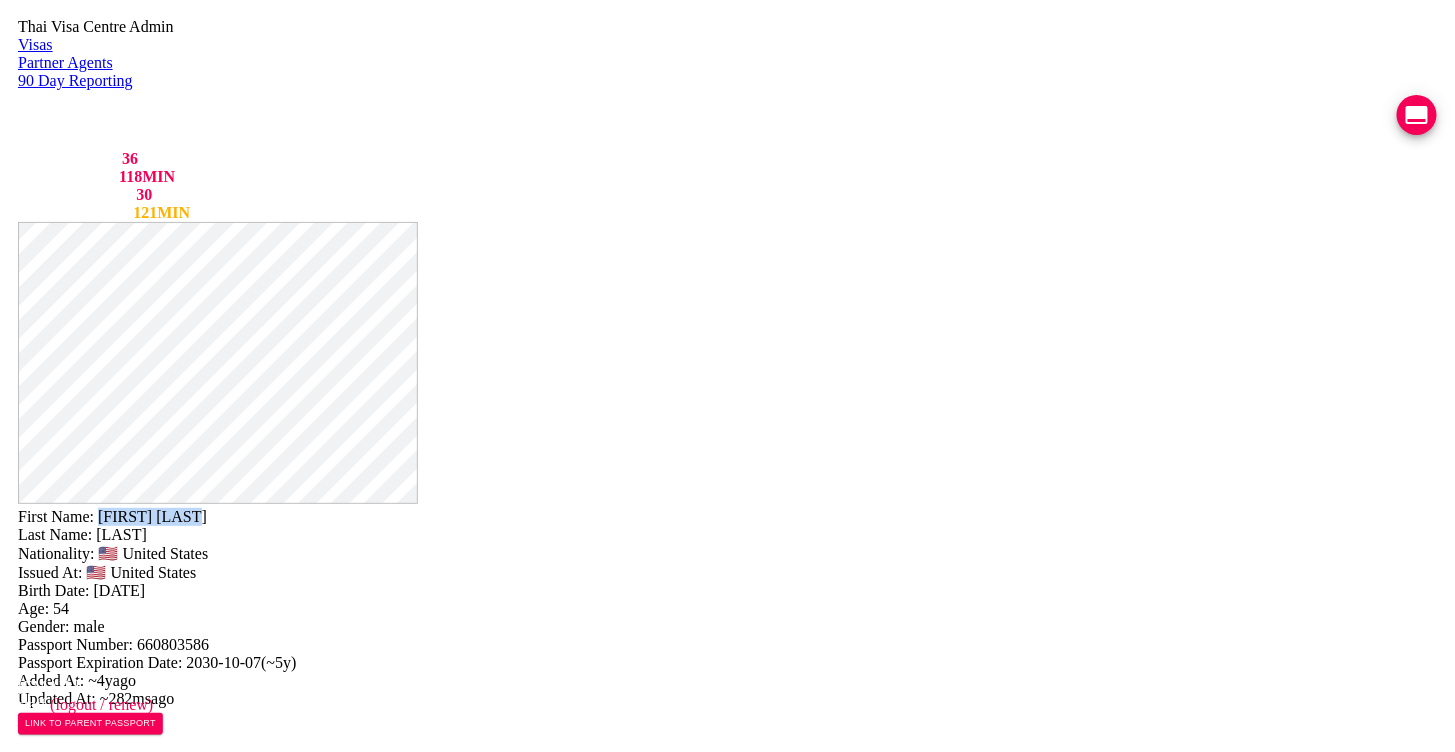 drag, startPoint x: 934, startPoint y: 42, endPoint x: 783, endPoint y: 44, distance: 151.01324 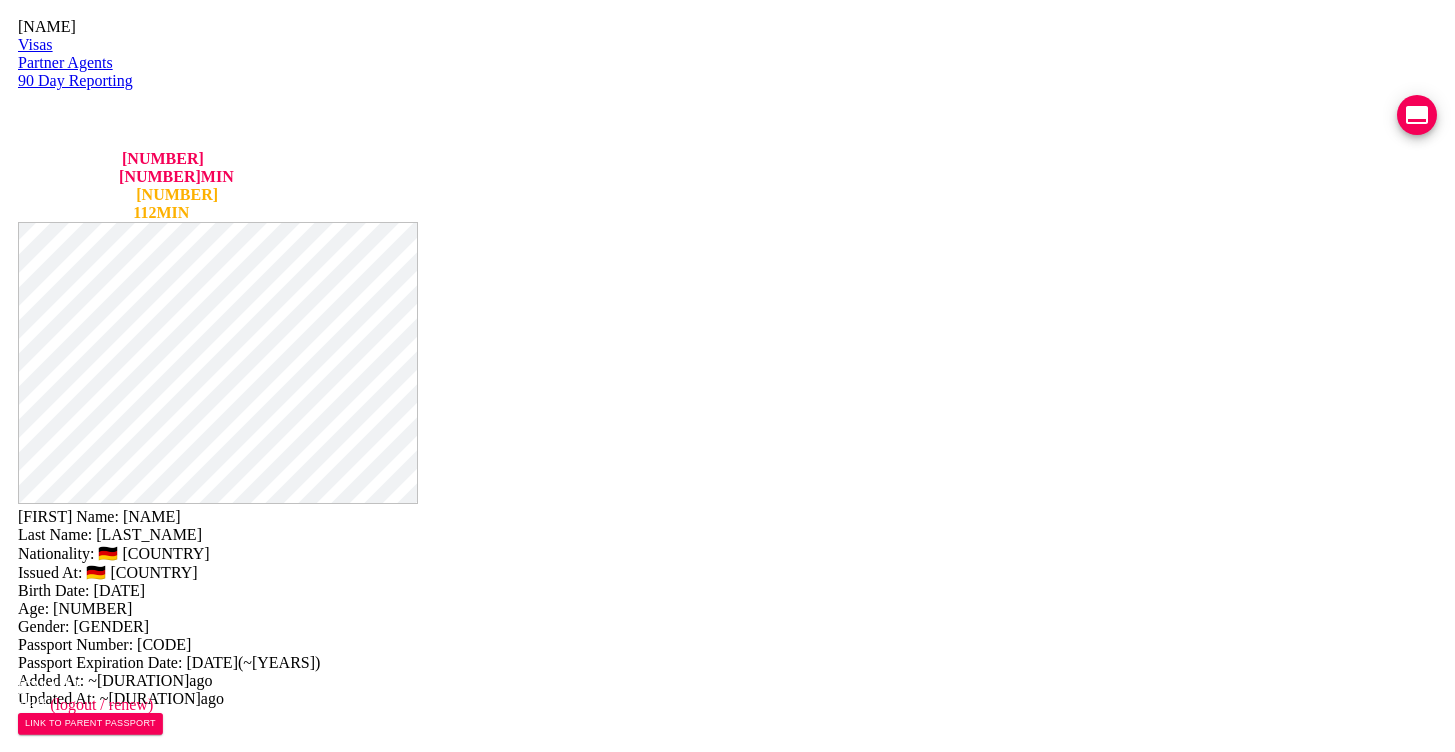 scroll, scrollTop: 0, scrollLeft: 0, axis: both 